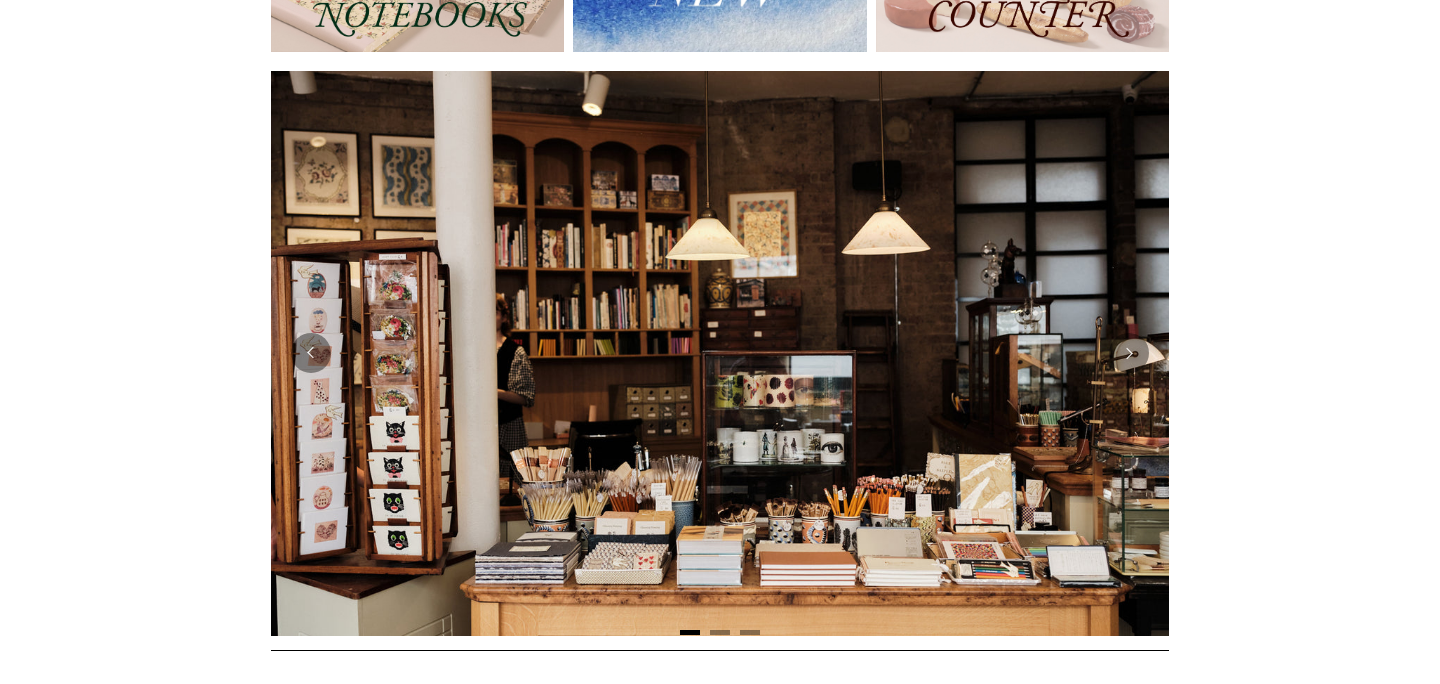 scroll, scrollTop: 413, scrollLeft: 0, axis: vertical 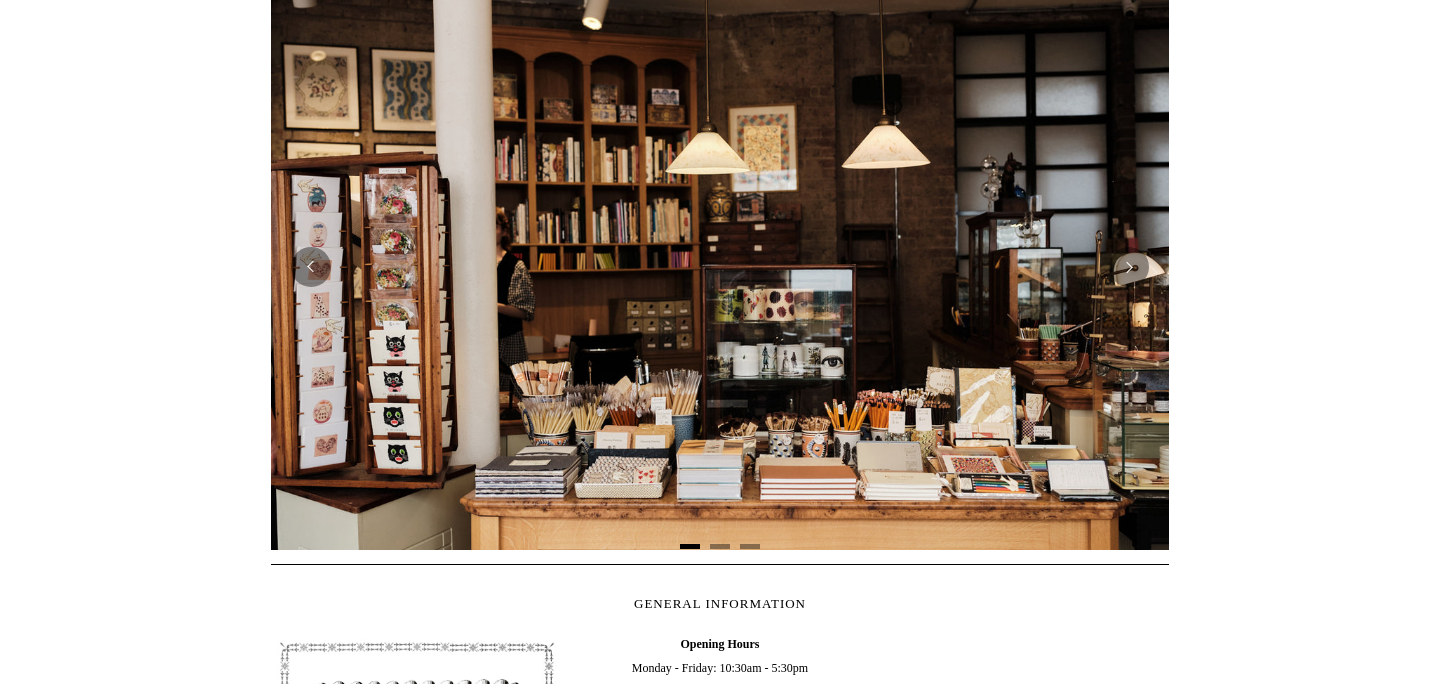 click at bounding box center (720, 267) 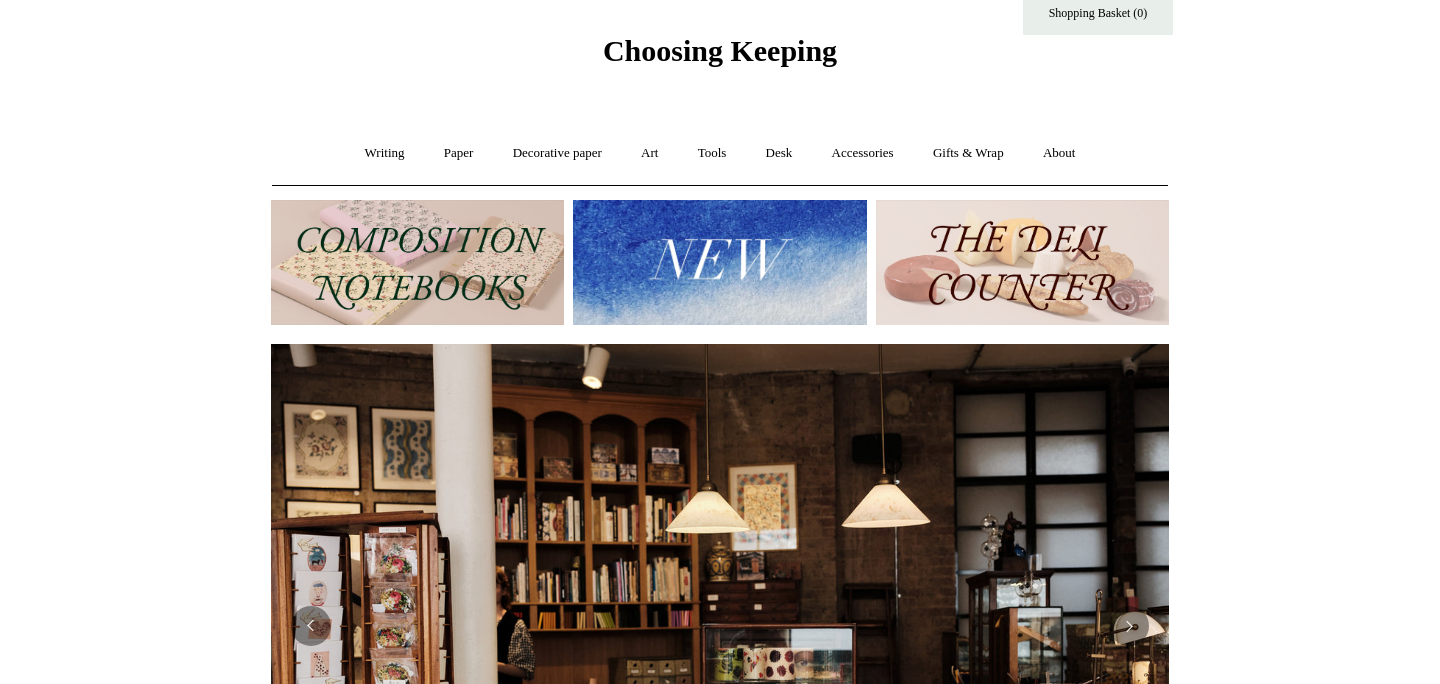 scroll, scrollTop: 0, scrollLeft: 0, axis: both 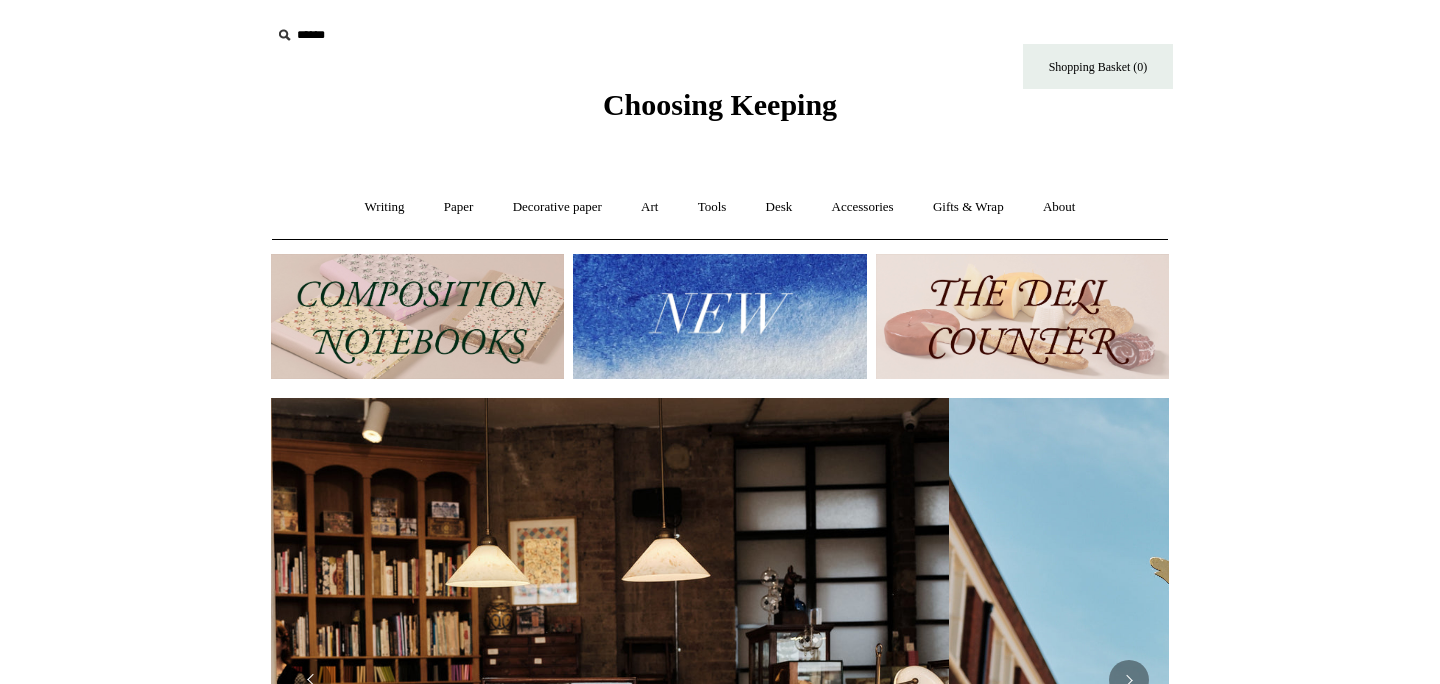 click at bounding box center [394, 35] 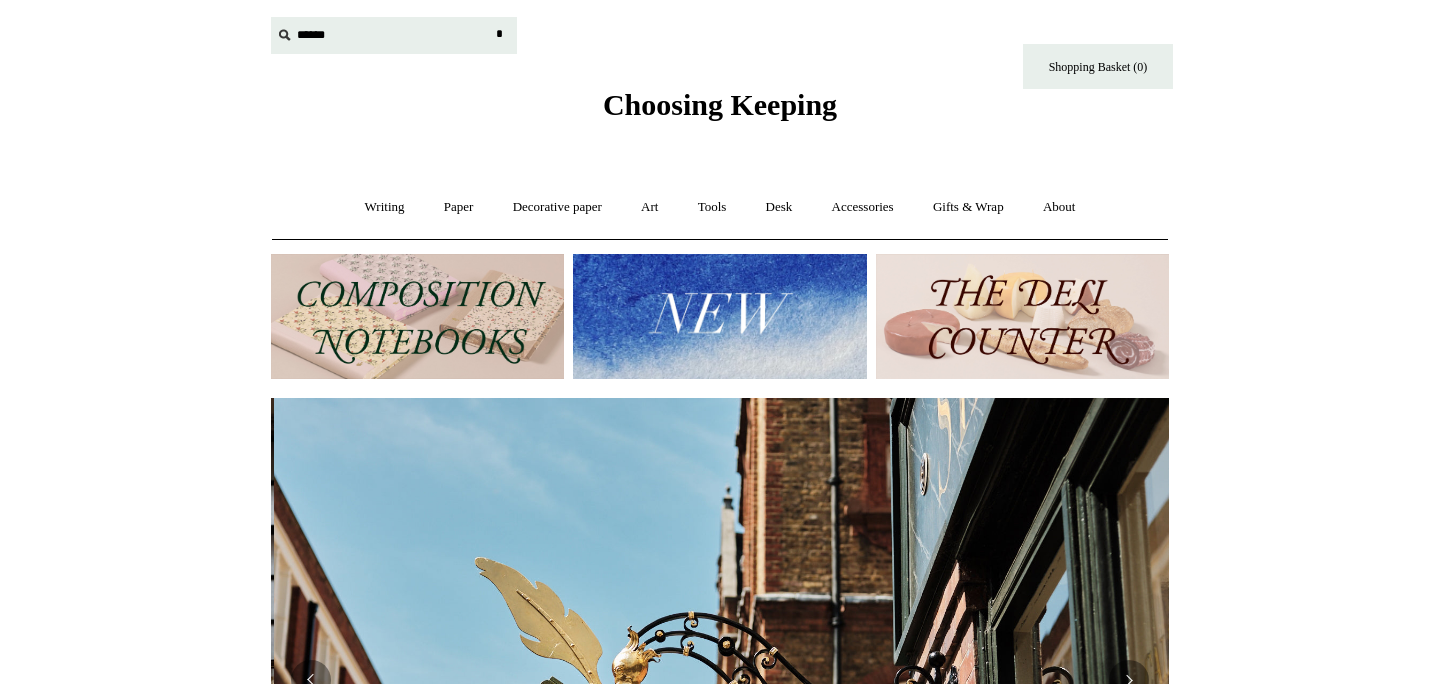 scroll, scrollTop: 0, scrollLeft: 898, axis: horizontal 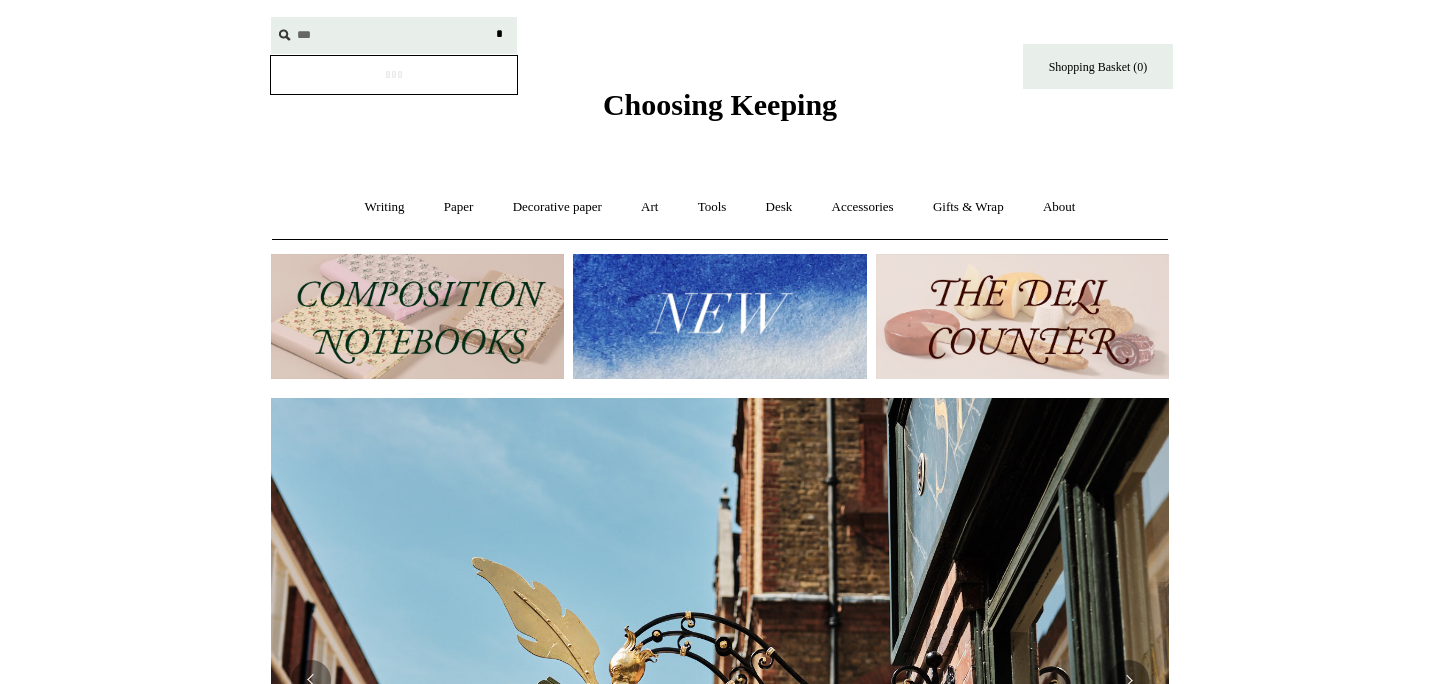 type on "***" 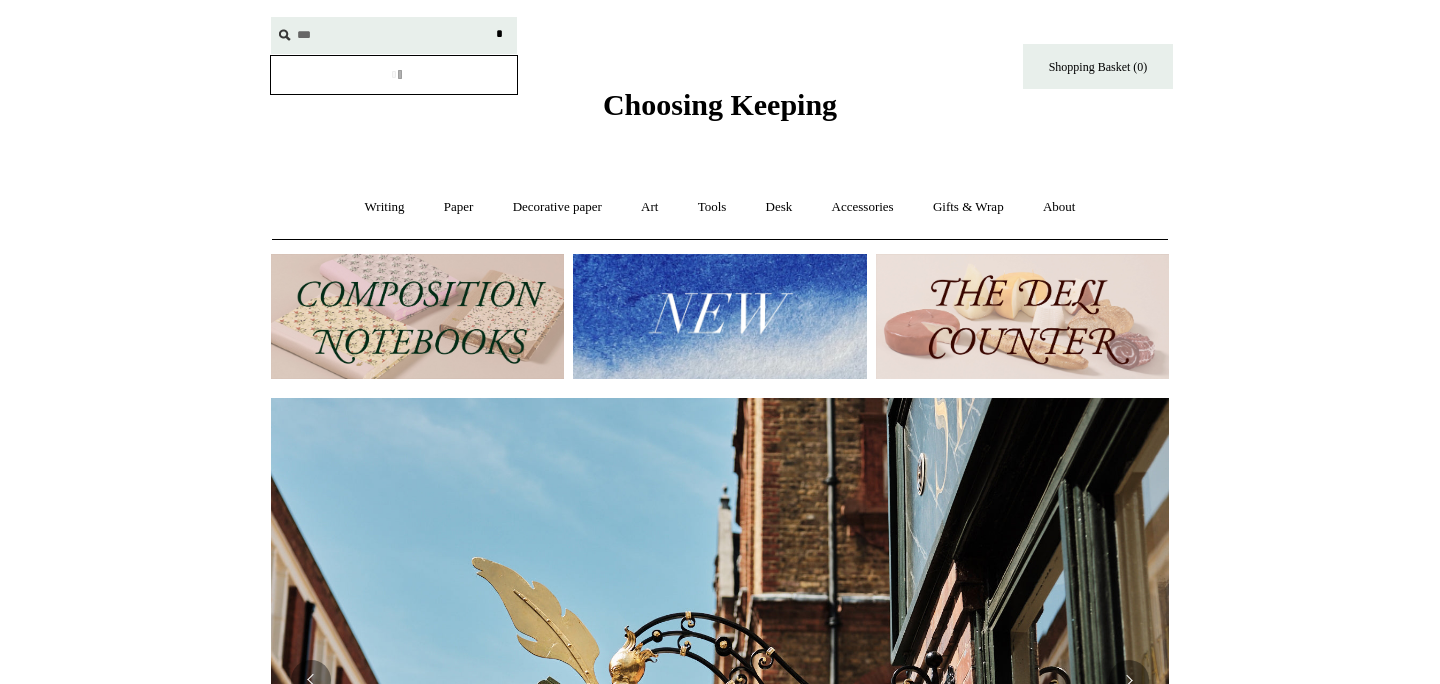 click on "*" at bounding box center [499, 34] 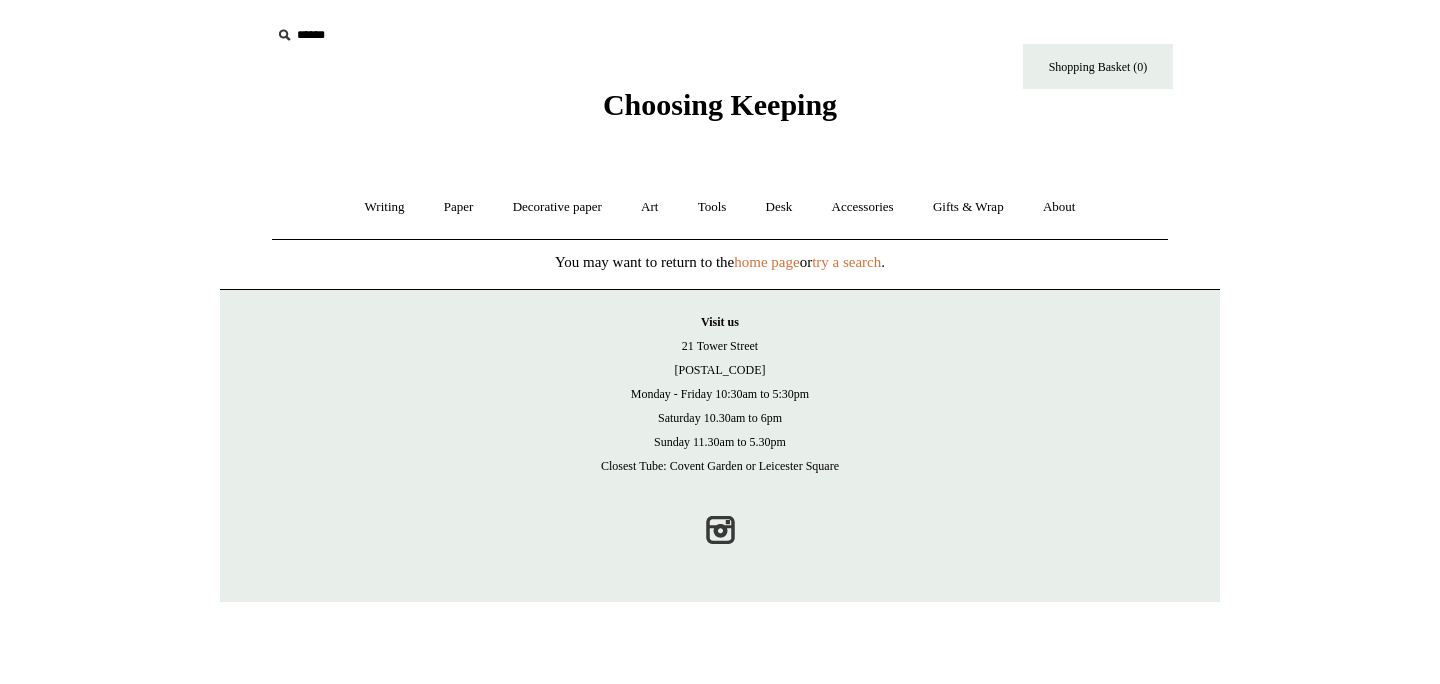 scroll, scrollTop: 0, scrollLeft: 0, axis: both 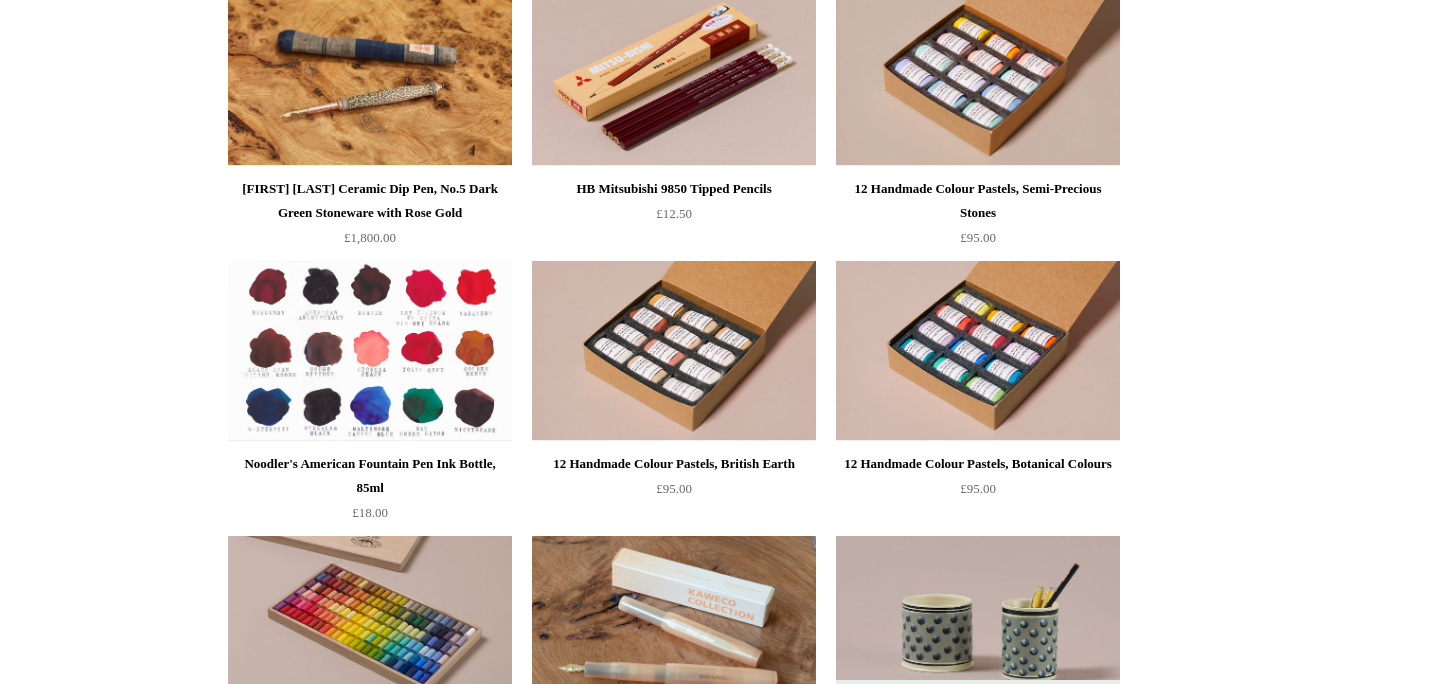 click at bounding box center [370, 351] 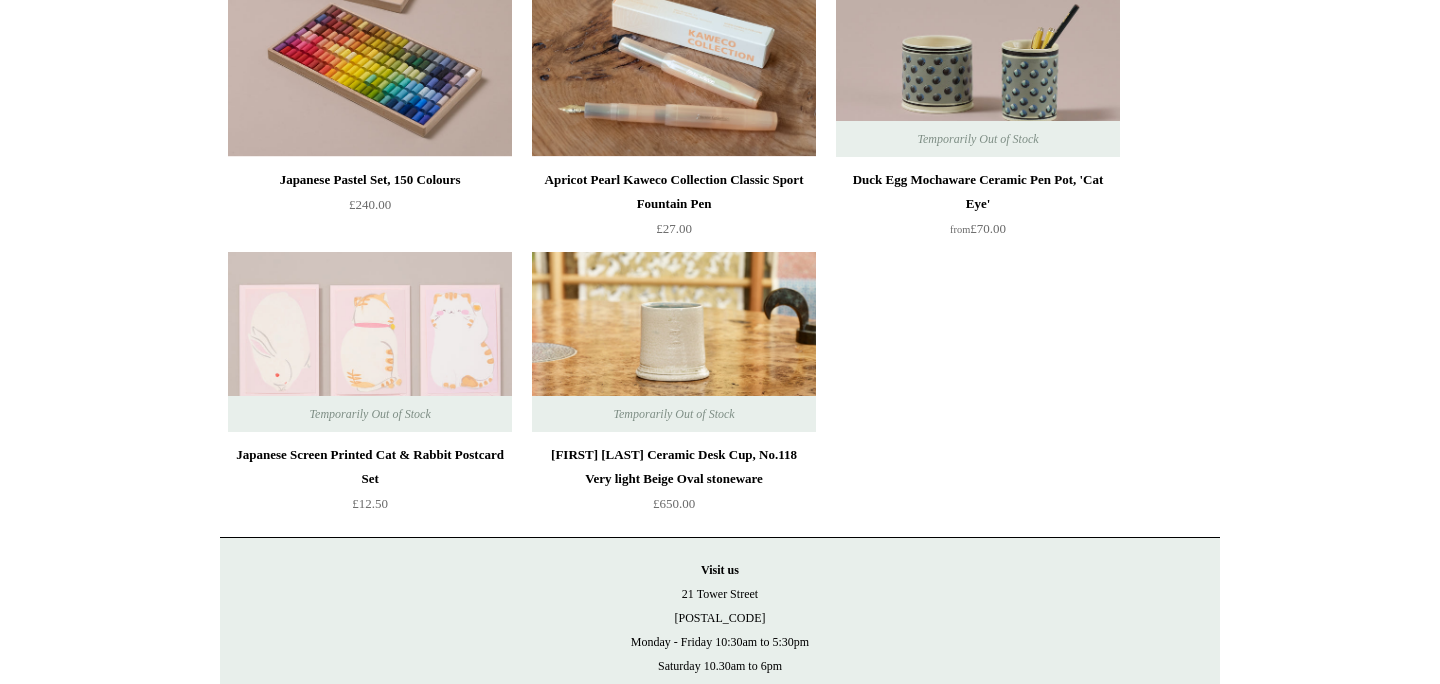 scroll, scrollTop: 4845, scrollLeft: 0, axis: vertical 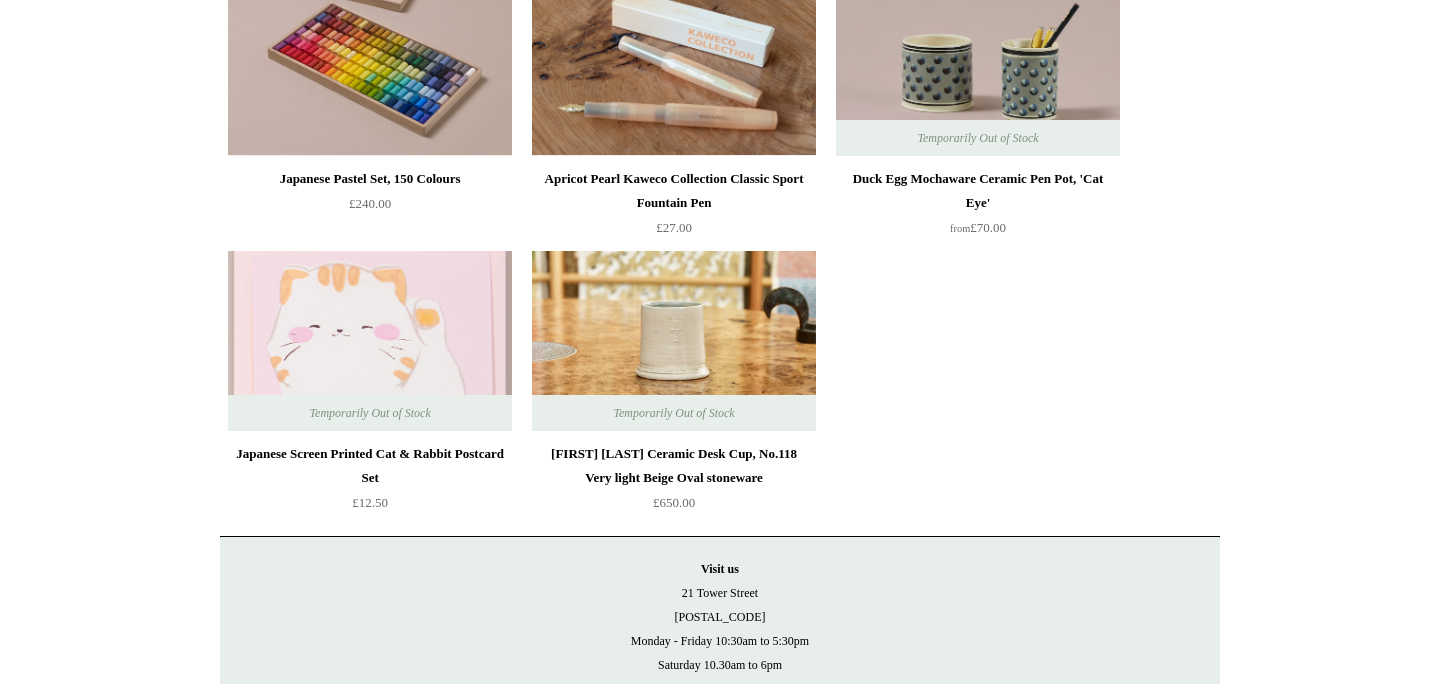 click at bounding box center [370, 341] 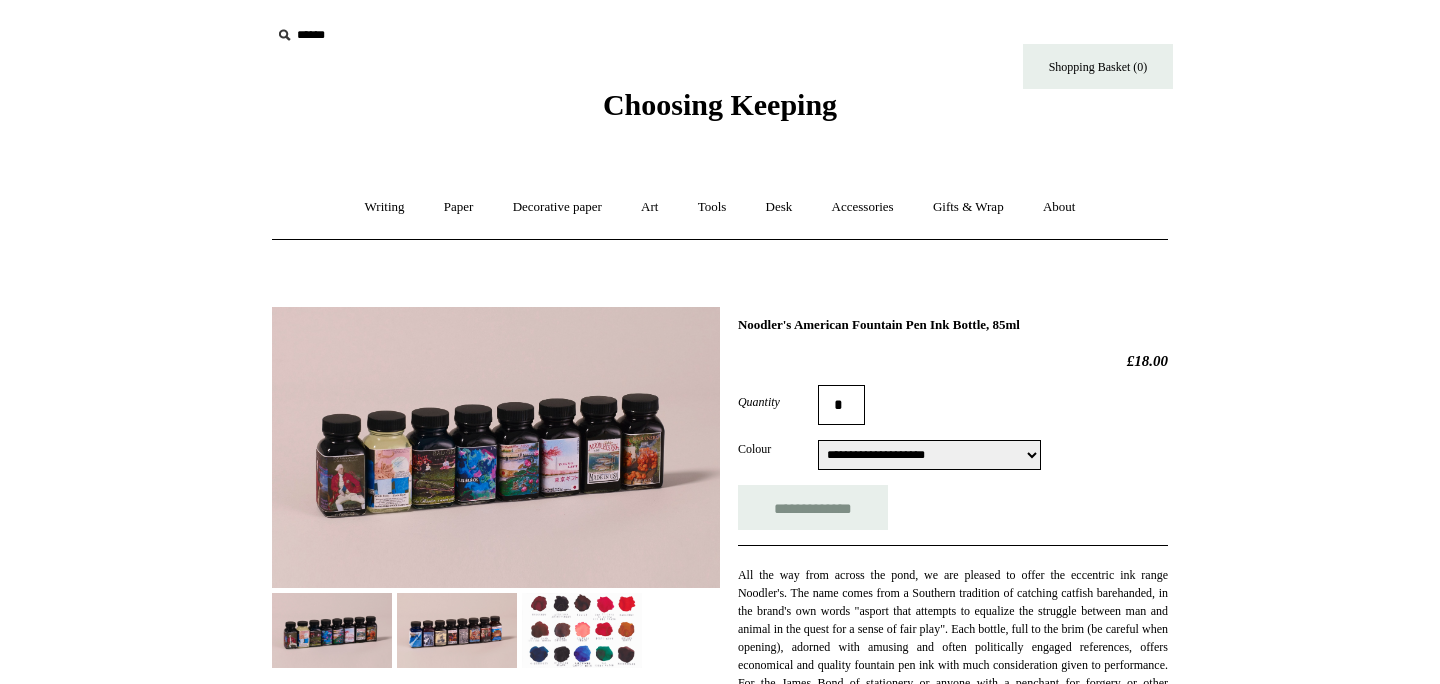 scroll, scrollTop: 0, scrollLeft: 0, axis: both 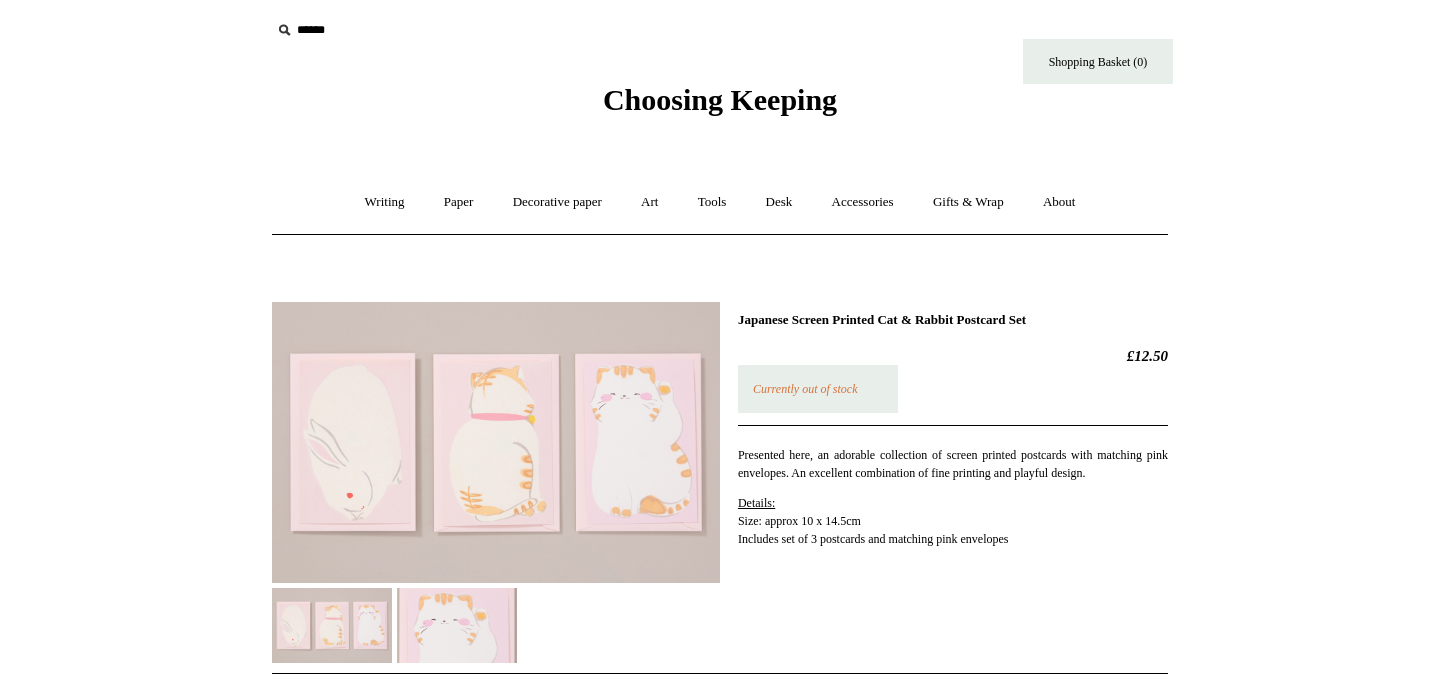 click at bounding box center [496, 442] 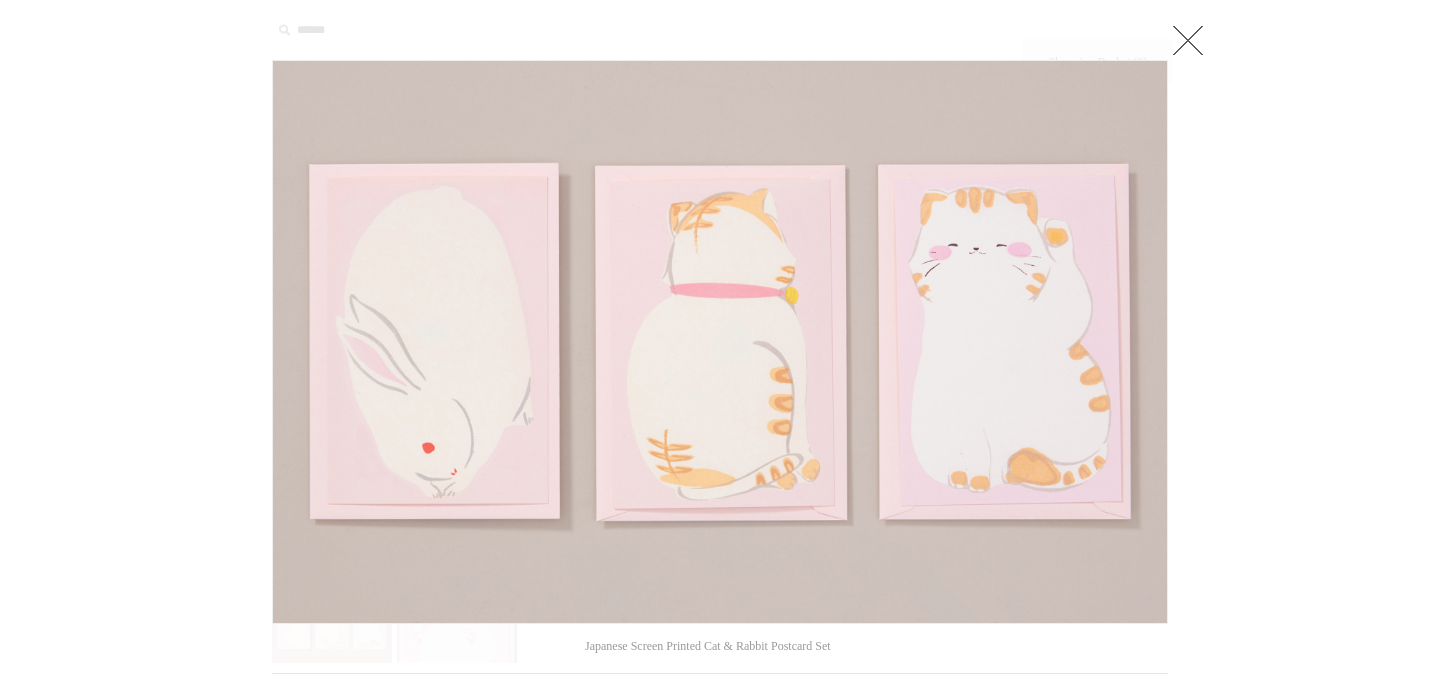 click at bounding box center [429, 342] 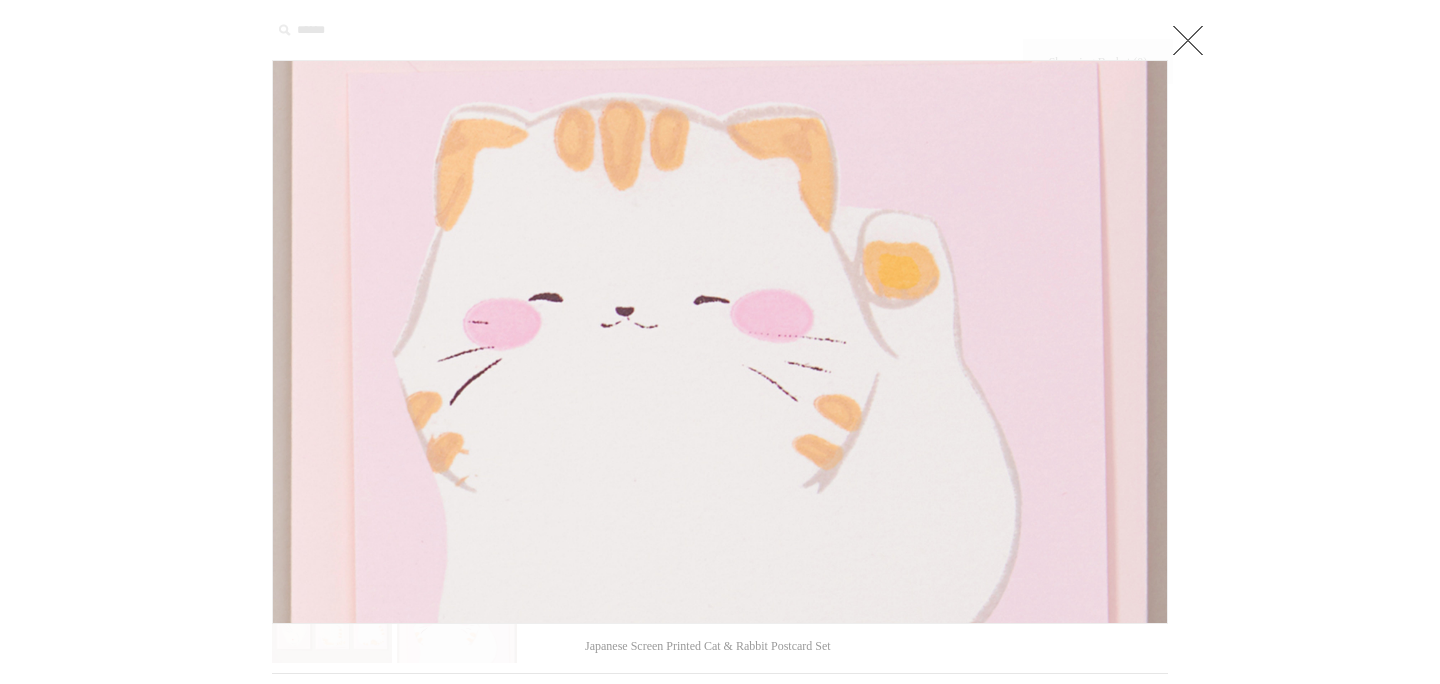click at bounding box center (1178, 342) 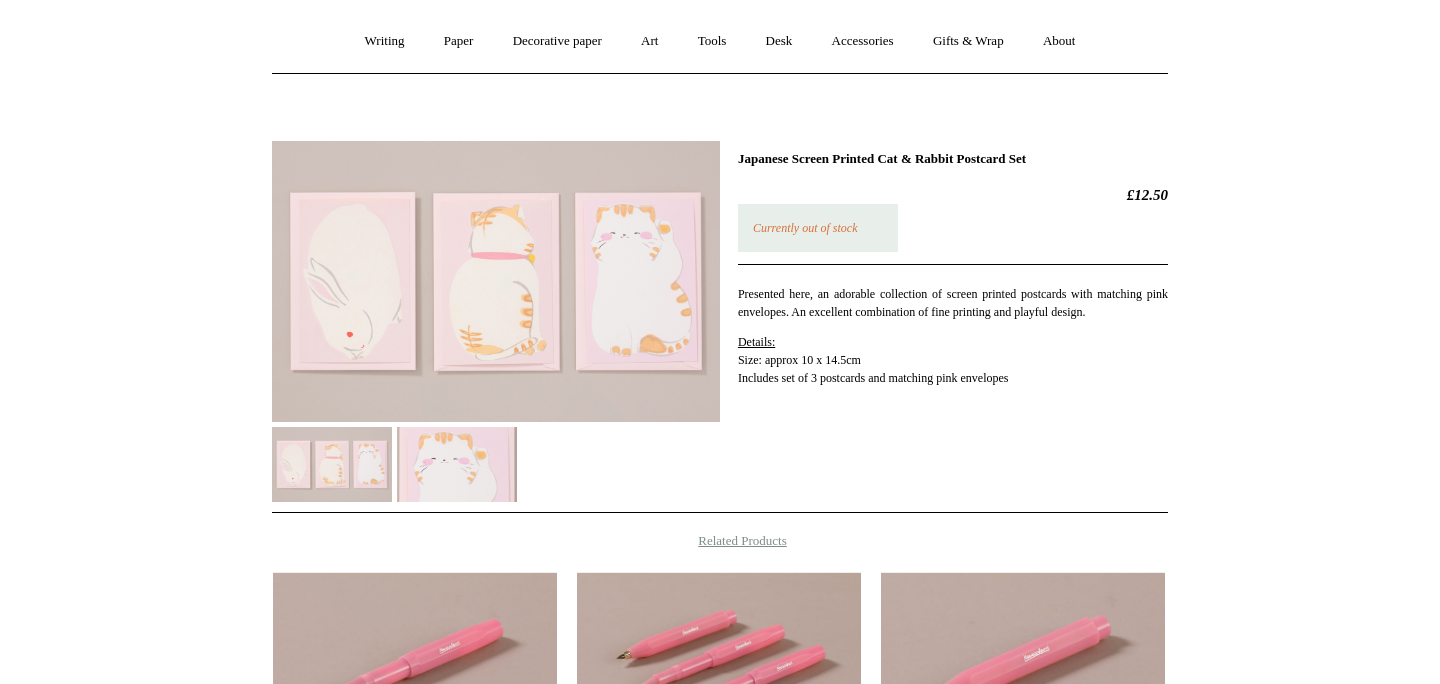 scroll, scrollTop: 0, scrollLeft: 0, axis: both 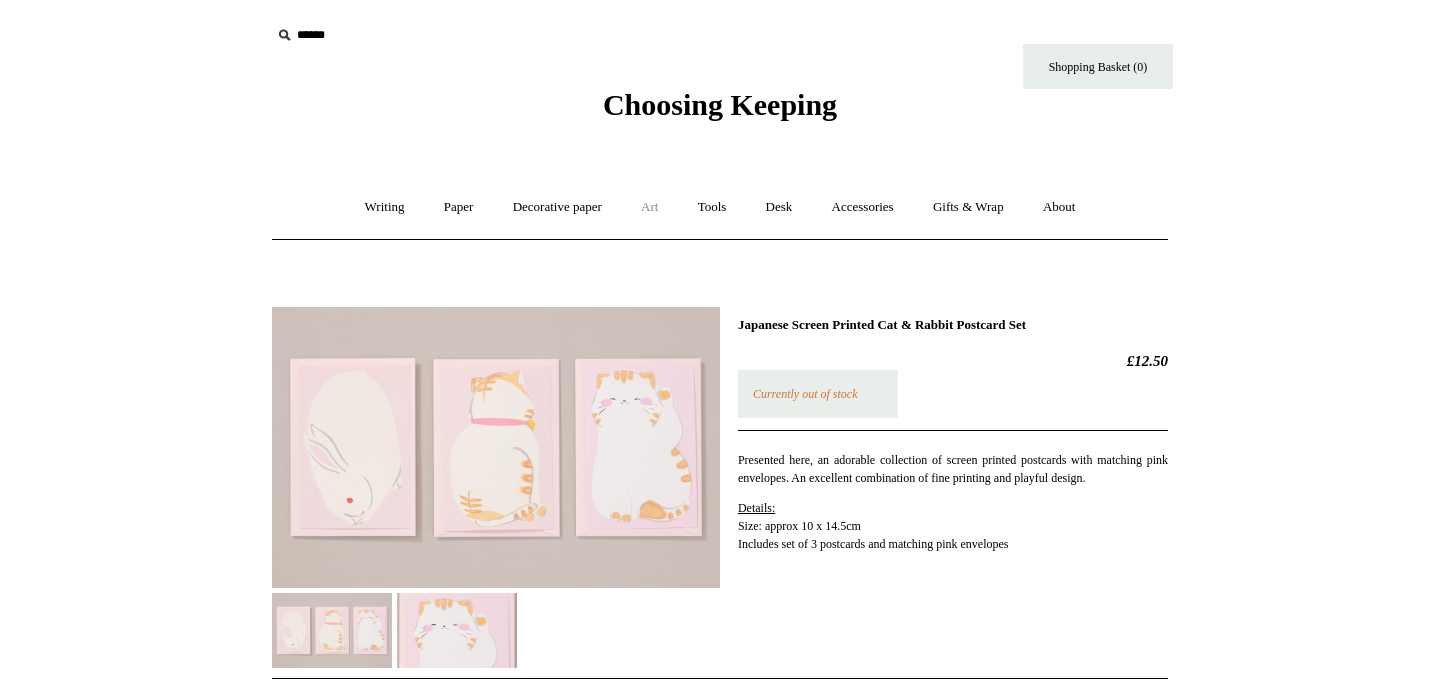 click on "Art +" at bounding box center [649, 207] 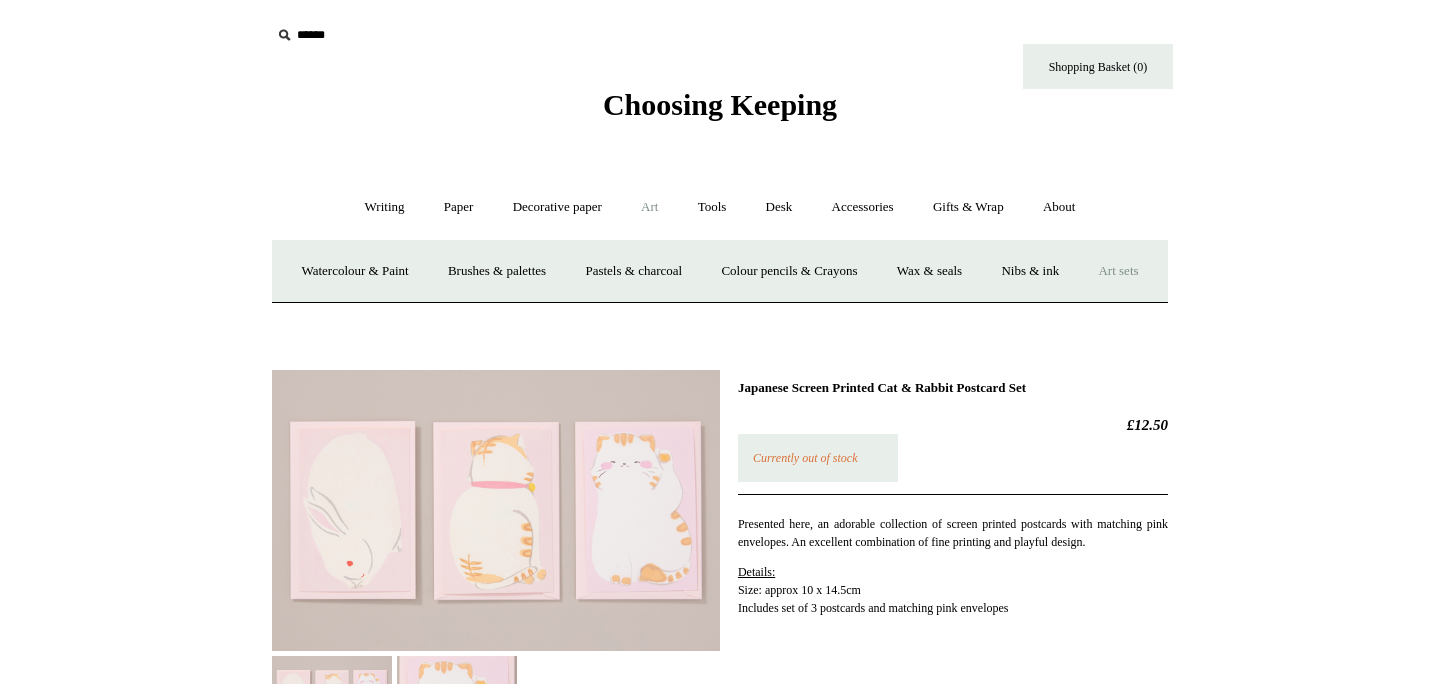 click on "Art sets" at bounding box center [1118, 271] 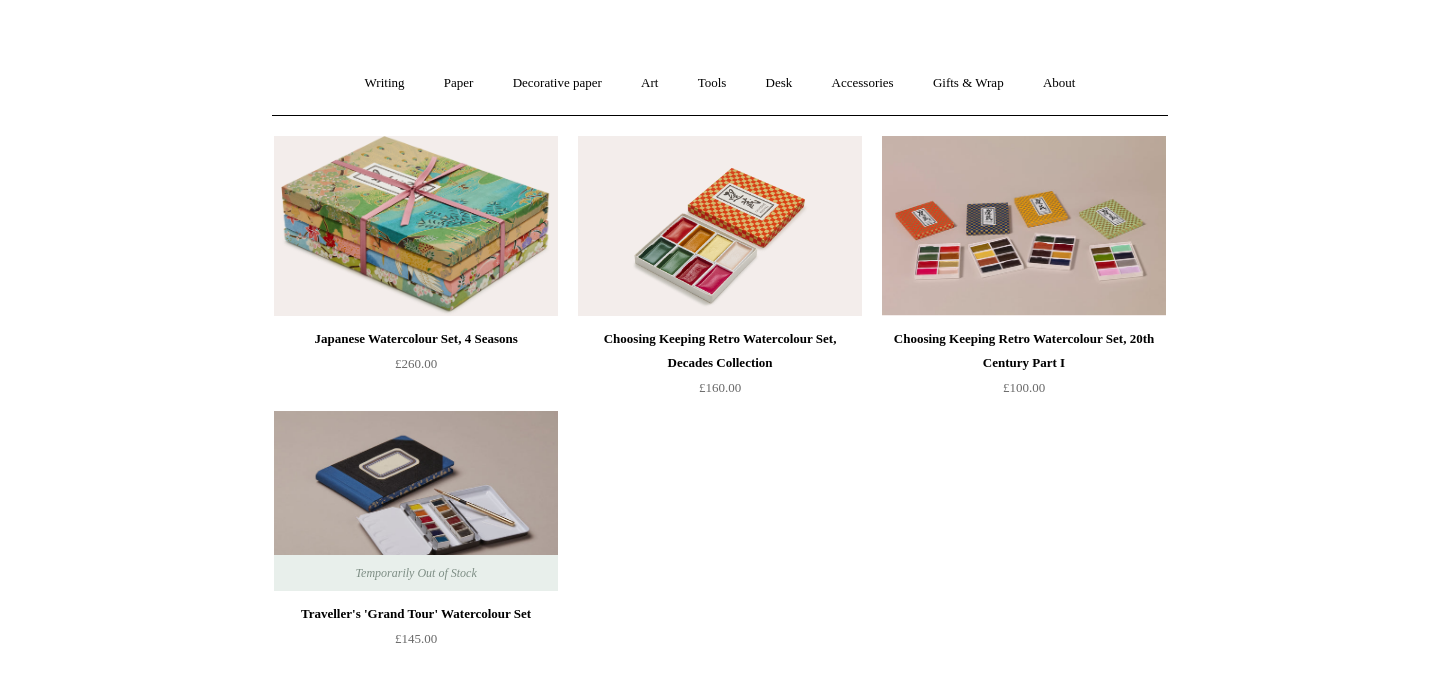 scroll, scrollTop: 132, scrollLeft: 0, axis: vertical 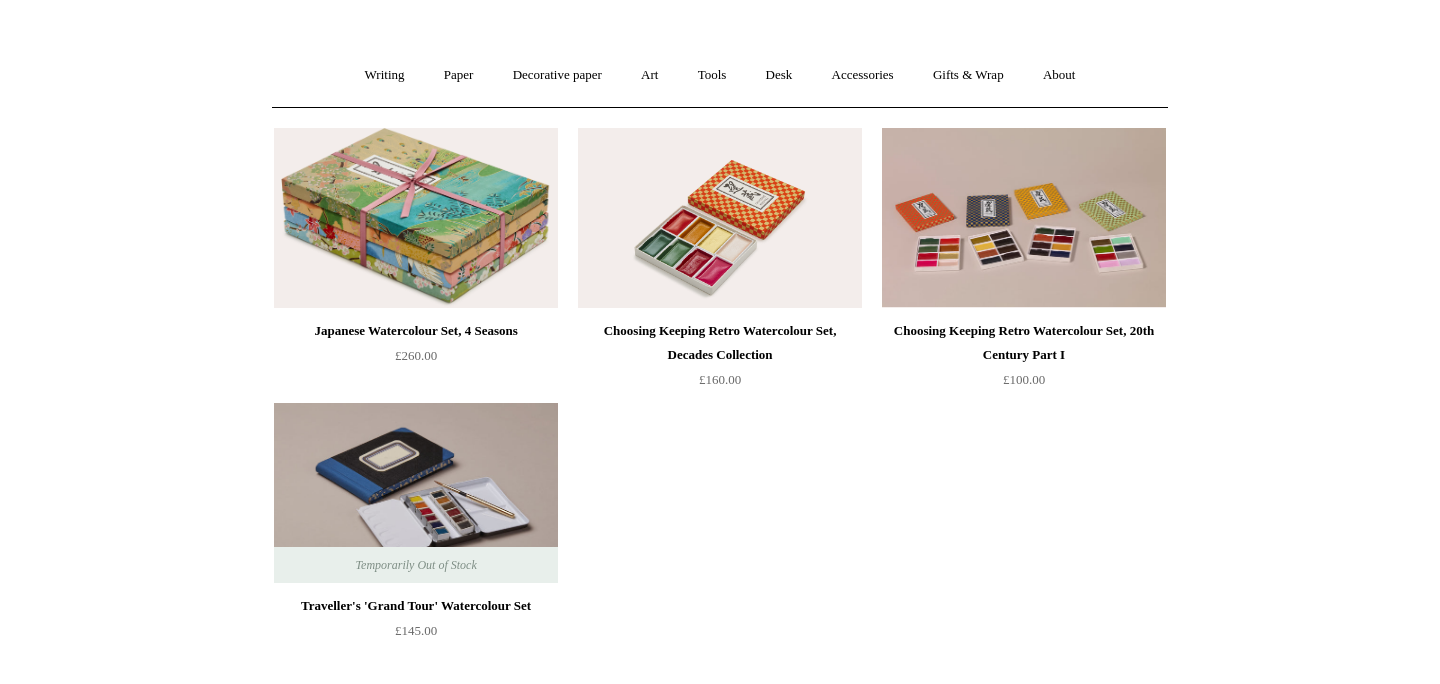 click at bounding box center (720, 218) 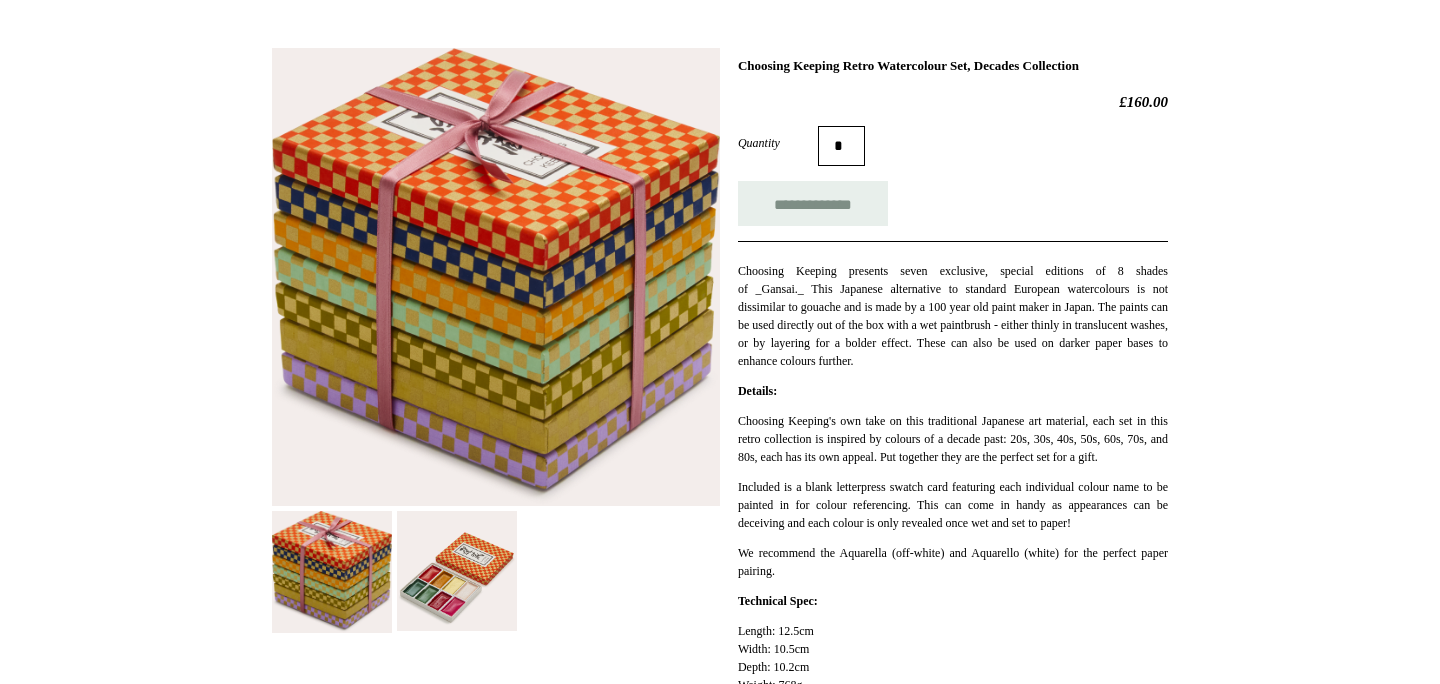 scroll, scrollTop: 289, scrollLeft: 0, axis: vertical 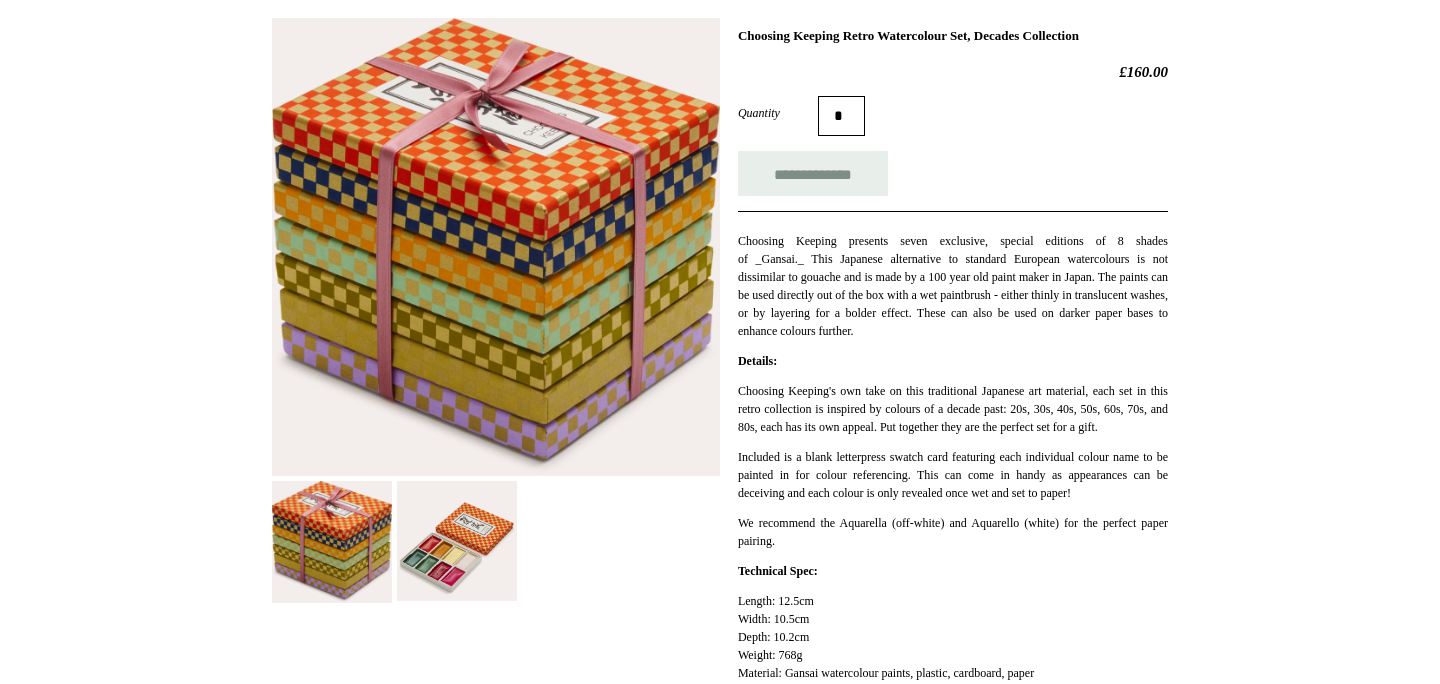 click at bounding box center [457, 541] 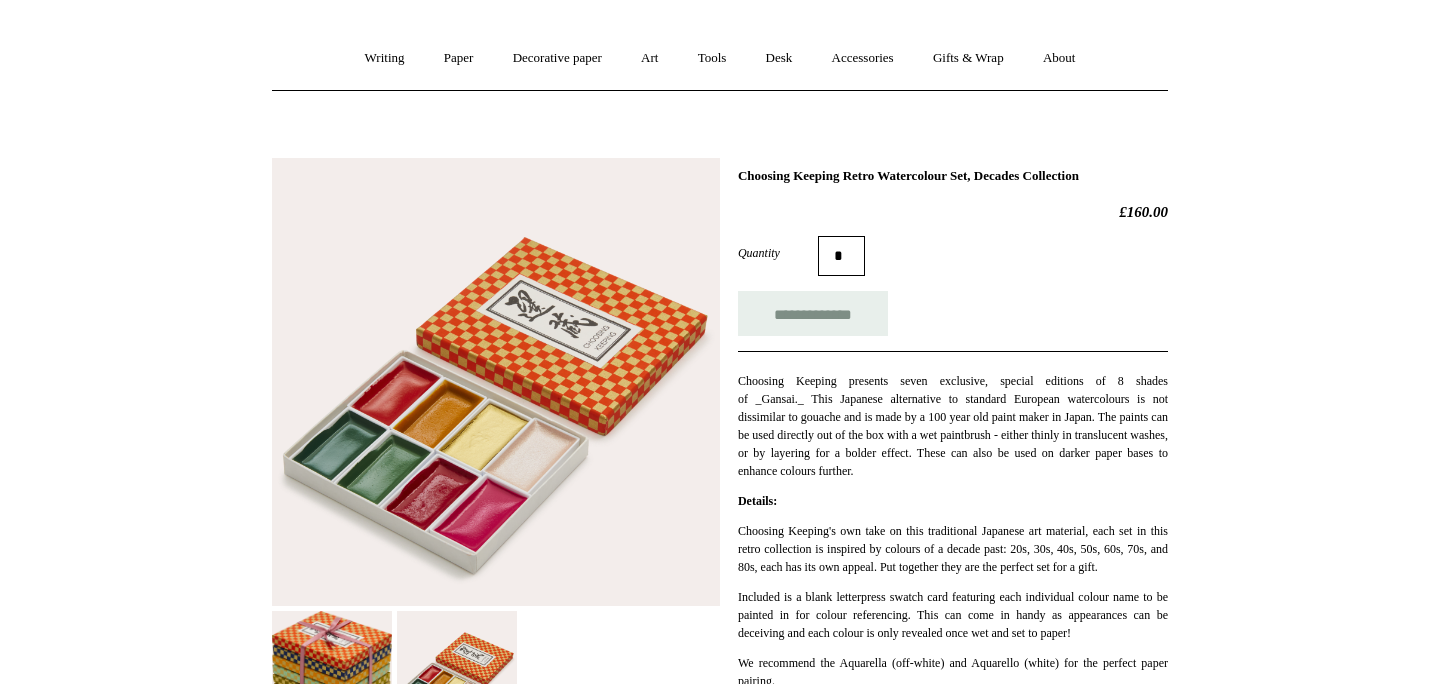 scroll, scrollTop: 0, scrollLeft: 0, axis: both 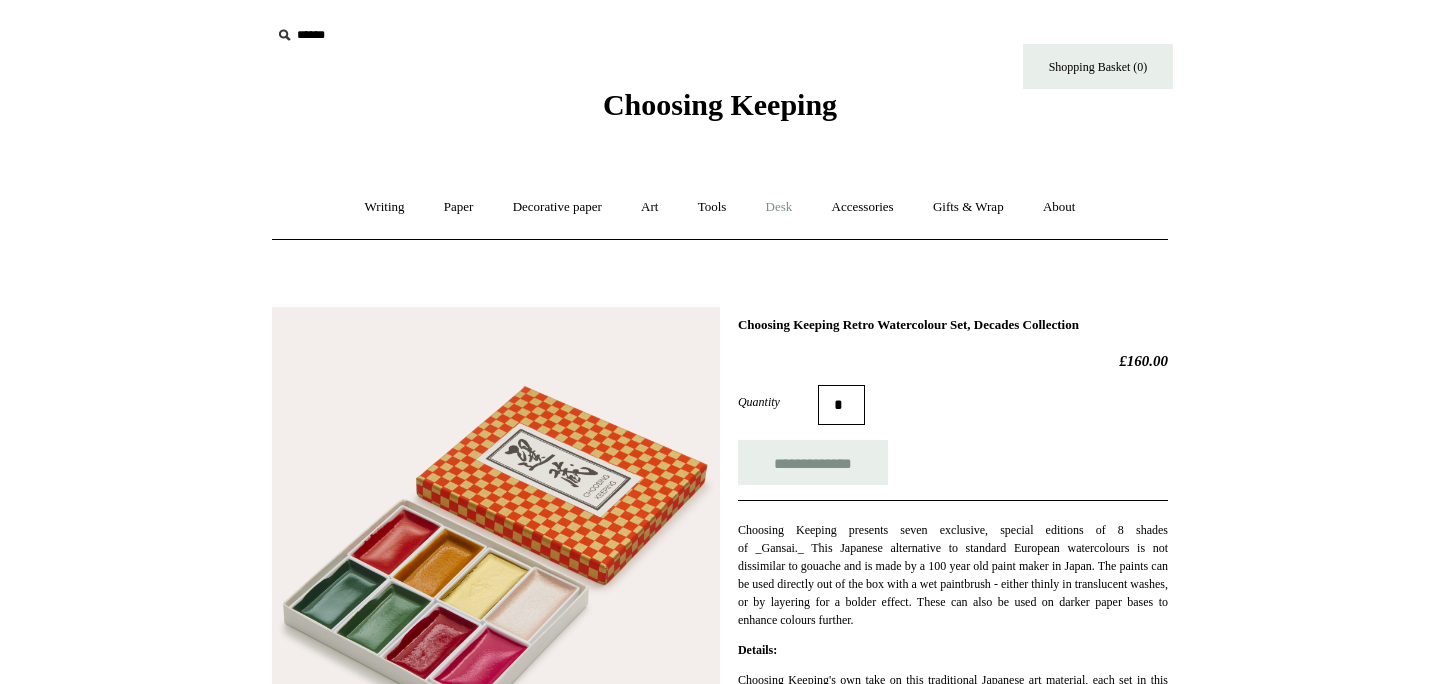 click on "Desk +" at bounding box center [779, 207] 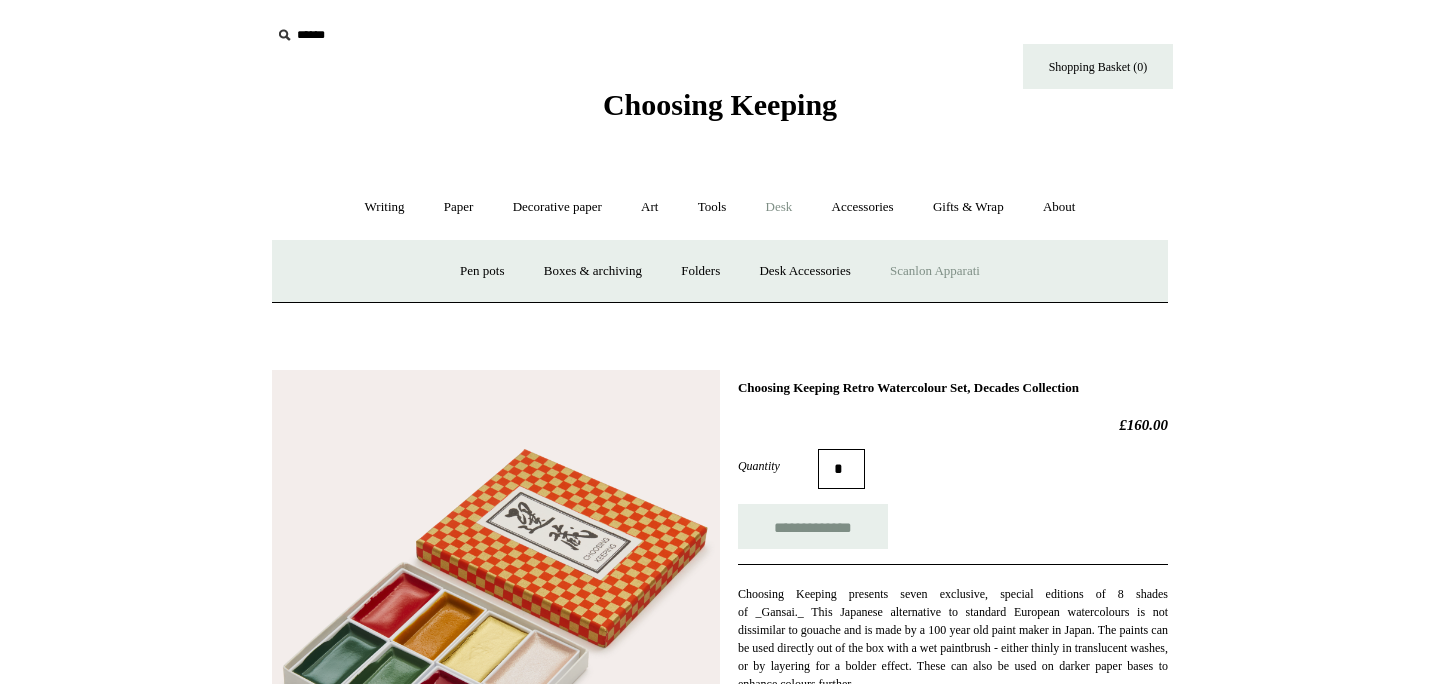 click on "Scanlon Apparati" at bounding box center (935, 271) 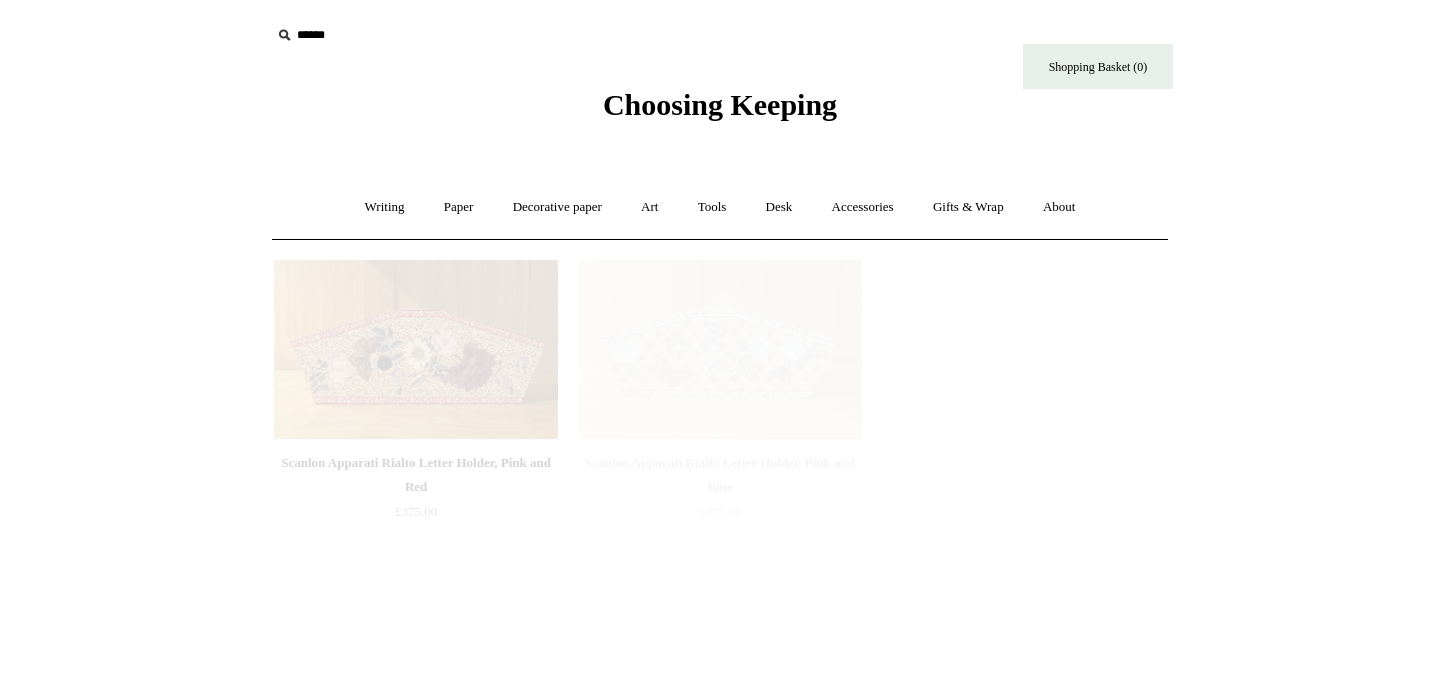 scroll, scrollTop: 0, scrollLeft: 0, axis: both 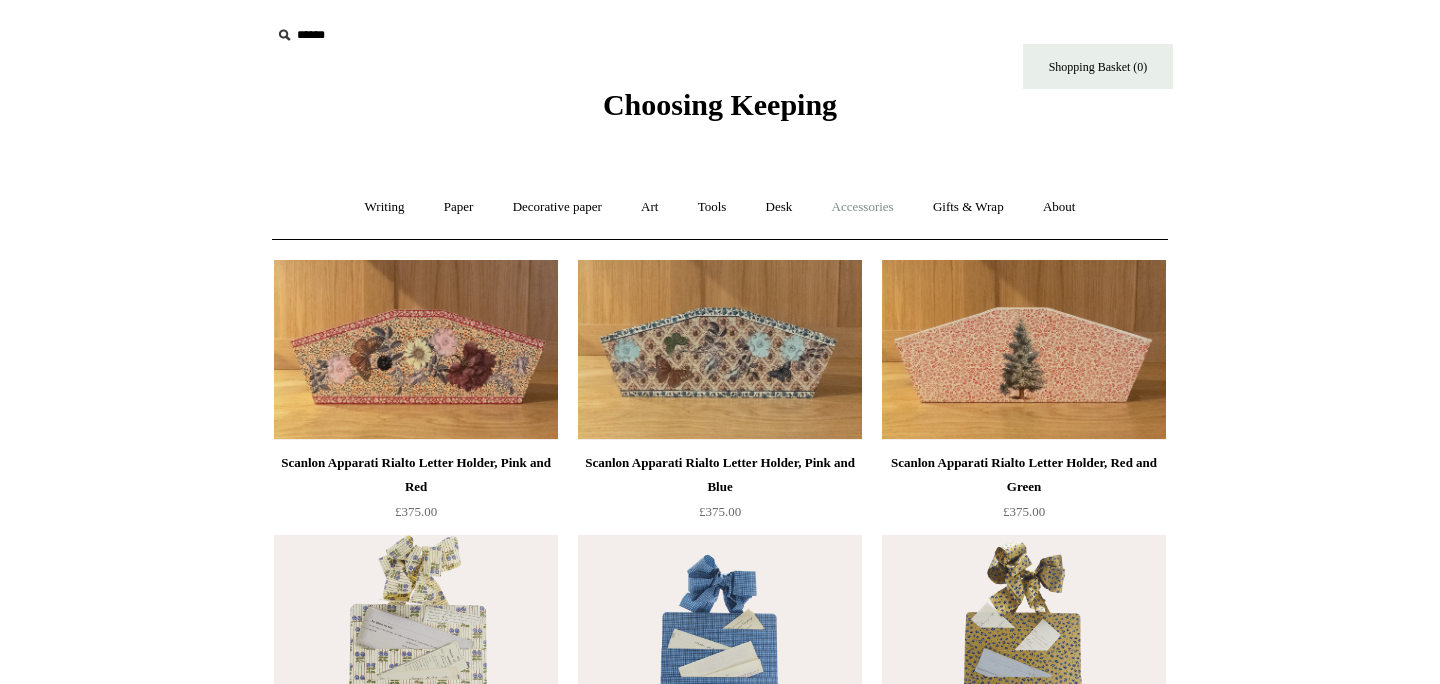 click on "Accessories +" at bounding box center (863, 207) 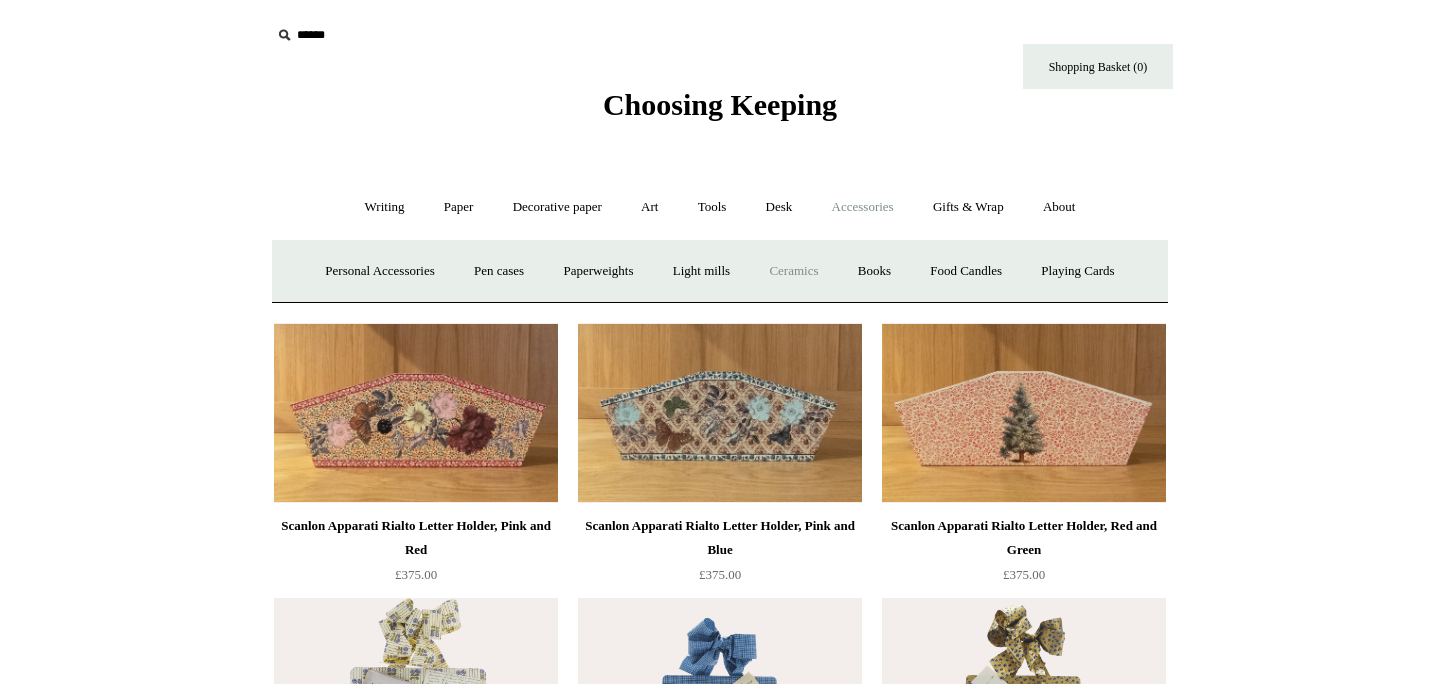 click on "Ceramics  +" at bounding box center [793, 271] 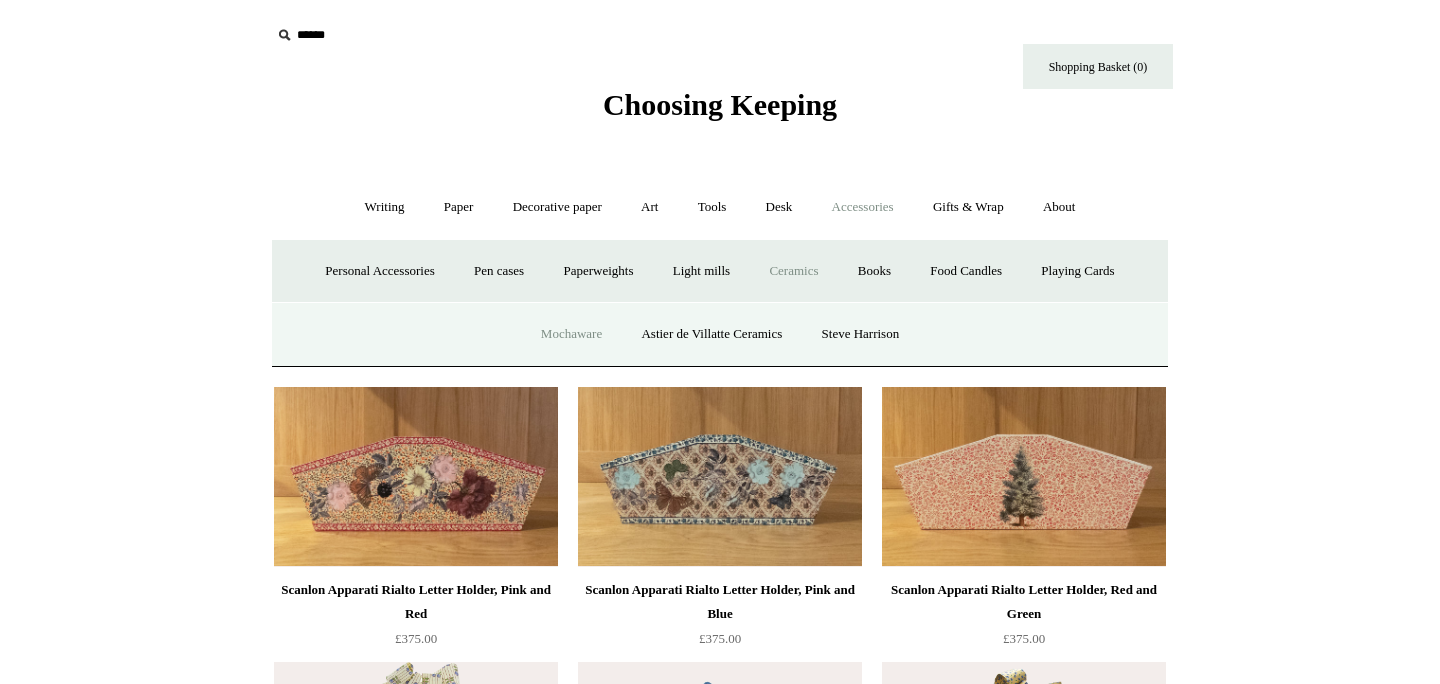 click on "Mochaware" at bounding box center [571, 334] 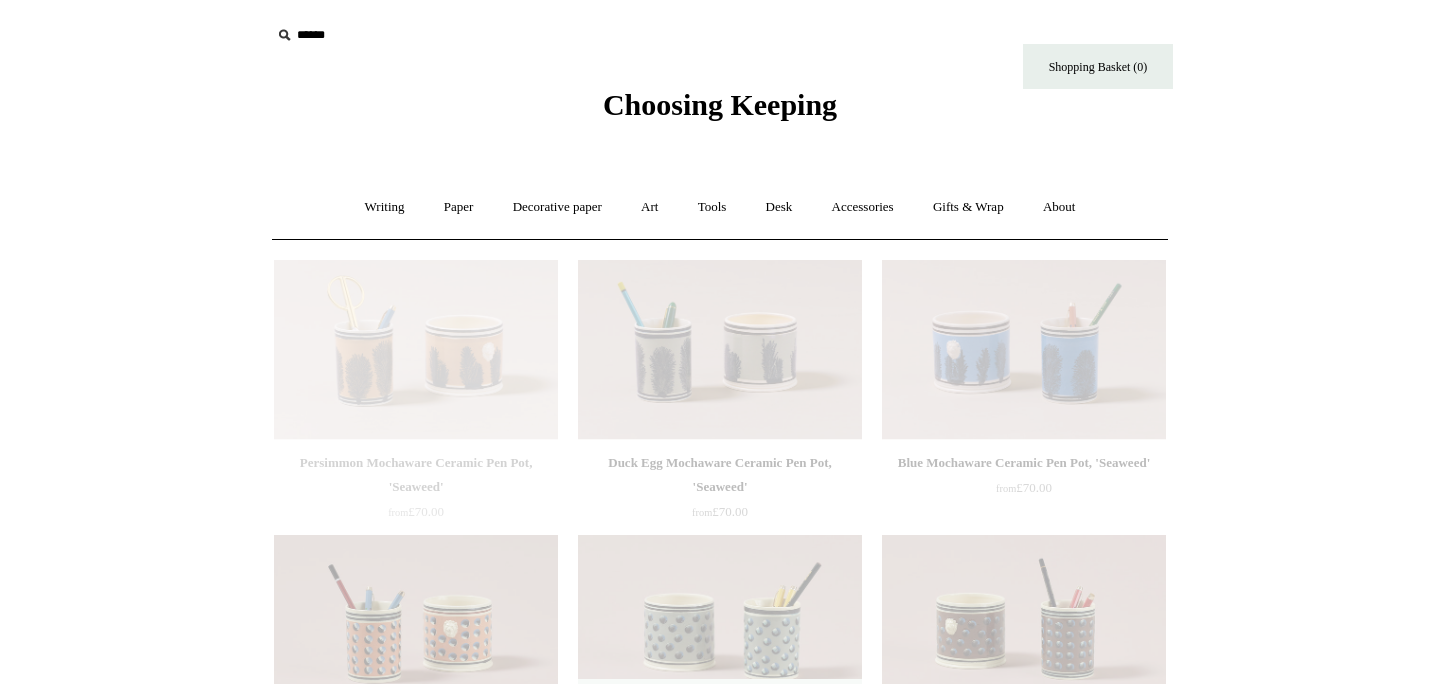 scroll, scrollTop: 0, scrollLeft: 0, axis: both 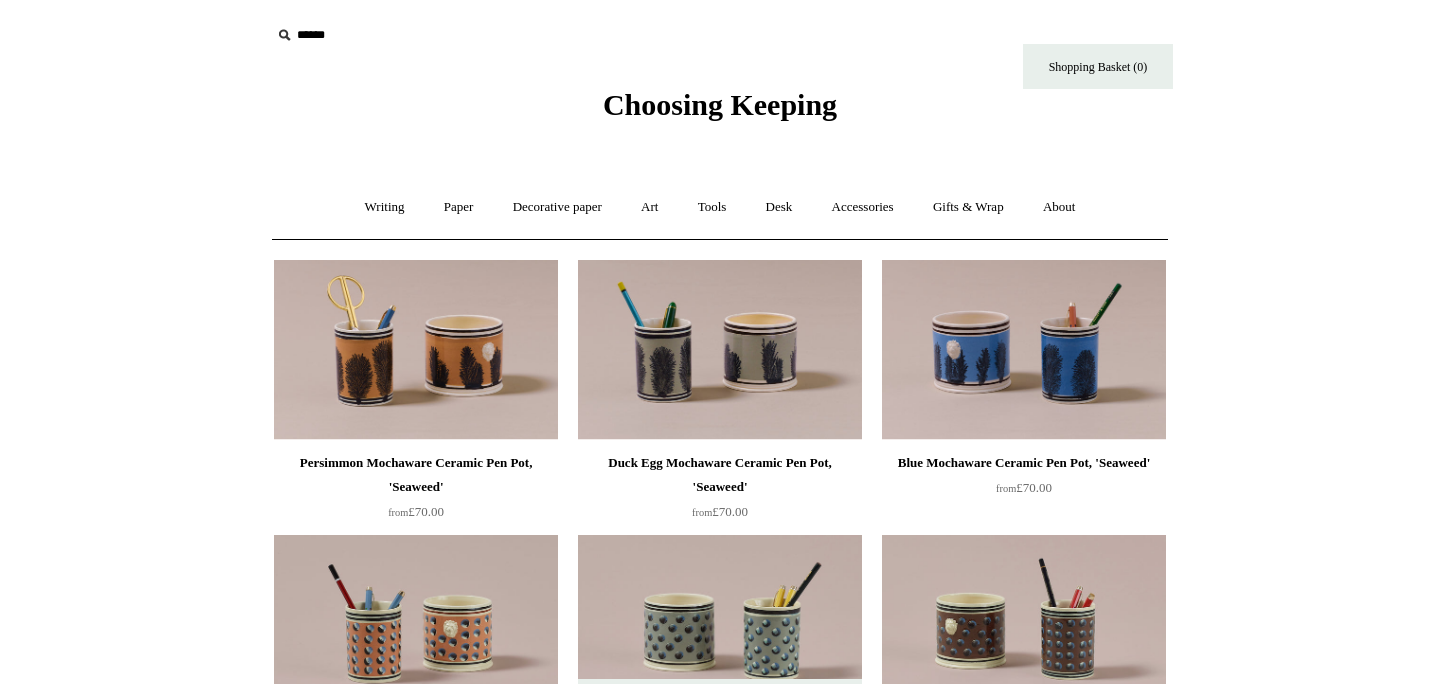 click at bounding box center [1024, 350] 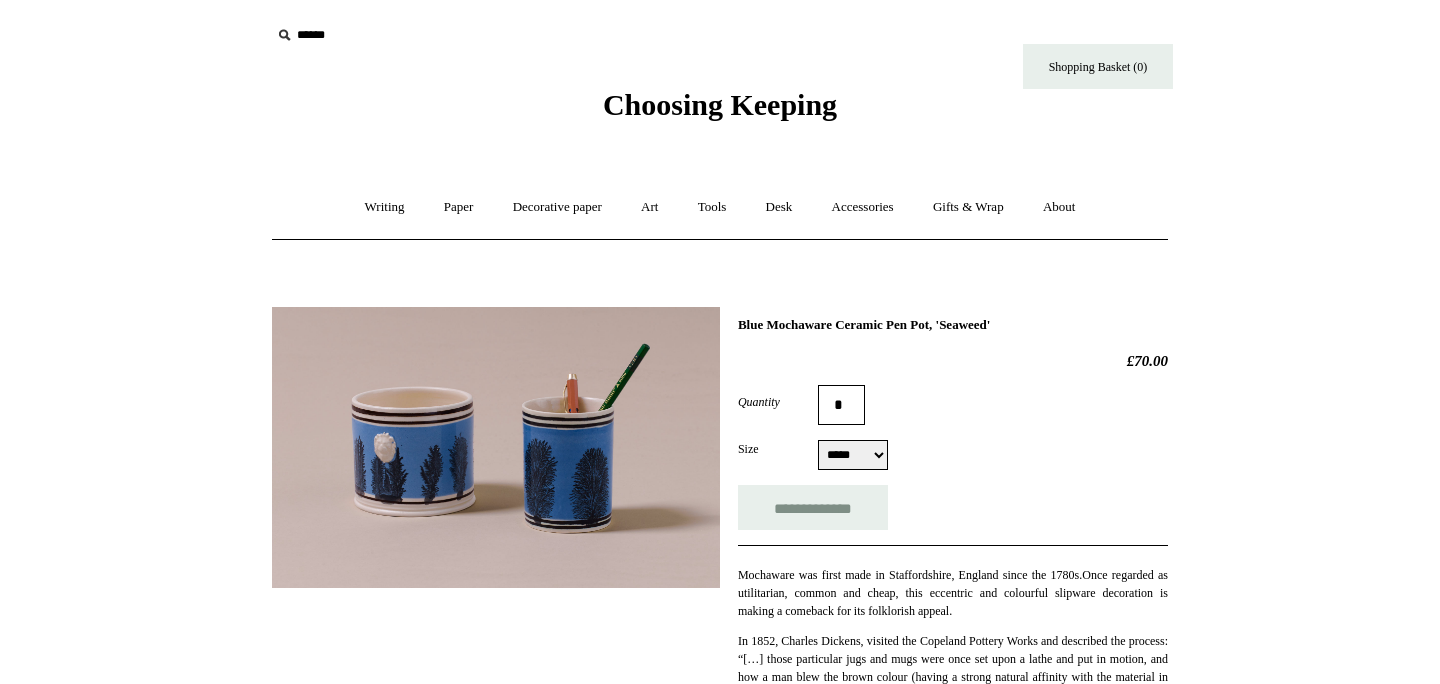scroll, scrollTop: 0, scrollLeft: 0, axis: both 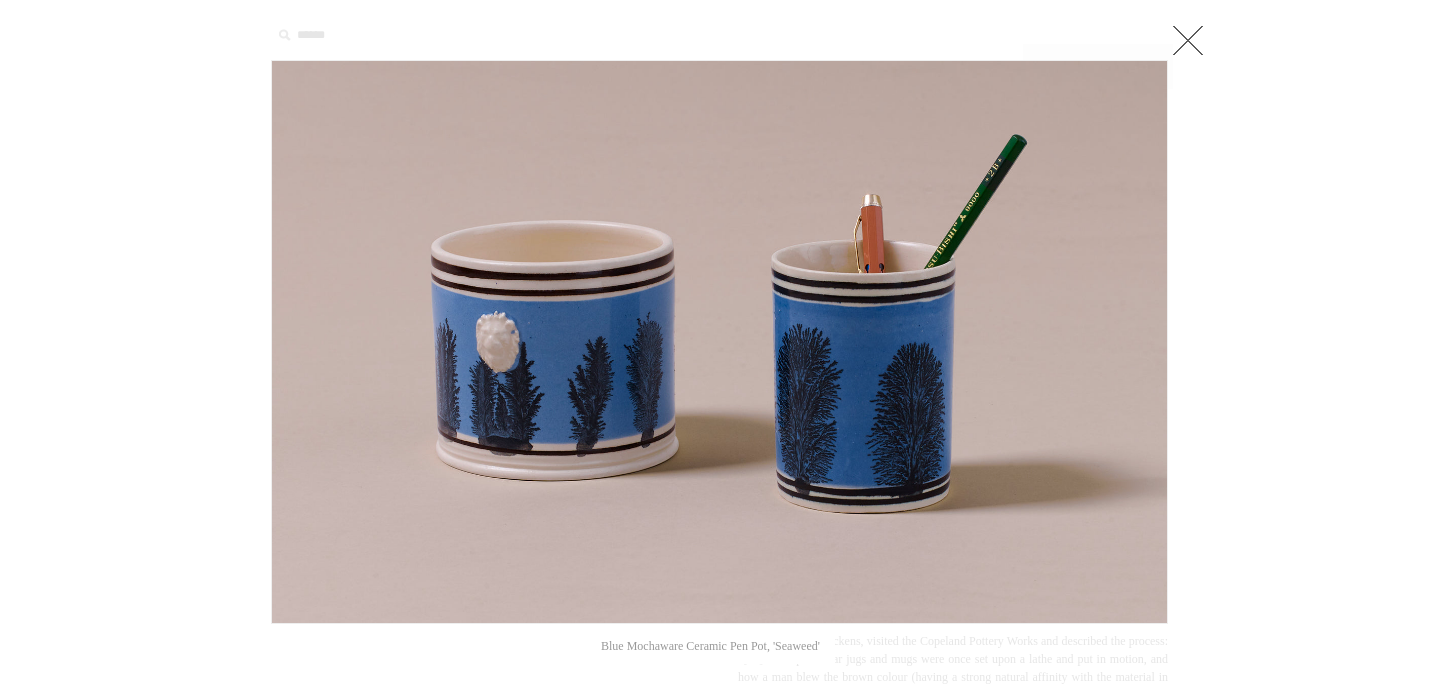 click at bounding box center (719, 342) 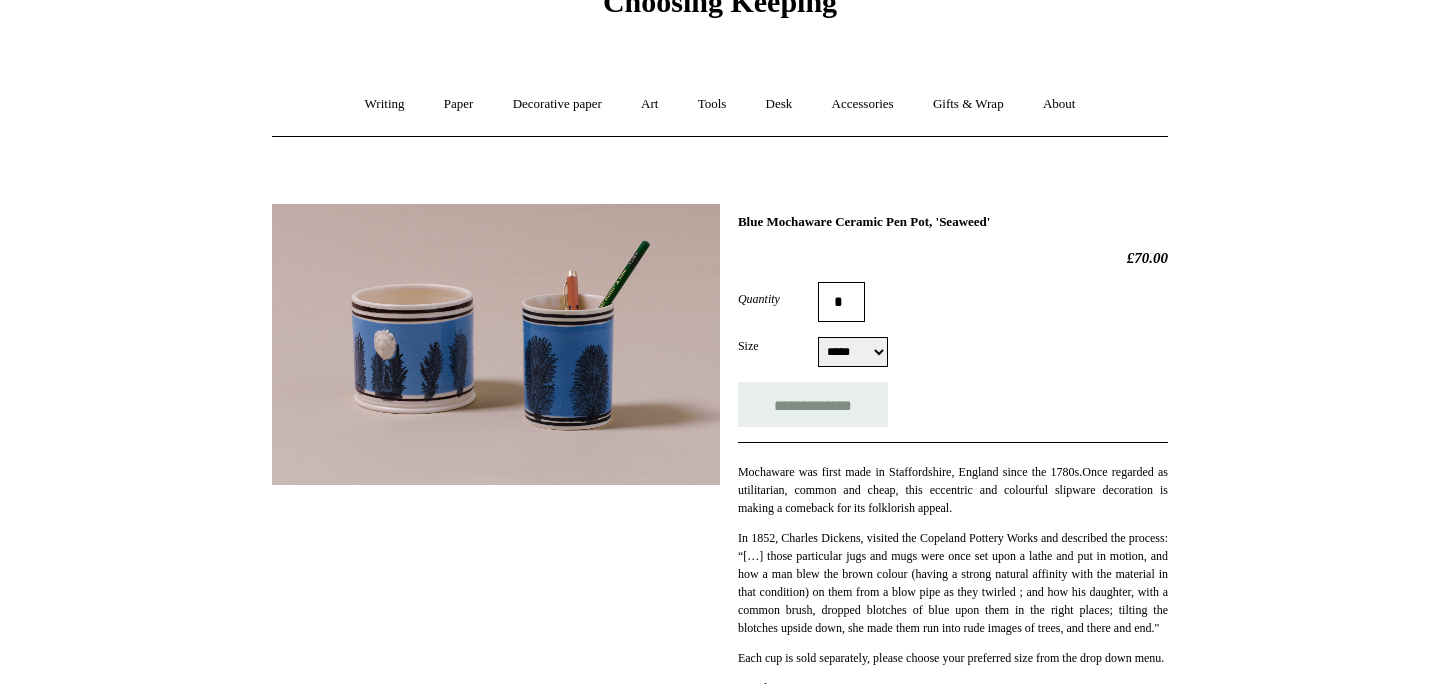 scroll, scrollTop: 132, scrollLeft: 0, axis: vertical 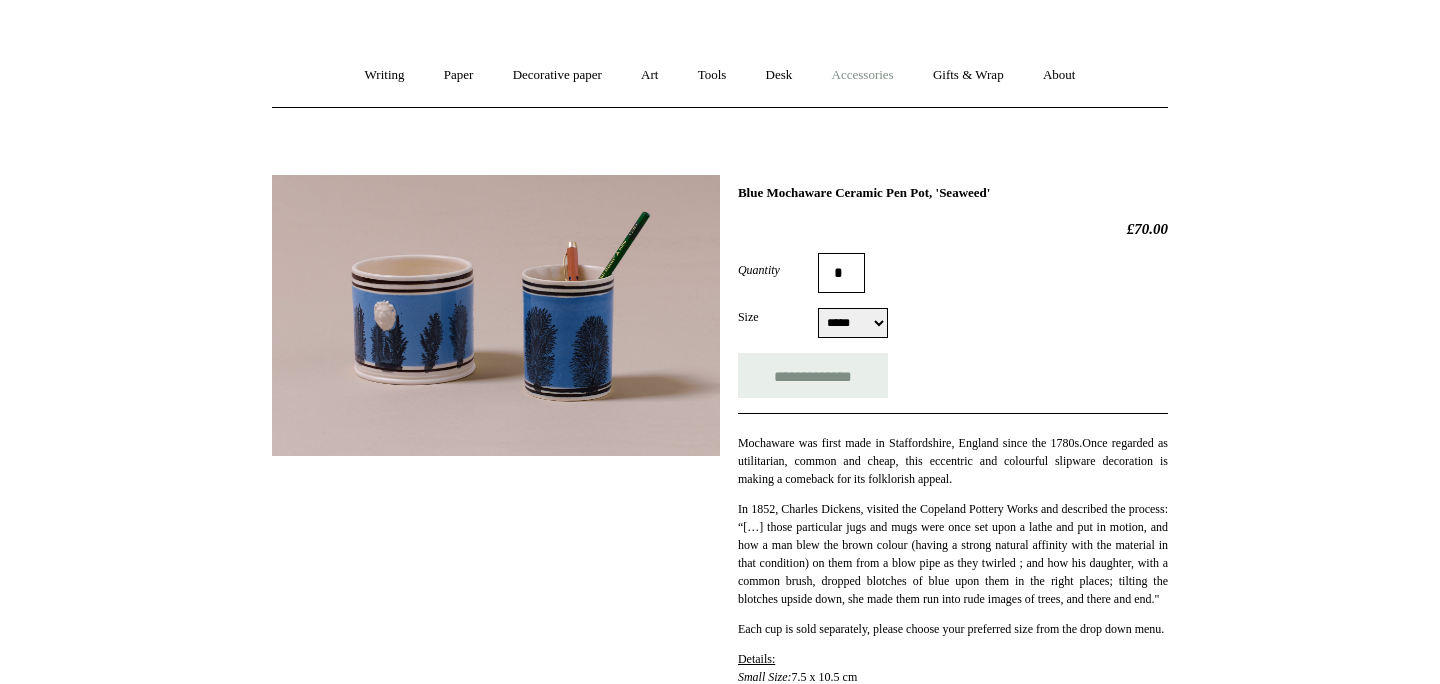 click on "Accessories +" at bounding box center (863, 75) 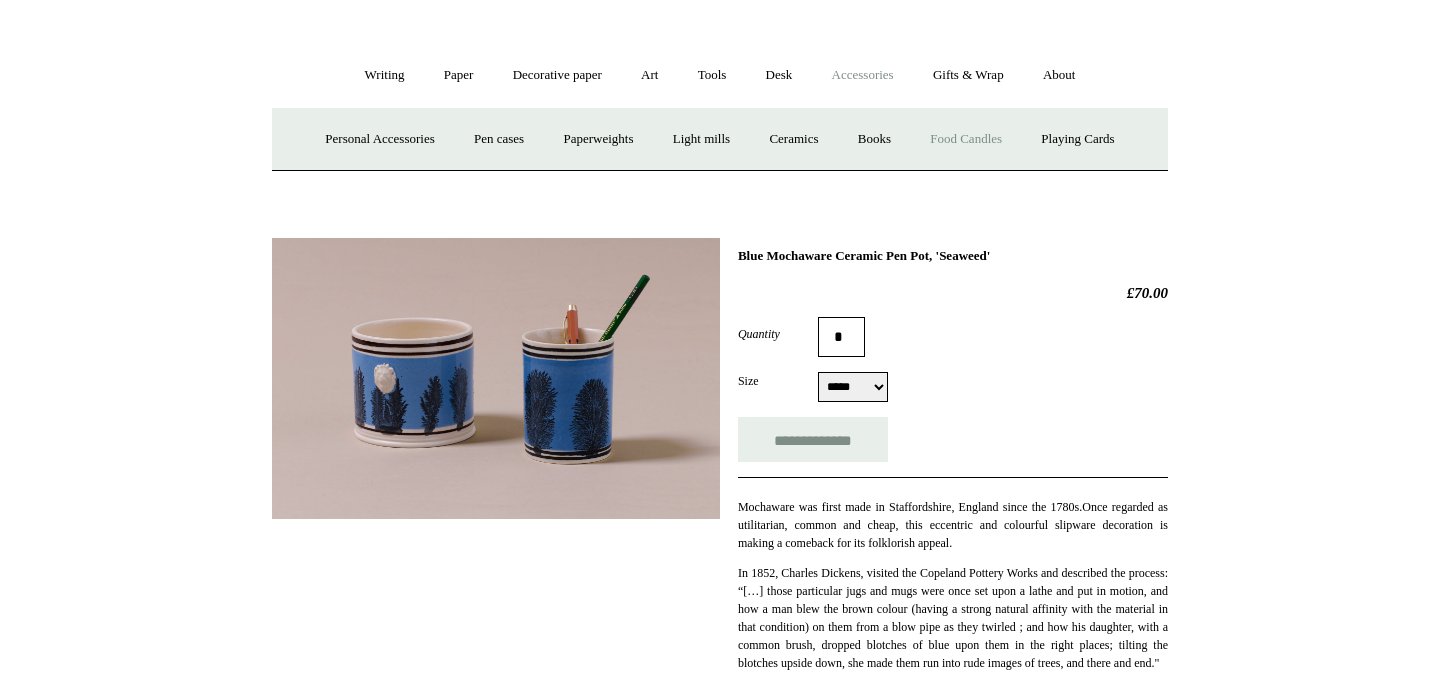click on "Food Candles" at bounding box center [966, 139] 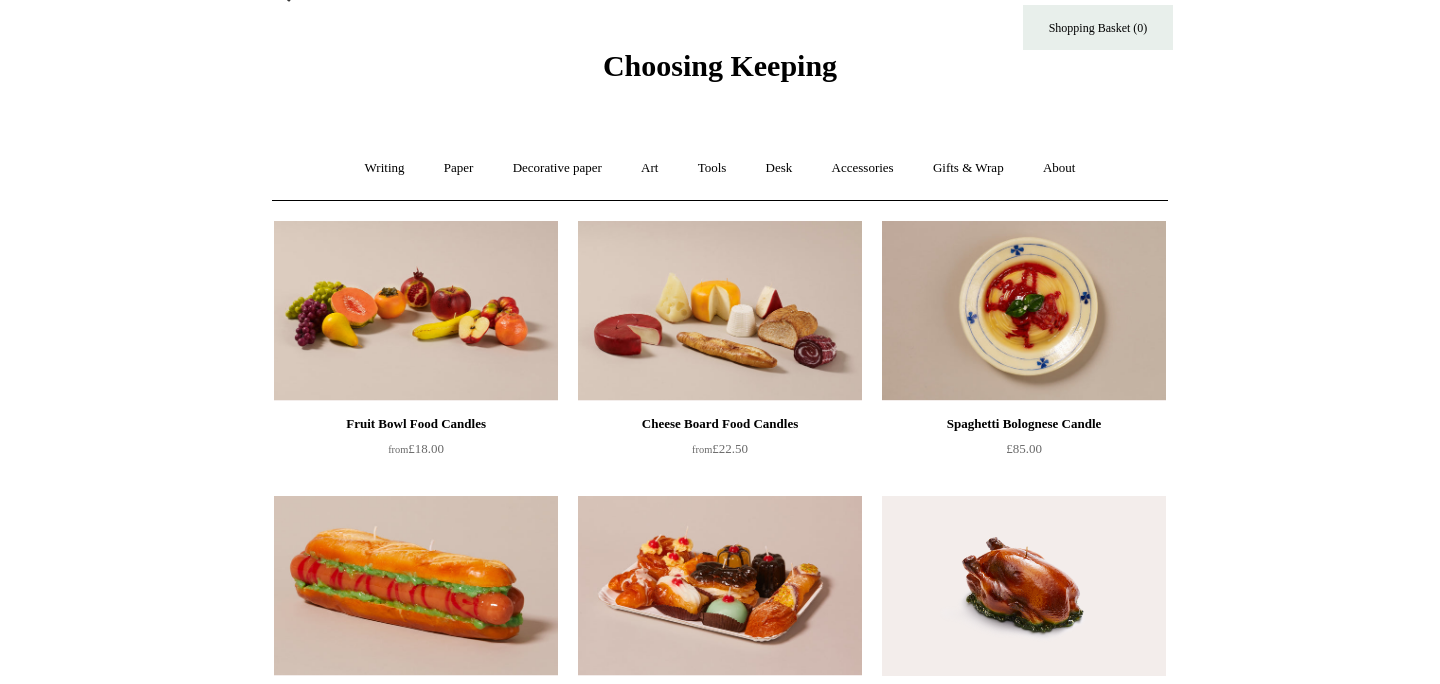 scroll, scrollTop: 0, scrollLeft: 0, axis: both 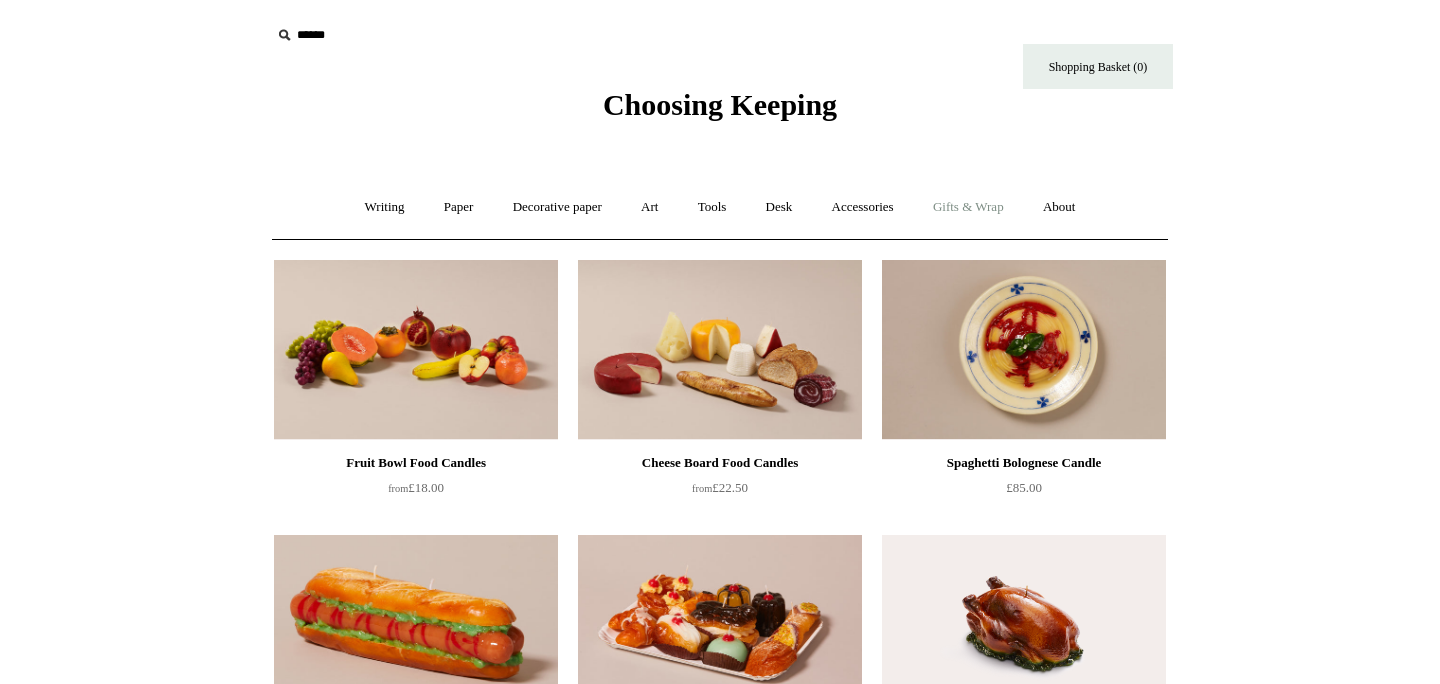 click on "Gifts & Wrap +" at bounding box center [968, 207] 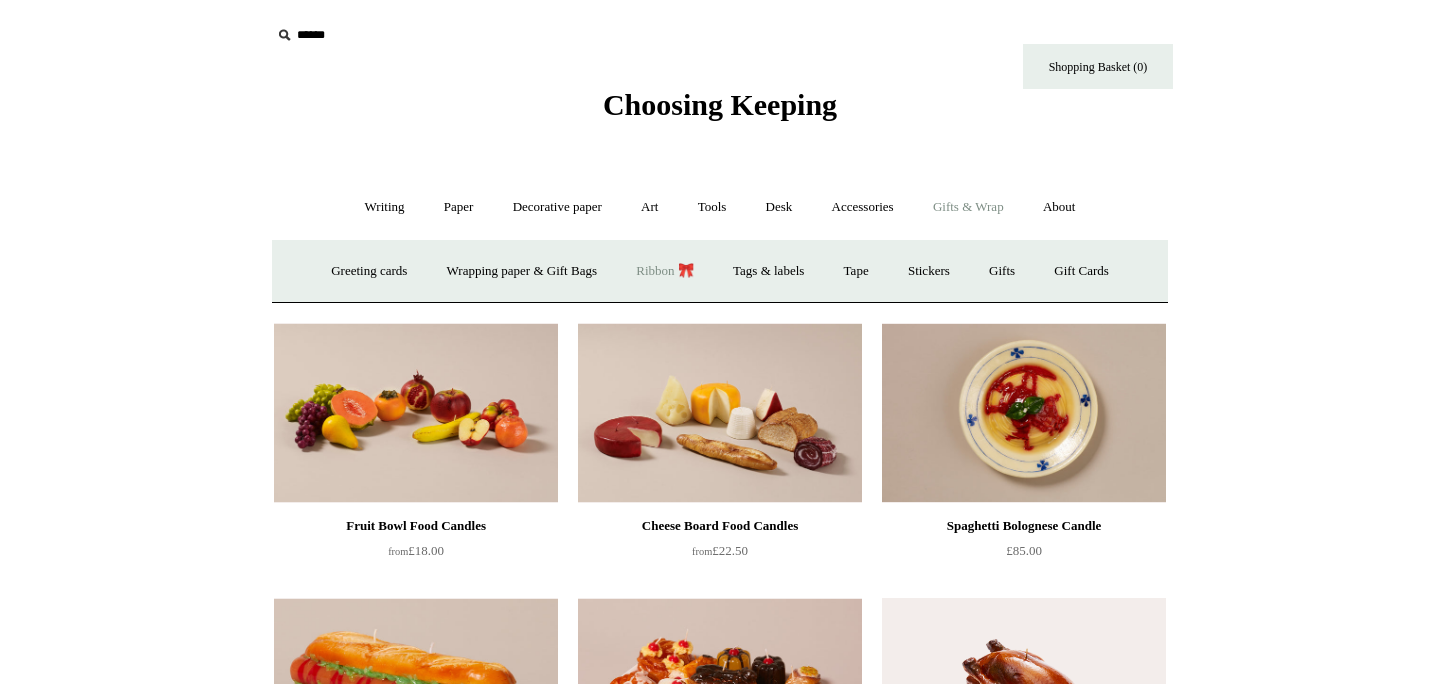 click on "Ribbon 🎀" at bounding box center [665, 271] 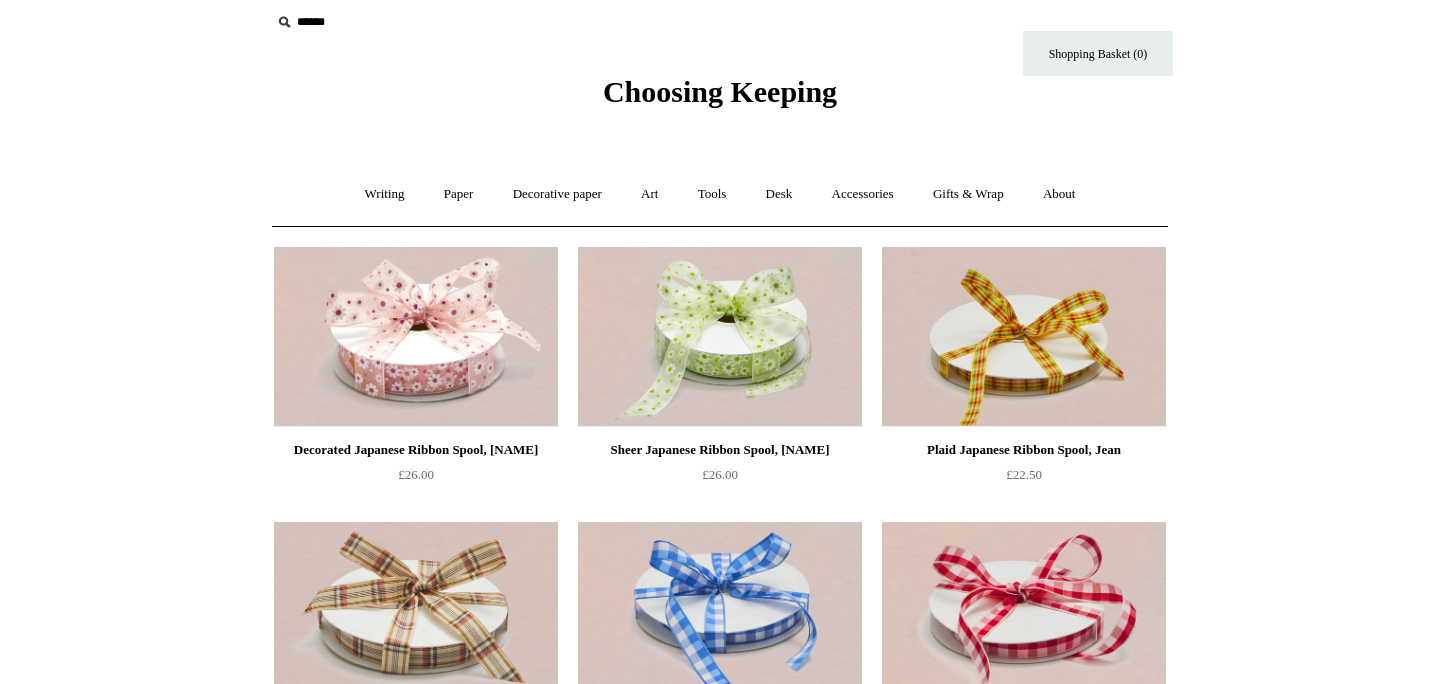 scroll, scrollTop: 14, scrollLeft: 0, axis: vertical 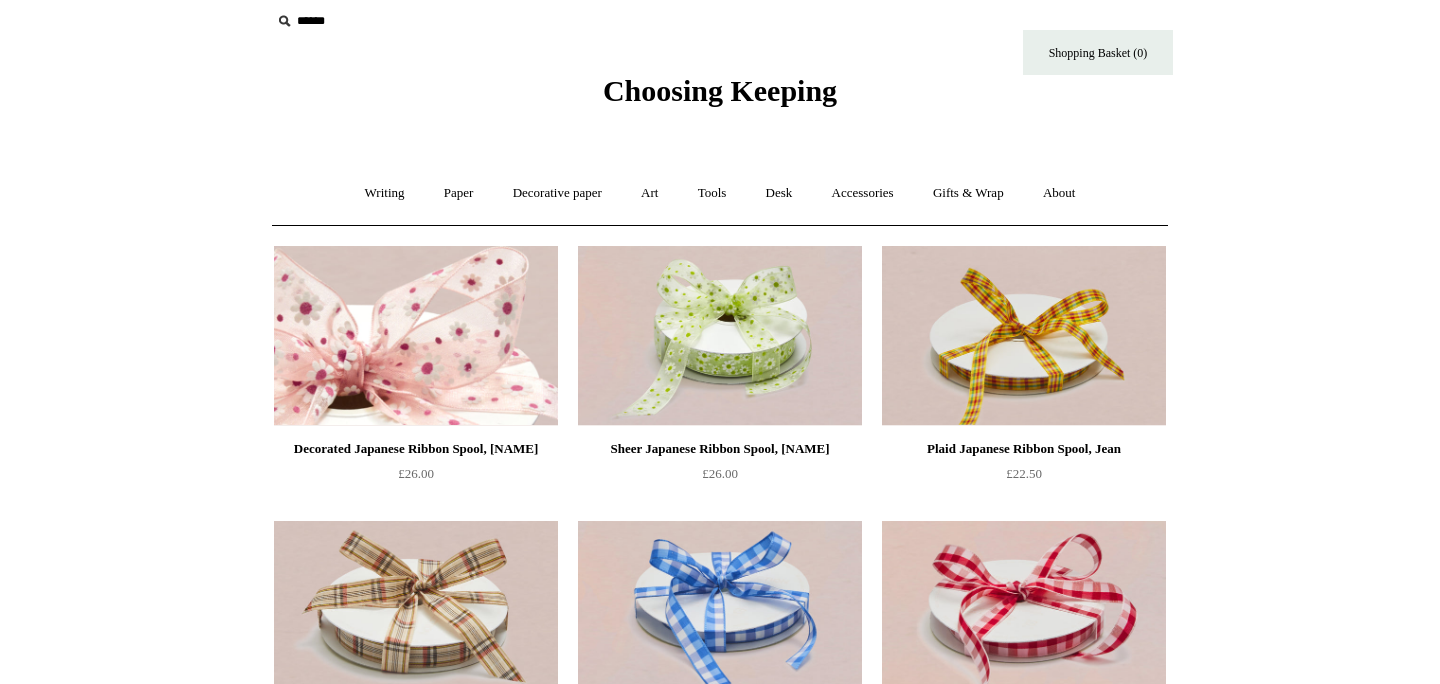 click at bounding box center [416, 336] 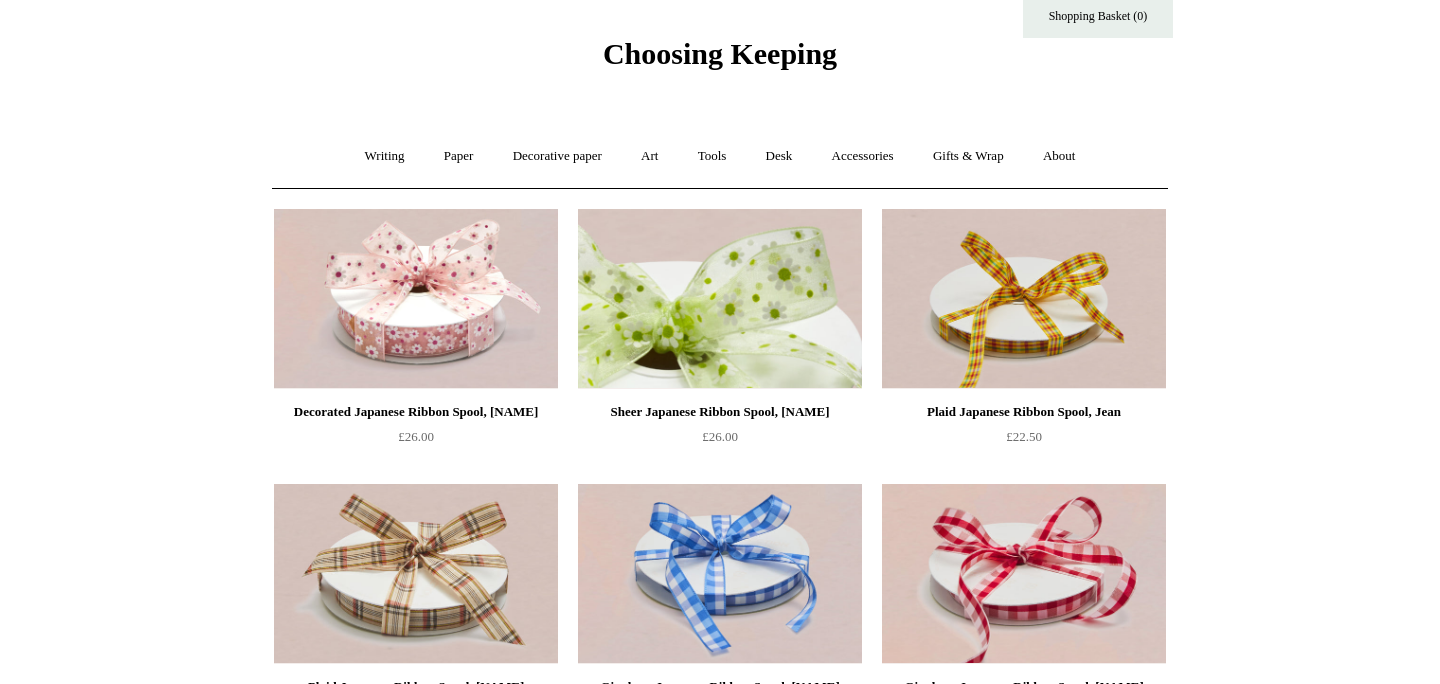scroll, scrollTop: 54, scrollLeft: 0, axis: vertical 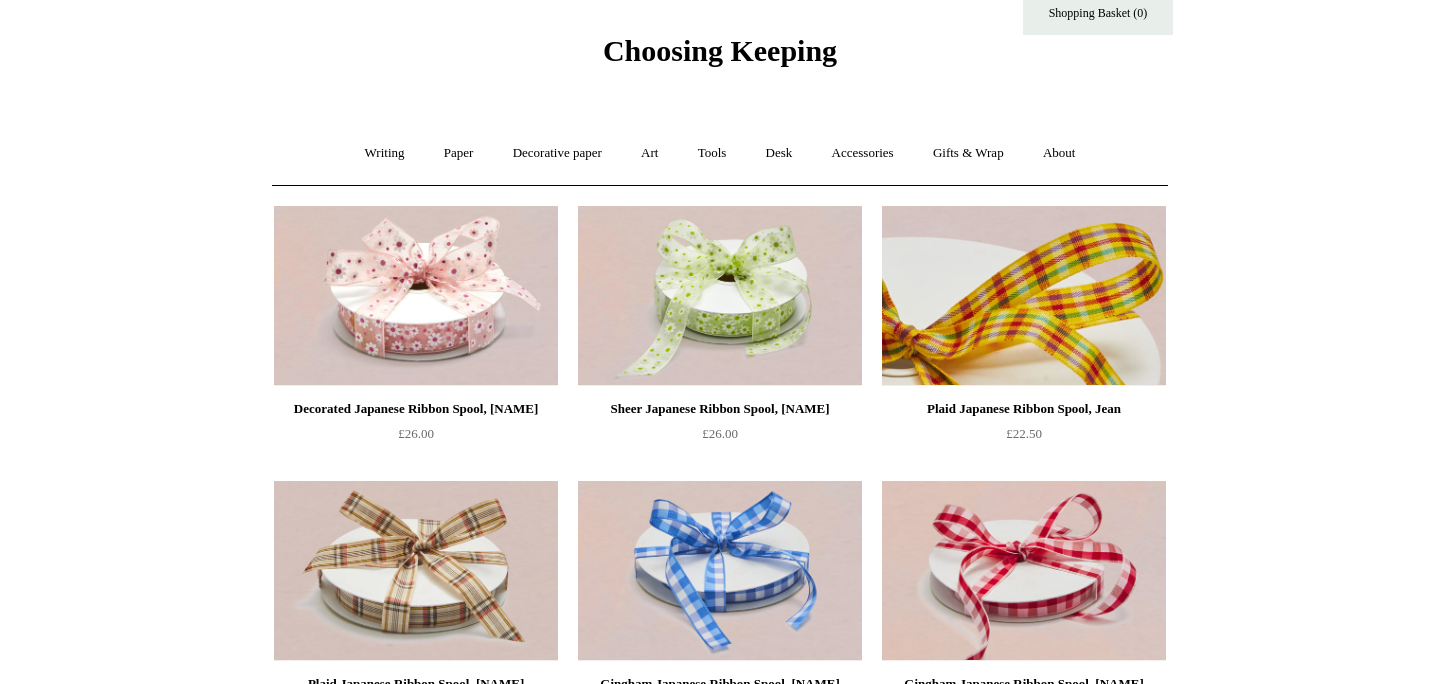 click at bounding box center [1024, 296] 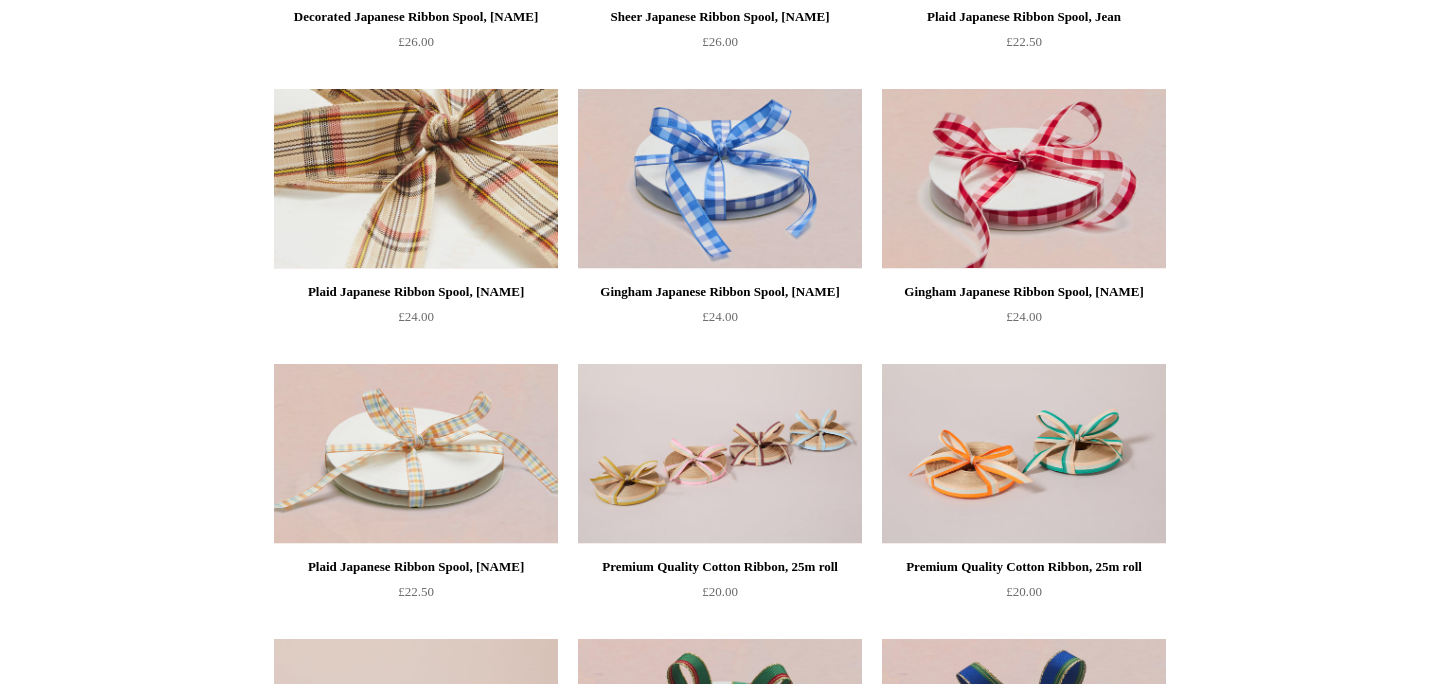 scroll, scrollTop: 462, scrollLeft: 0, axis: vertical 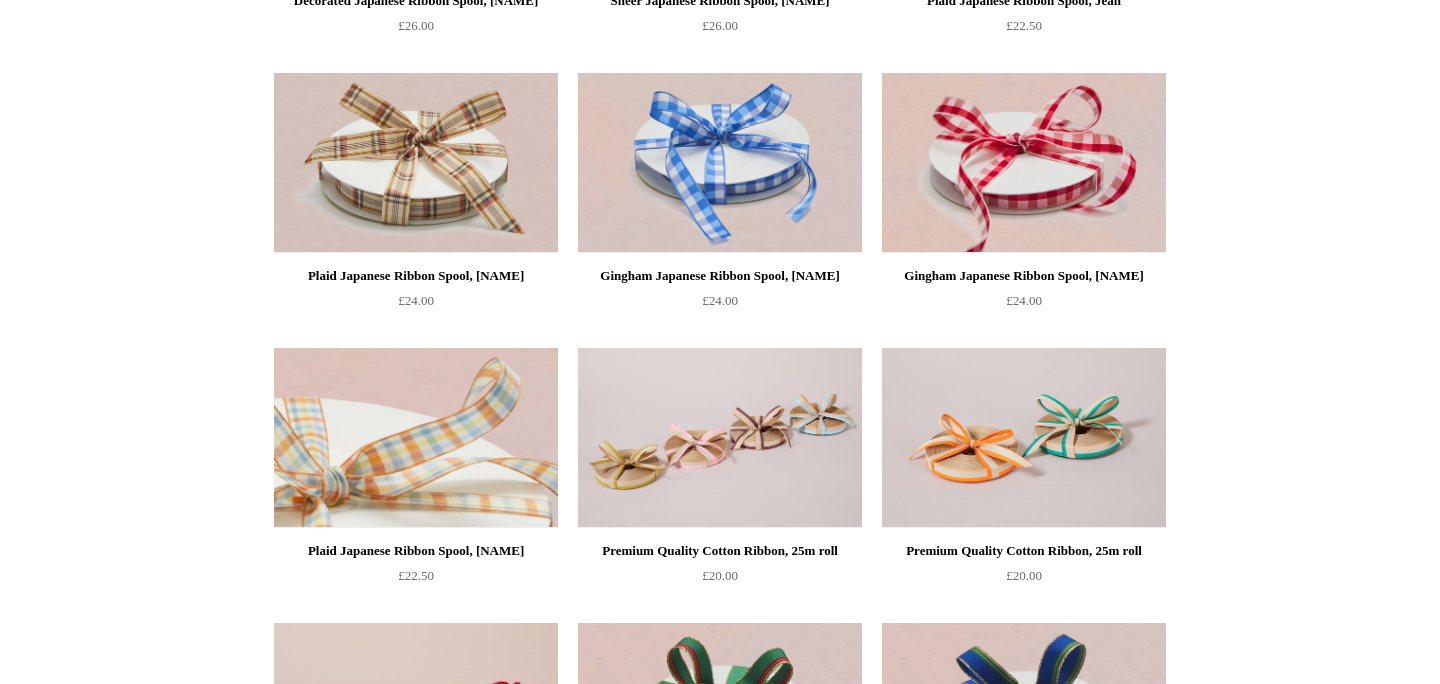 click at bounding box center (416, 438) 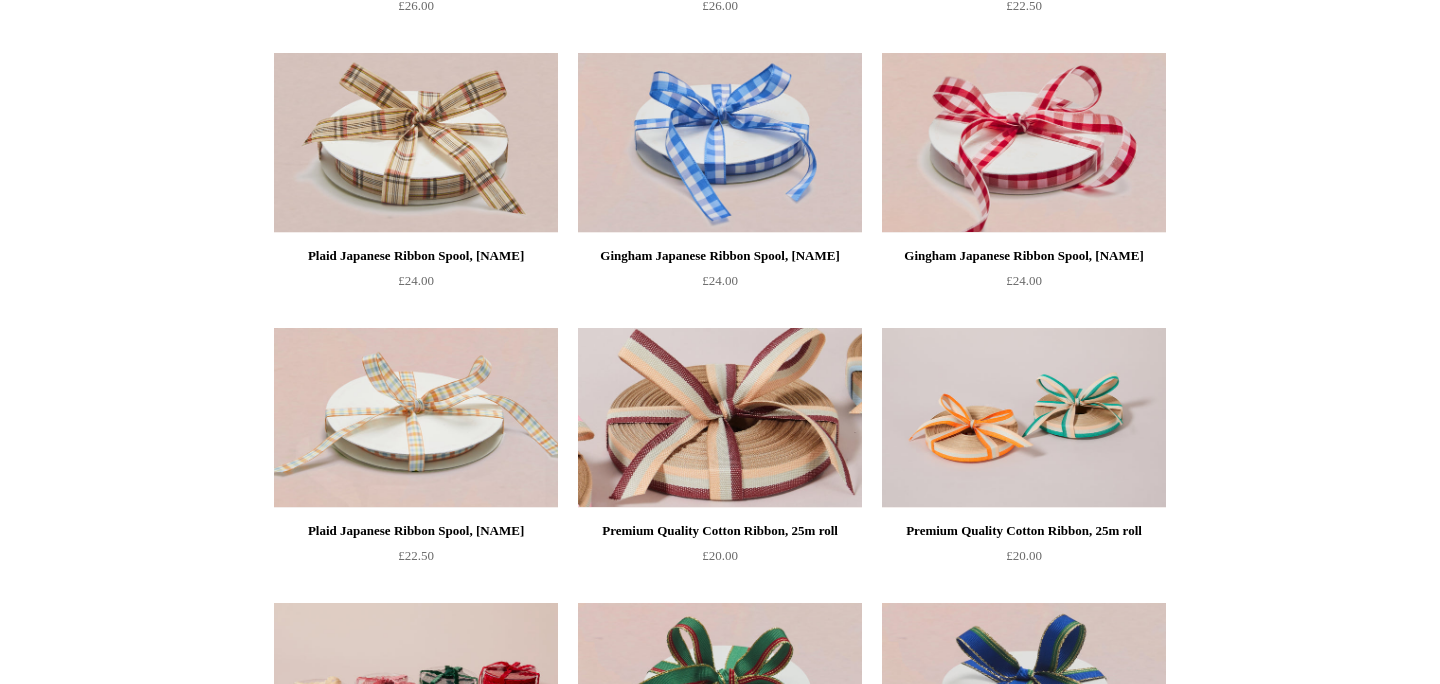 scroll, scrollTop: 483, scrollLeft: 0, axis: vertical 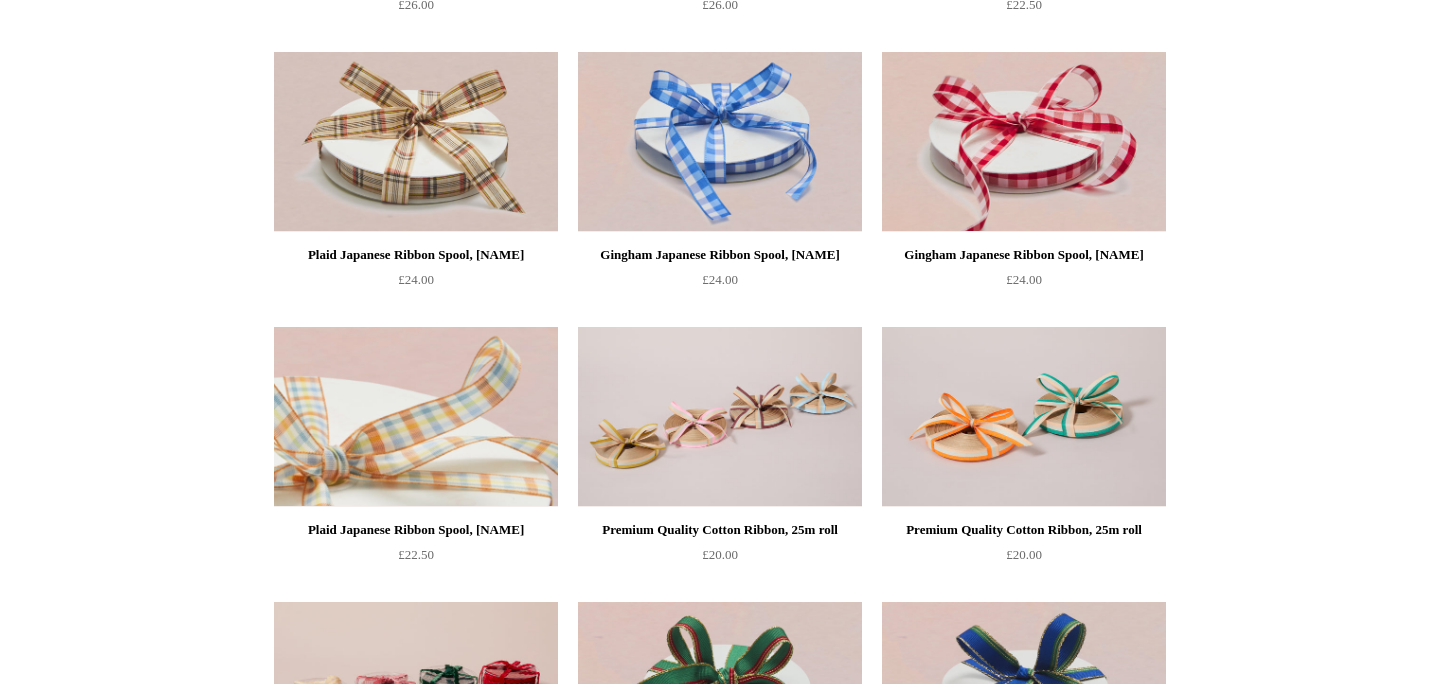 click at bounding box center (416, 417) 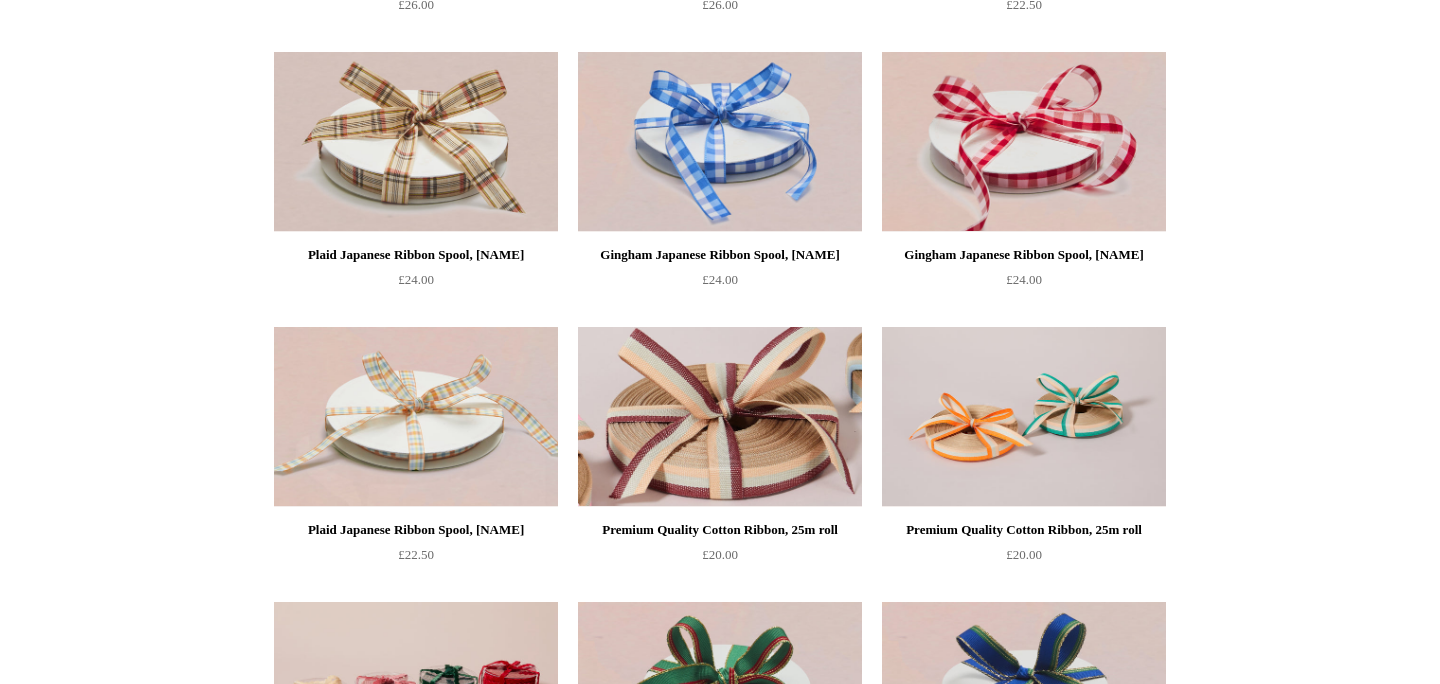 click at bounding box center [720, 417] 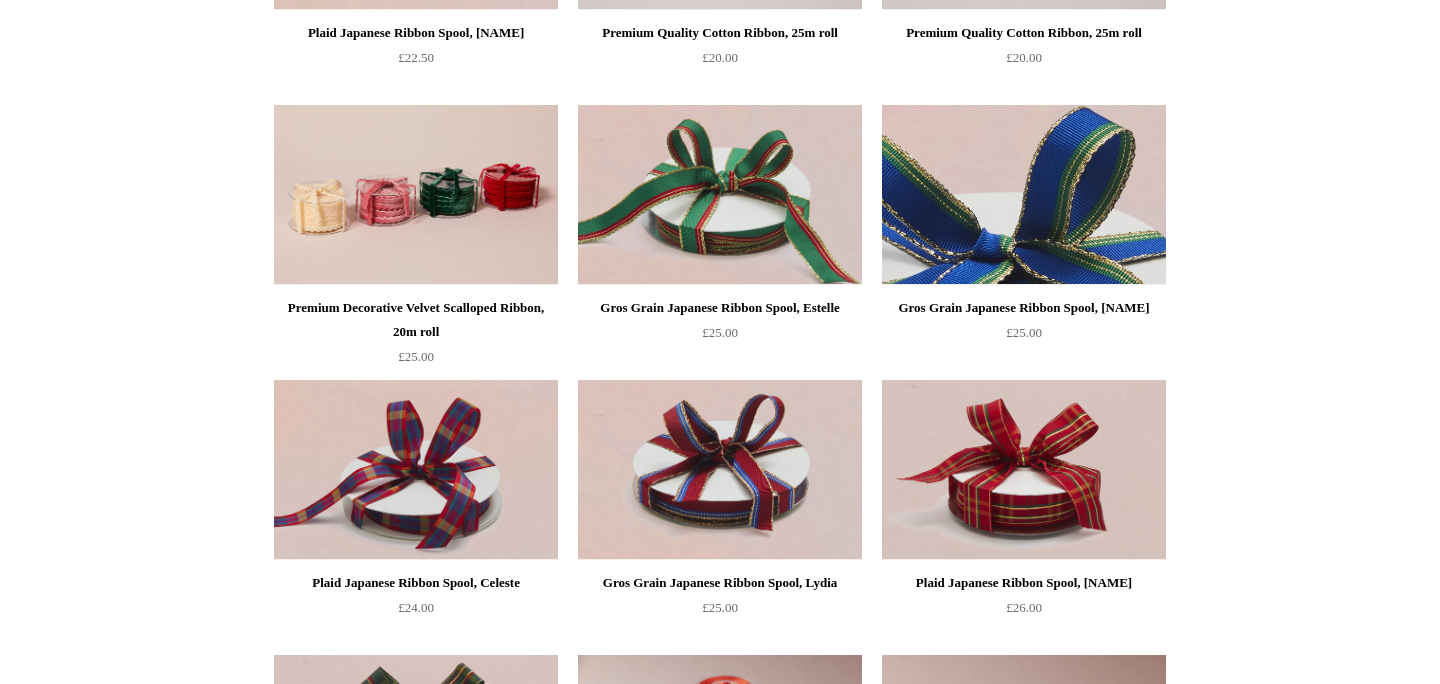 scroll, scrollTop: 1004, scrollLeft: 0, axis: vertical 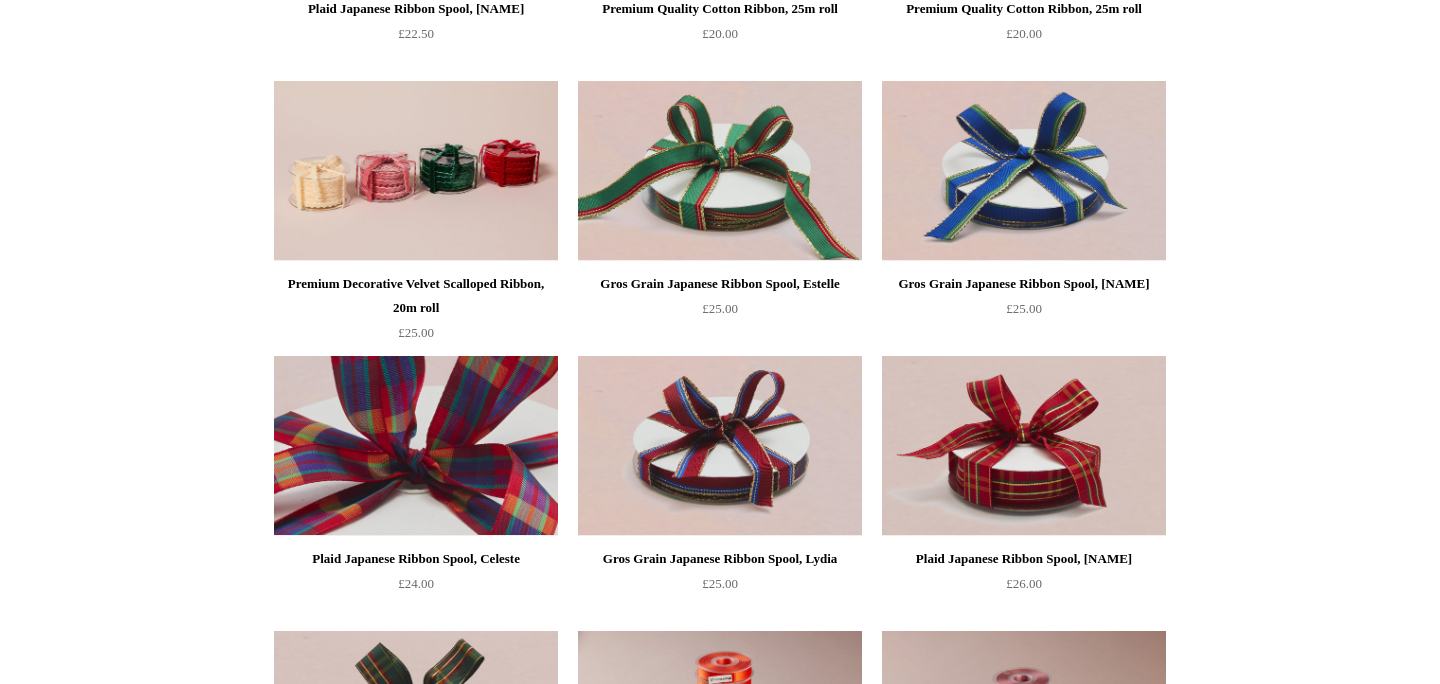 click at bounding box center (416, 446) 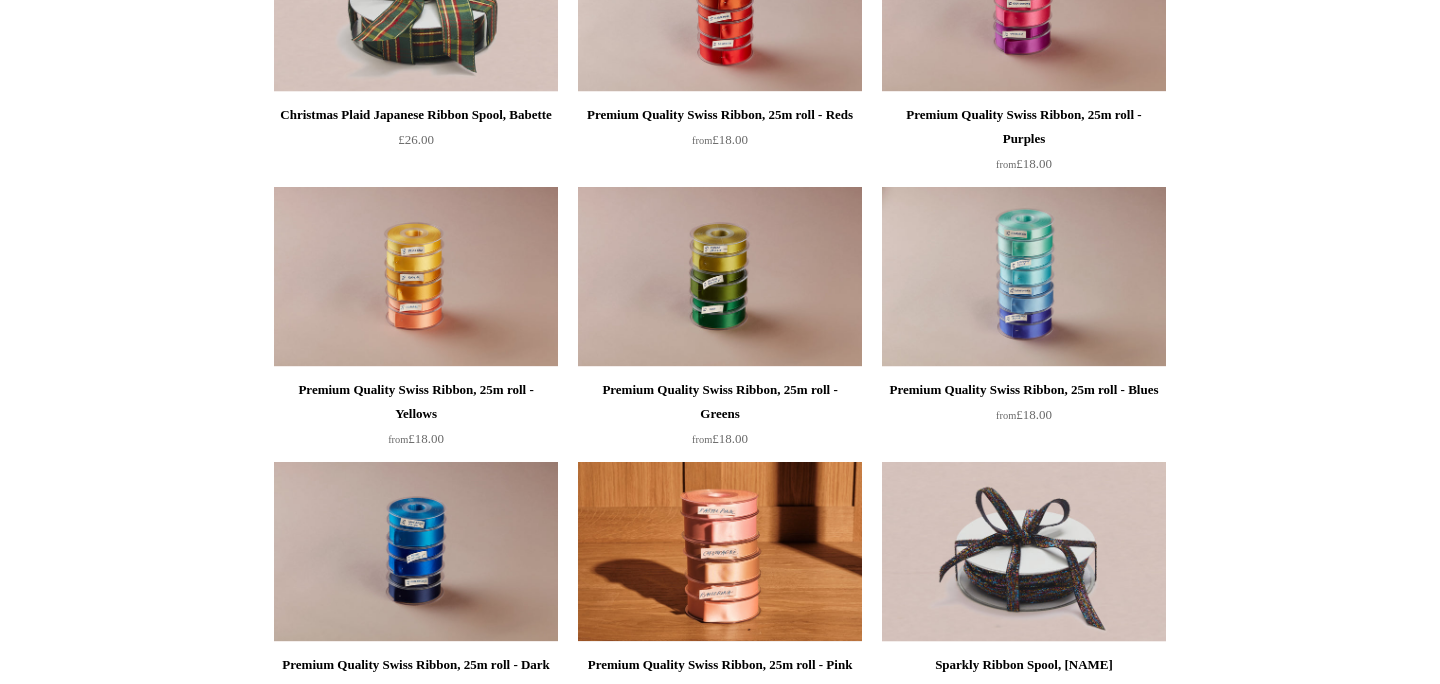 scroll, scrollTop: 1827, scrollLeft: 0, axis: vertical 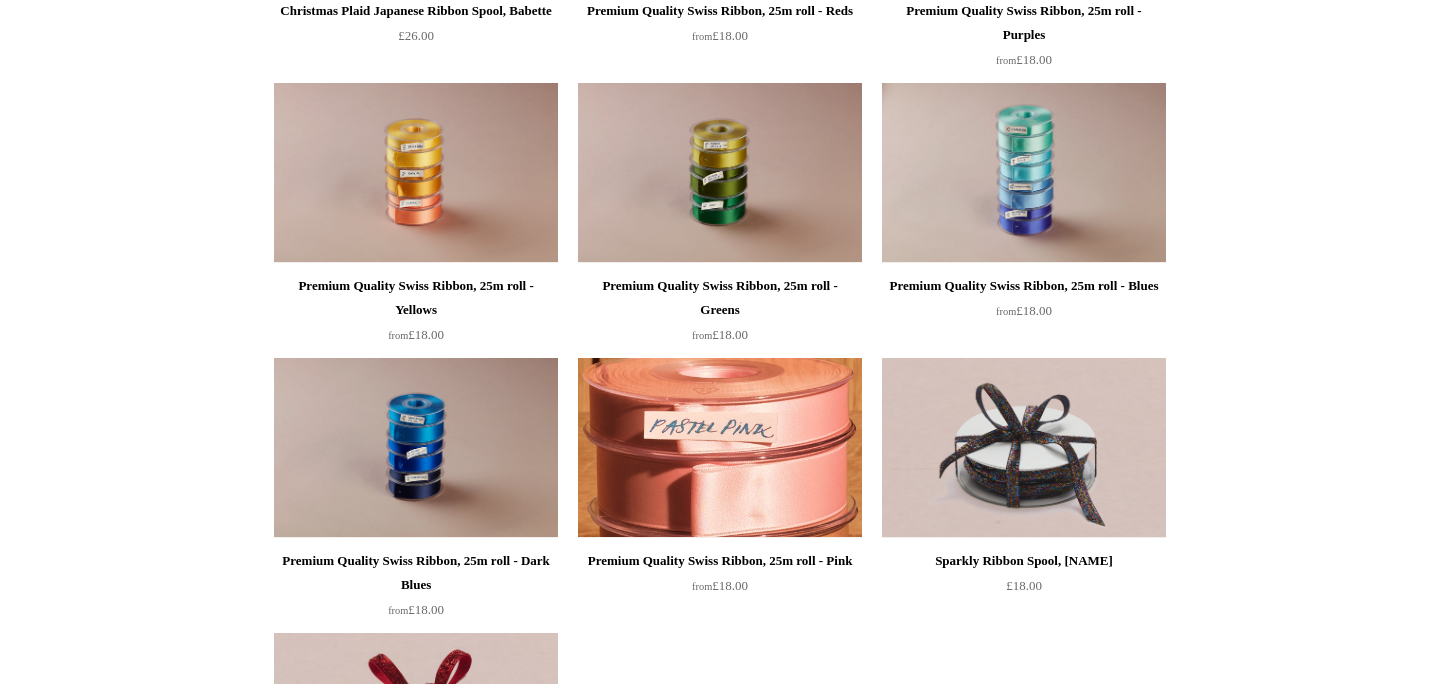 click at bounding box center (720, 448) 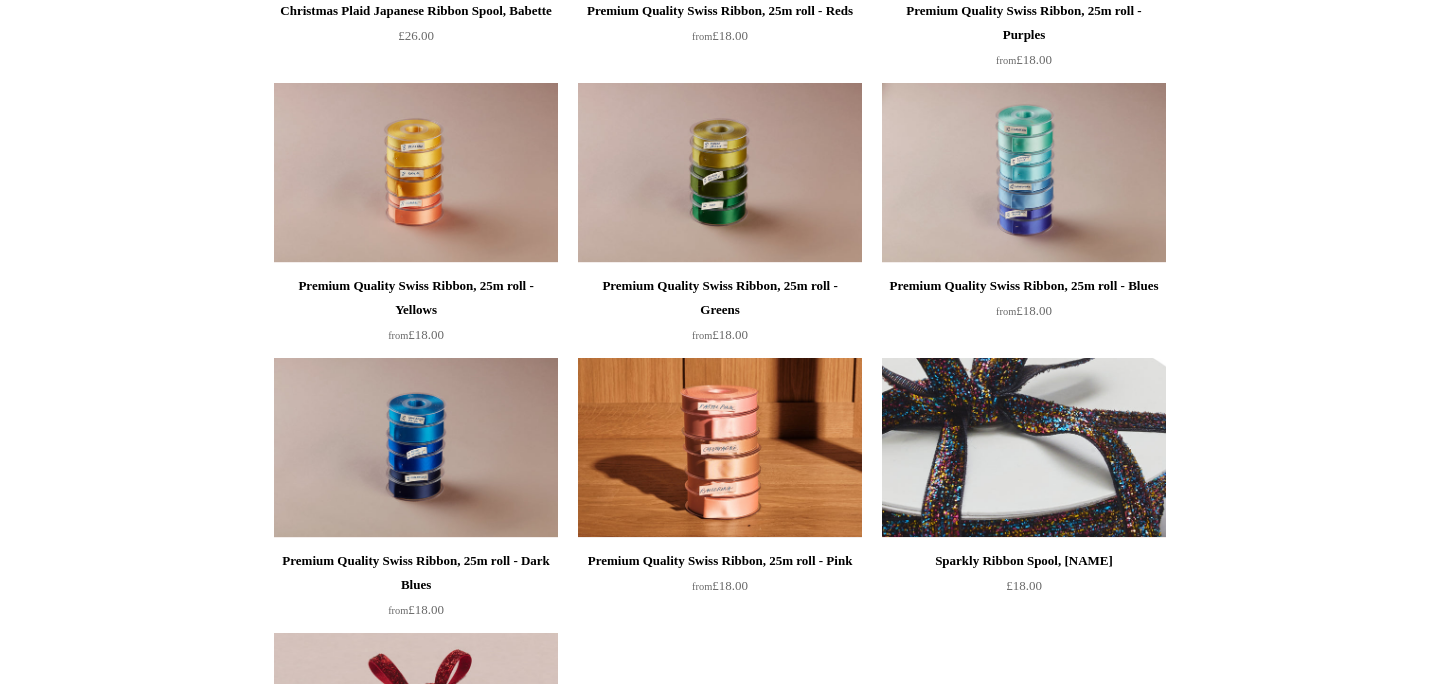 click at bounding box center [1024, 448] 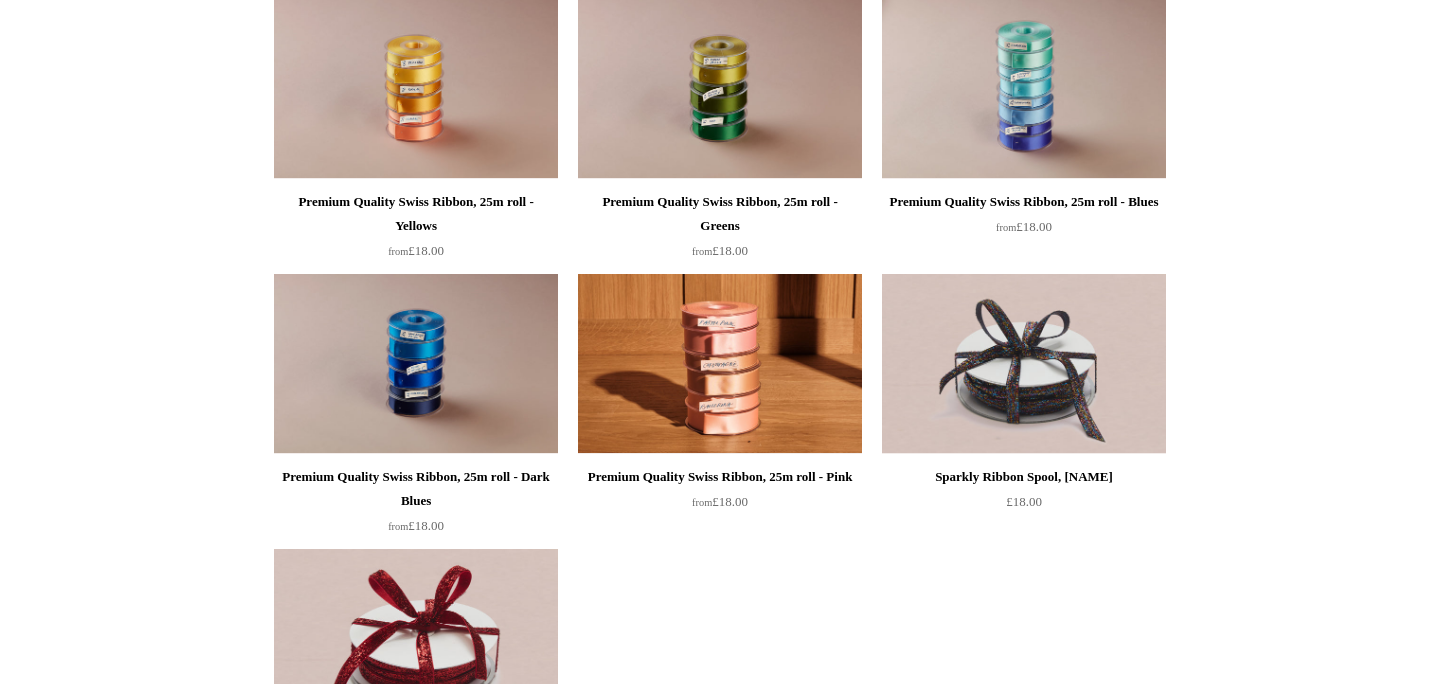 scroll, scrollTop: 2079, scrollLeft: 0, axis: vertical 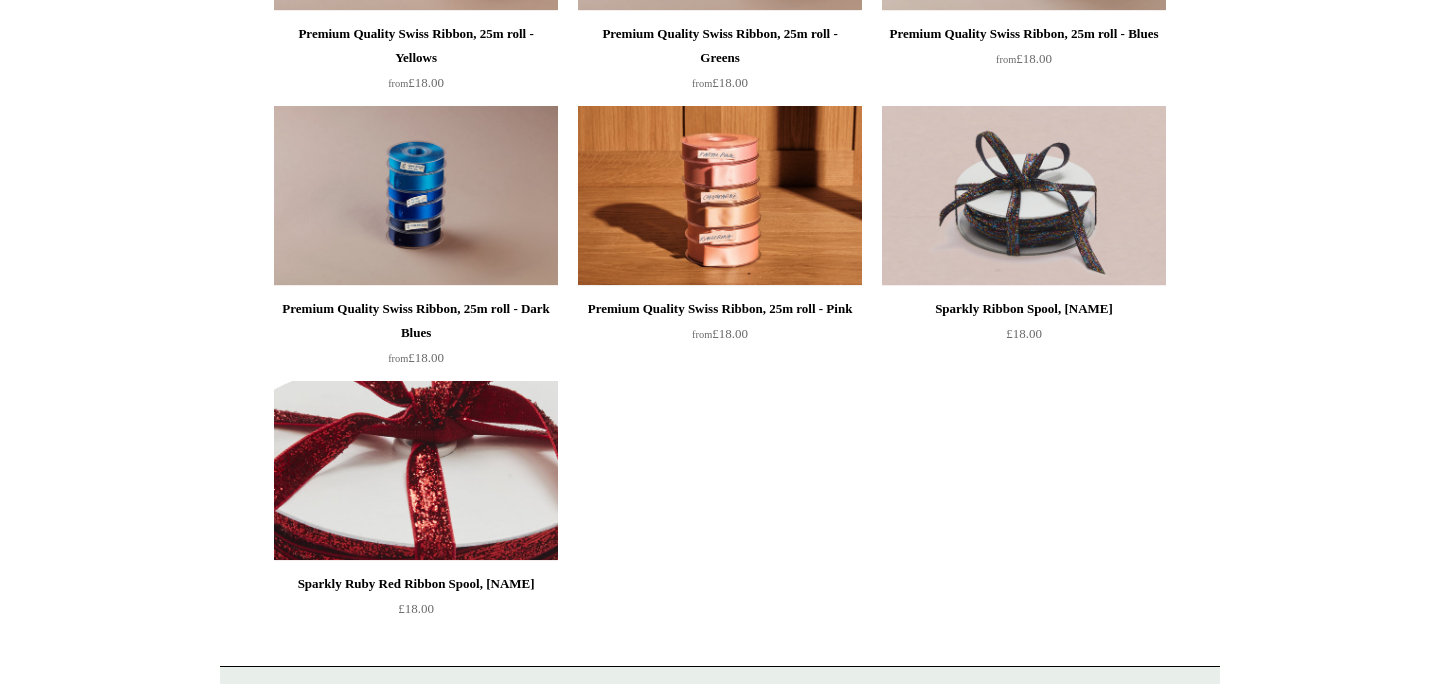 click at bounding box center [416, 471] 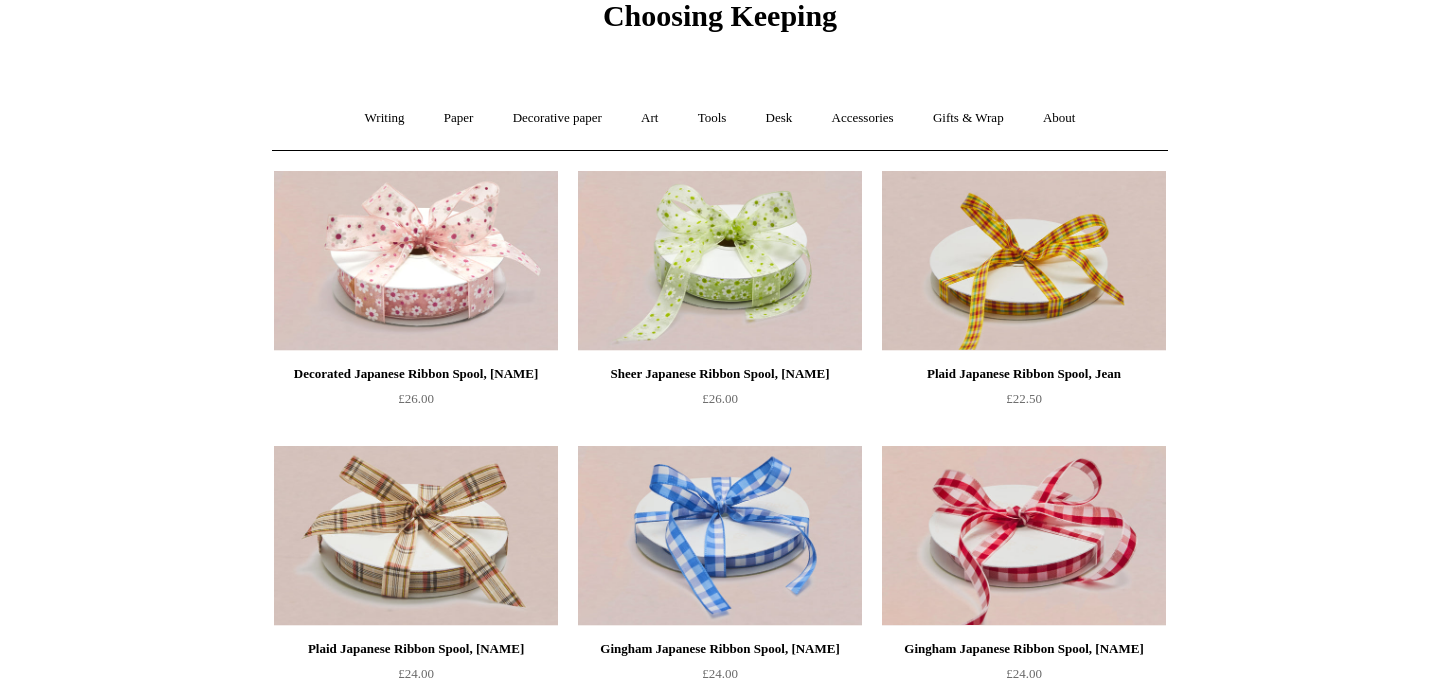 scroll, scrollTop: 0, scrollLeft: 0, axis: both 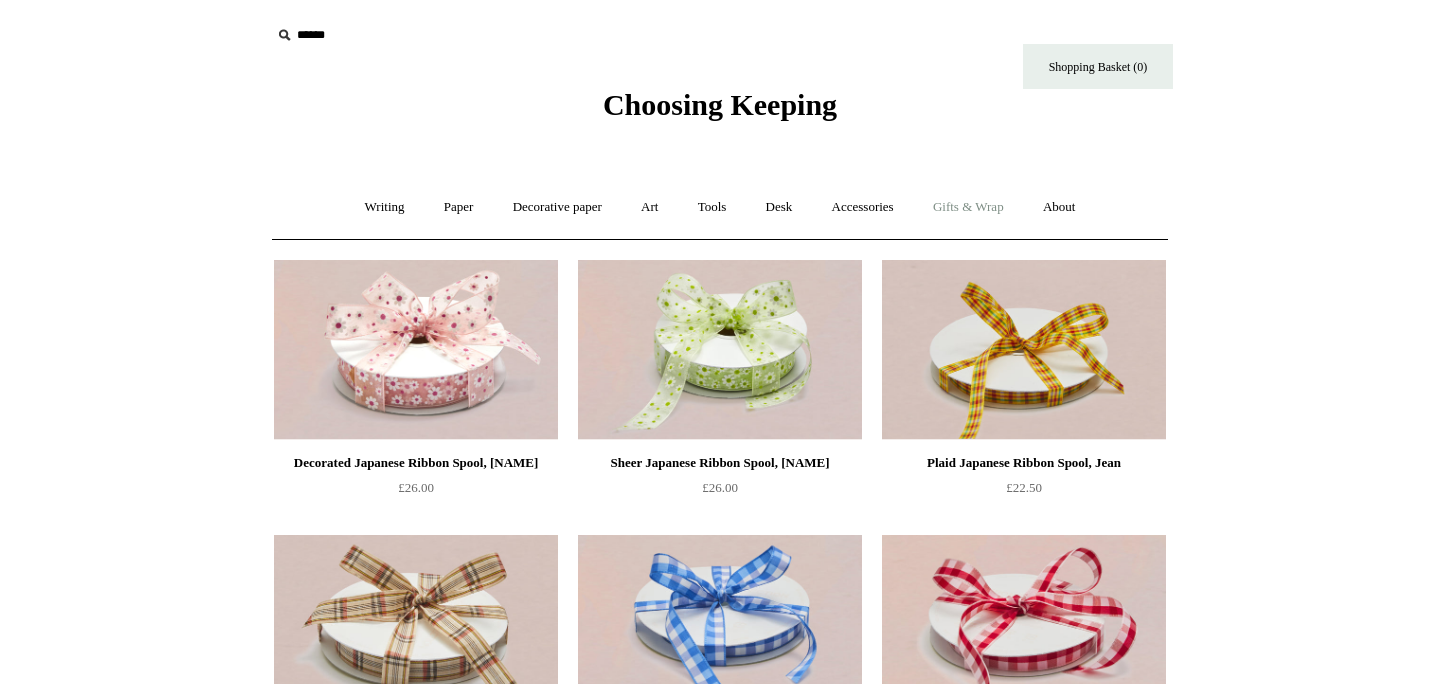 click on "Gifts & Wrap +" at bounding box center (968, 207) 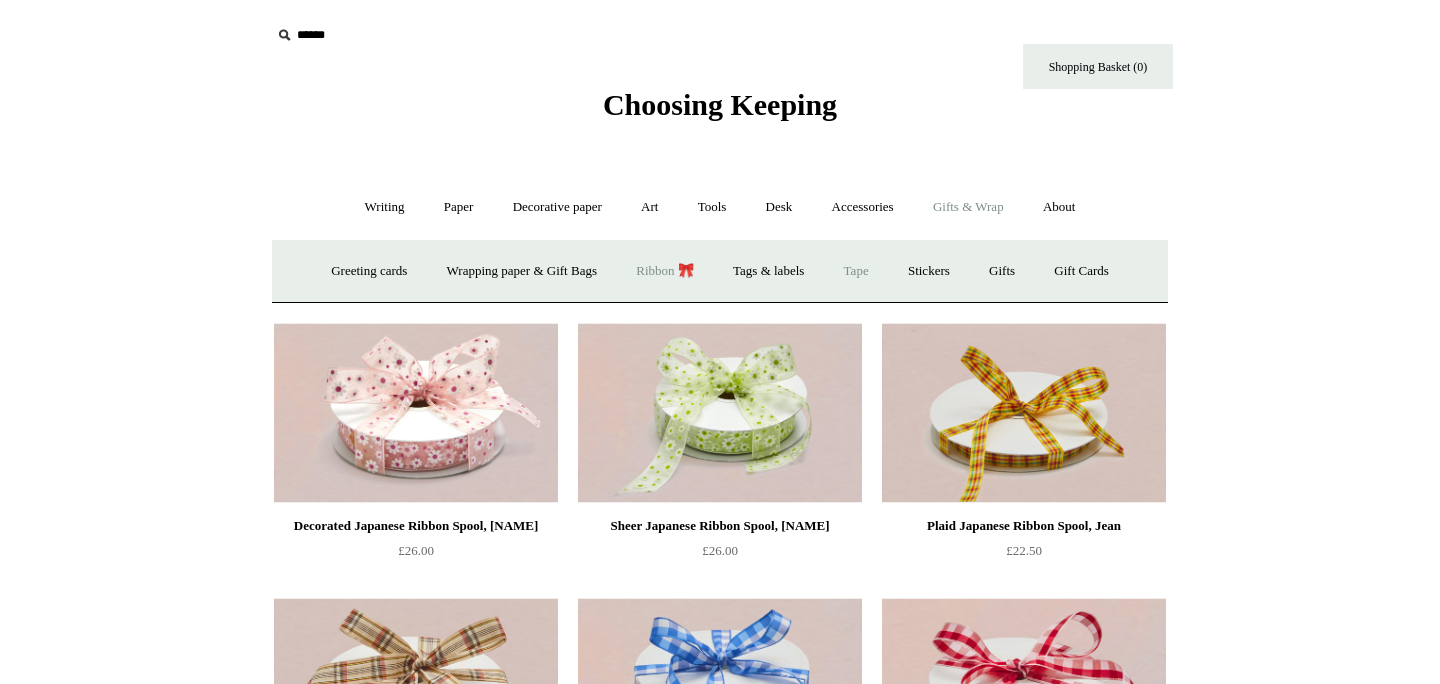click on "Tape" at bounding box center [856, 271] 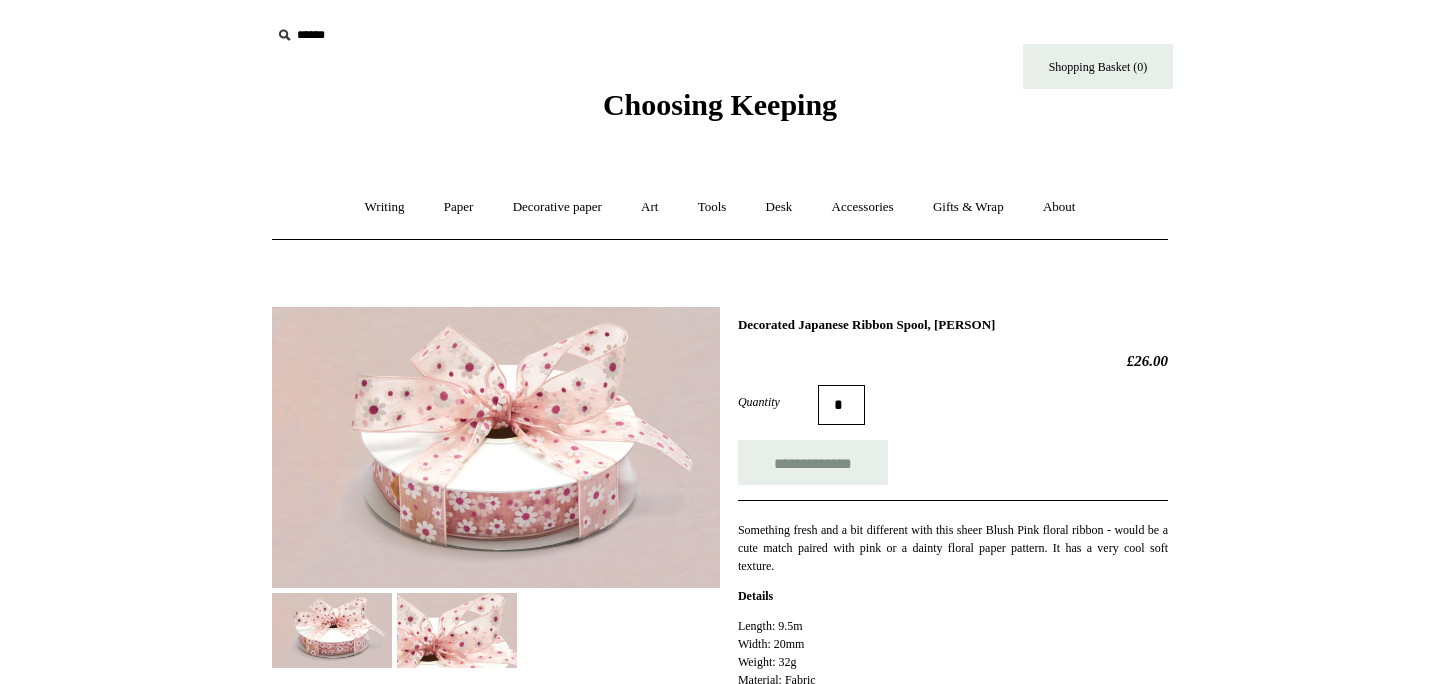 scroll, scrollTop: 0, scrollLeft: 0, axis: both 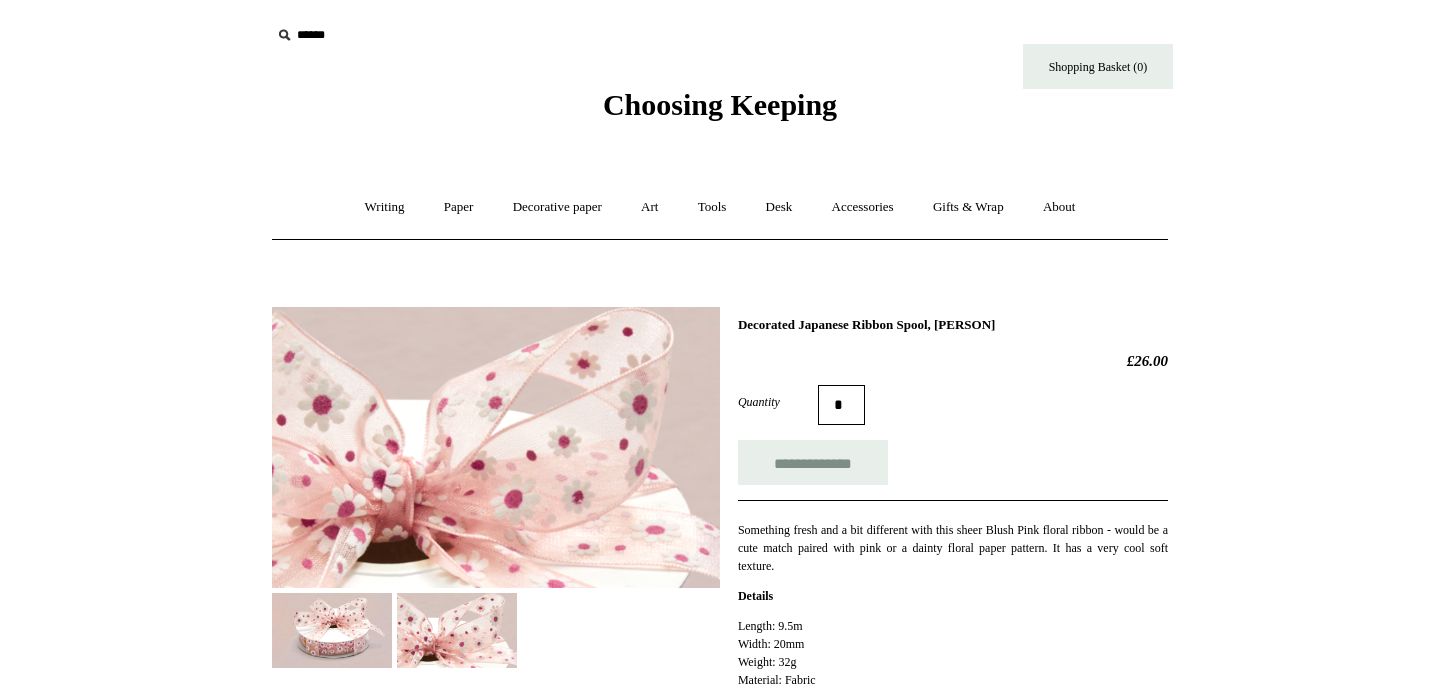 click at bounding box center (496, 447) 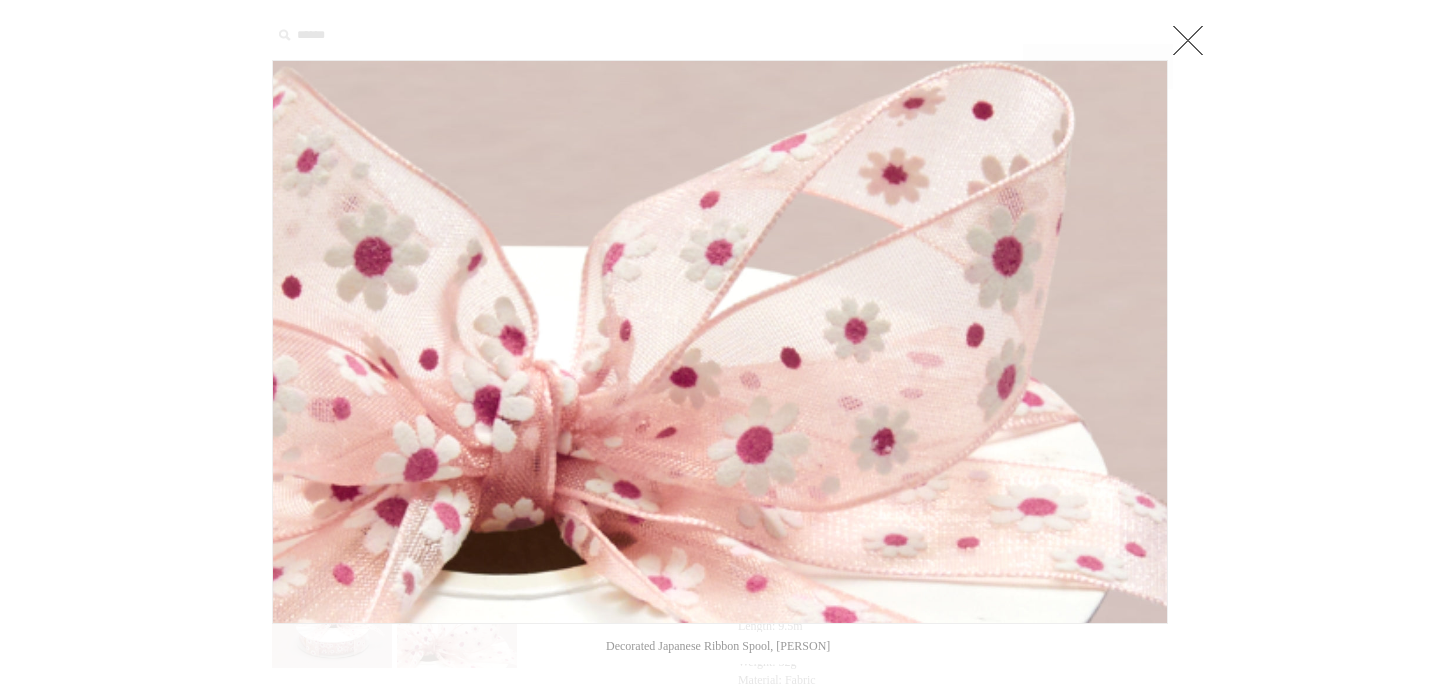 click at bounding box center [429, 342] 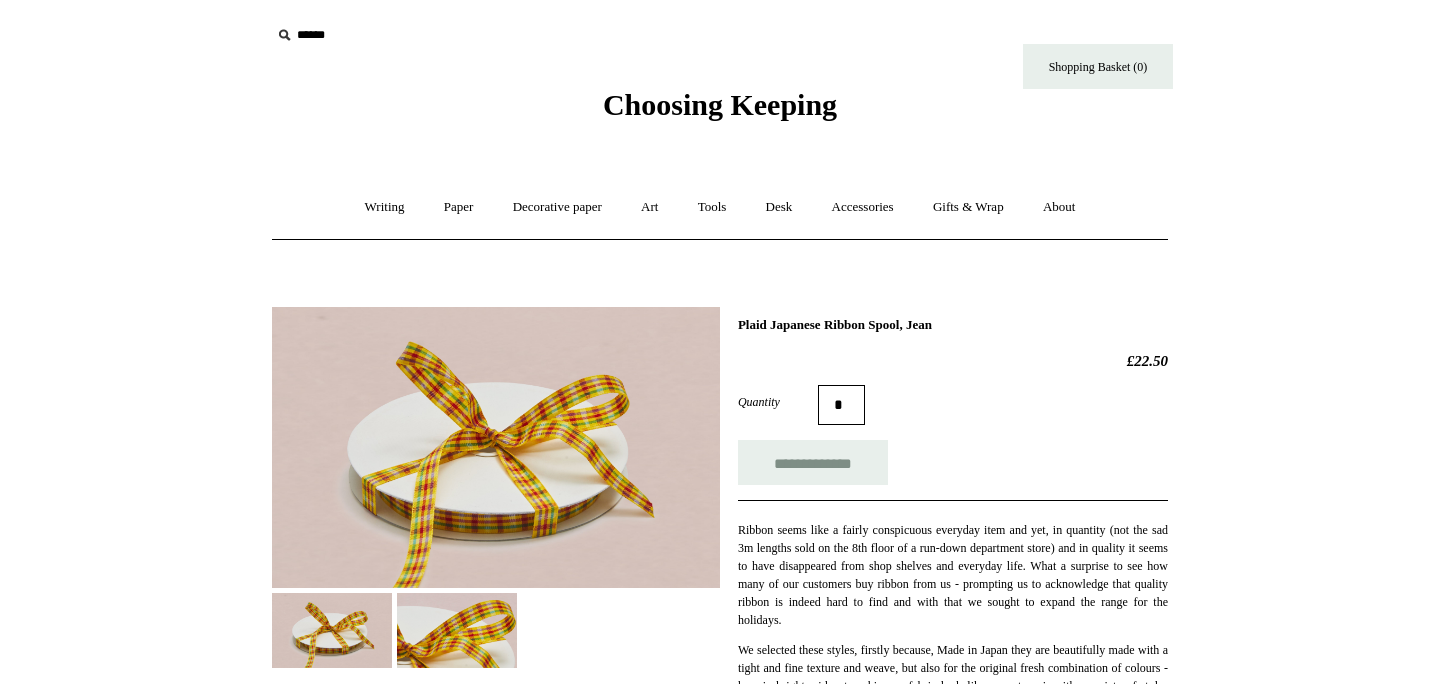 scroll, scrollTop: 0, scrollLeft: 0, axis: both 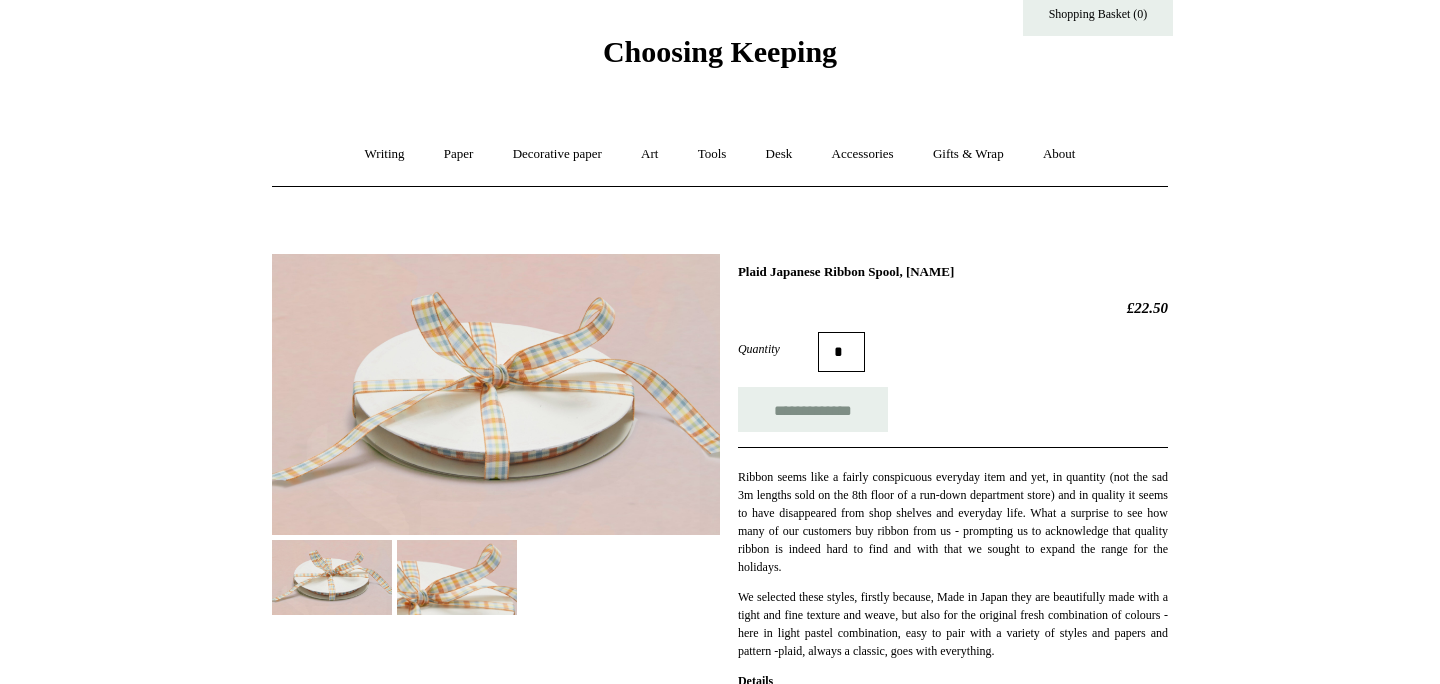 click at bounding box center [457, 577] 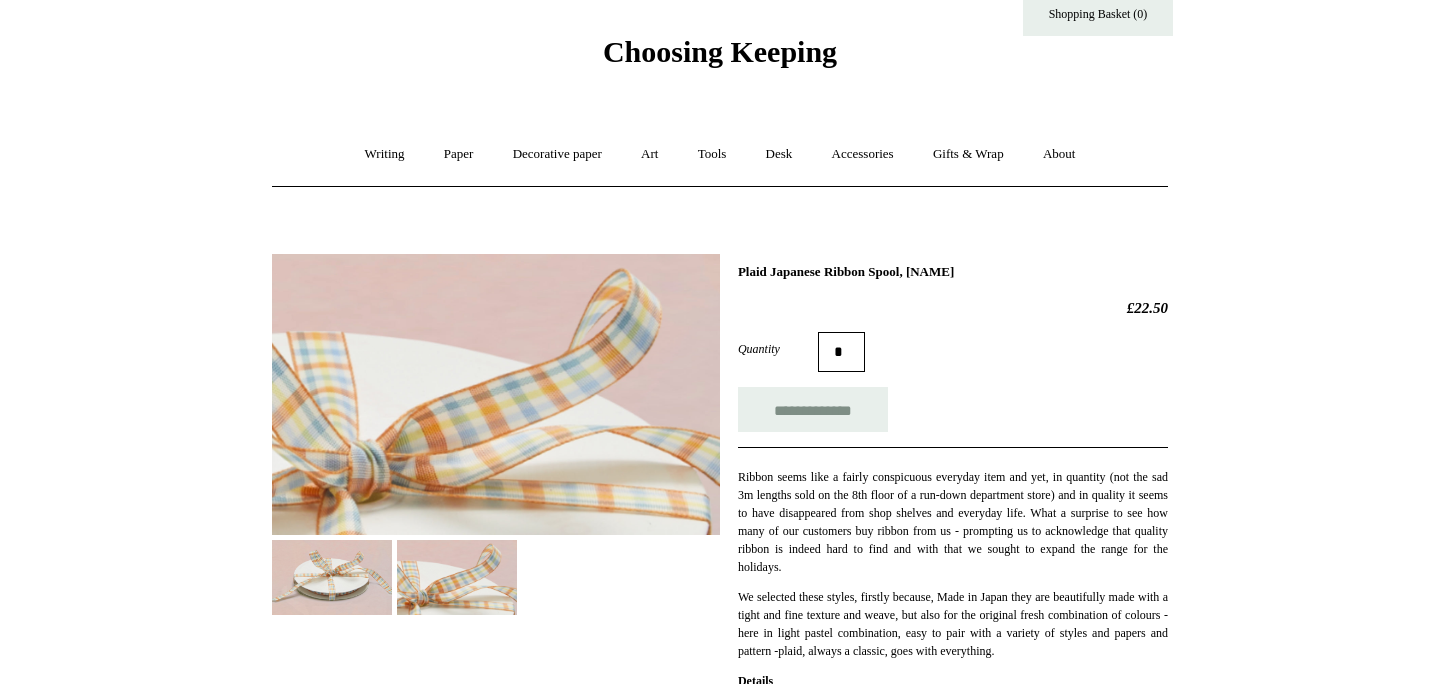 click at bounding box center [457, 577] 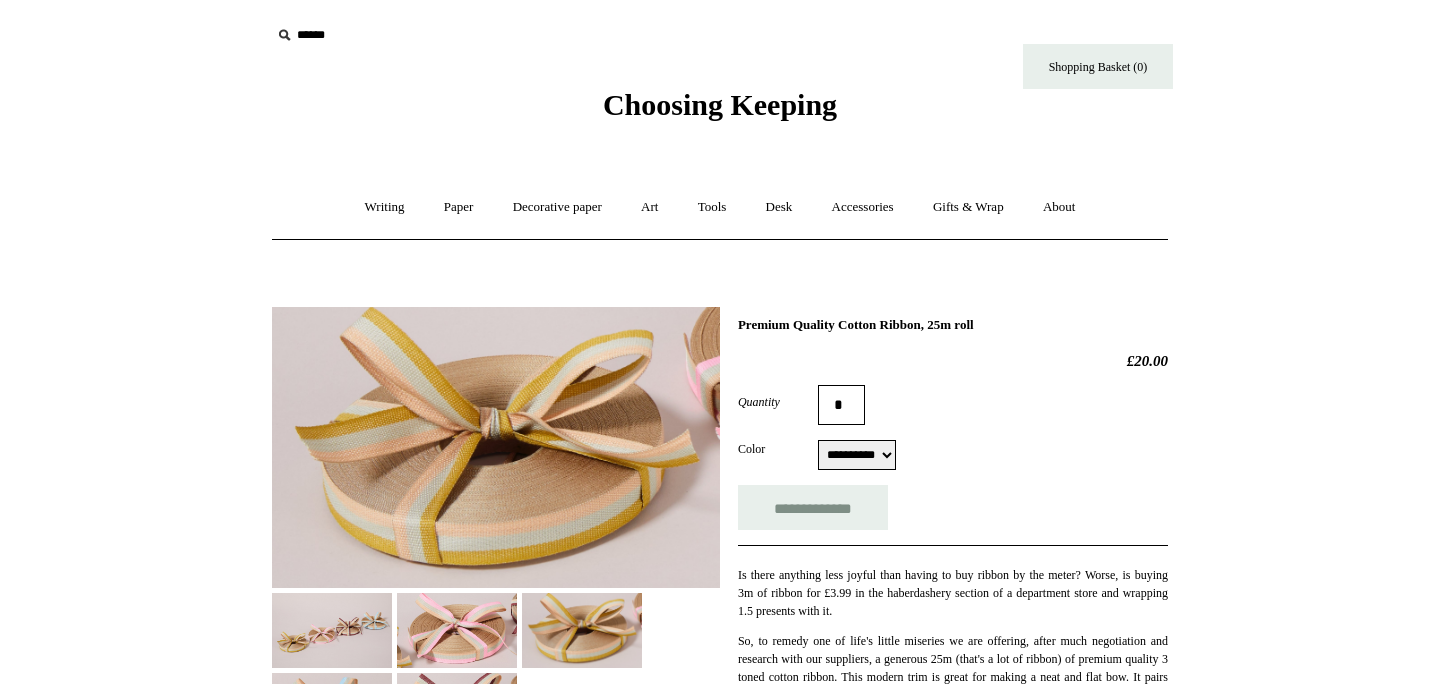 scroll, scrollTop: 0, scrollLeft: 0, axis: both 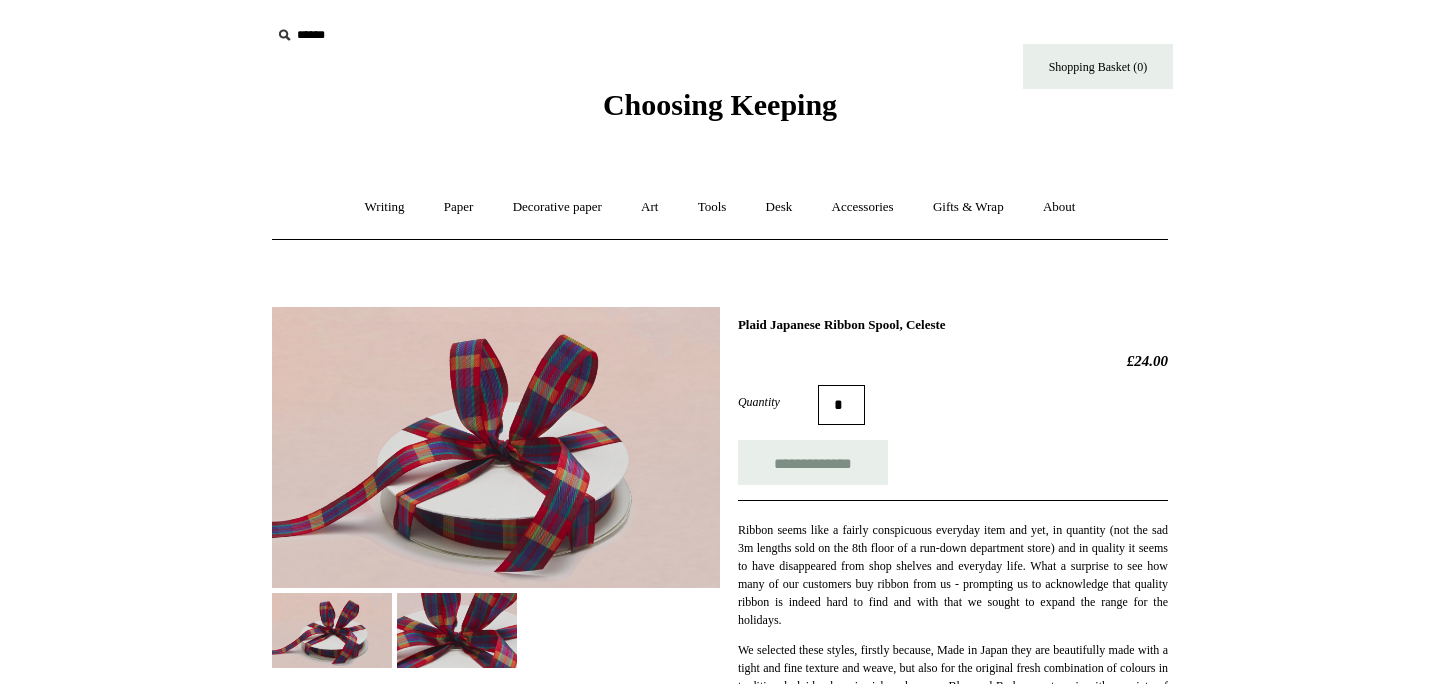 click at bounding box center (457, 630) 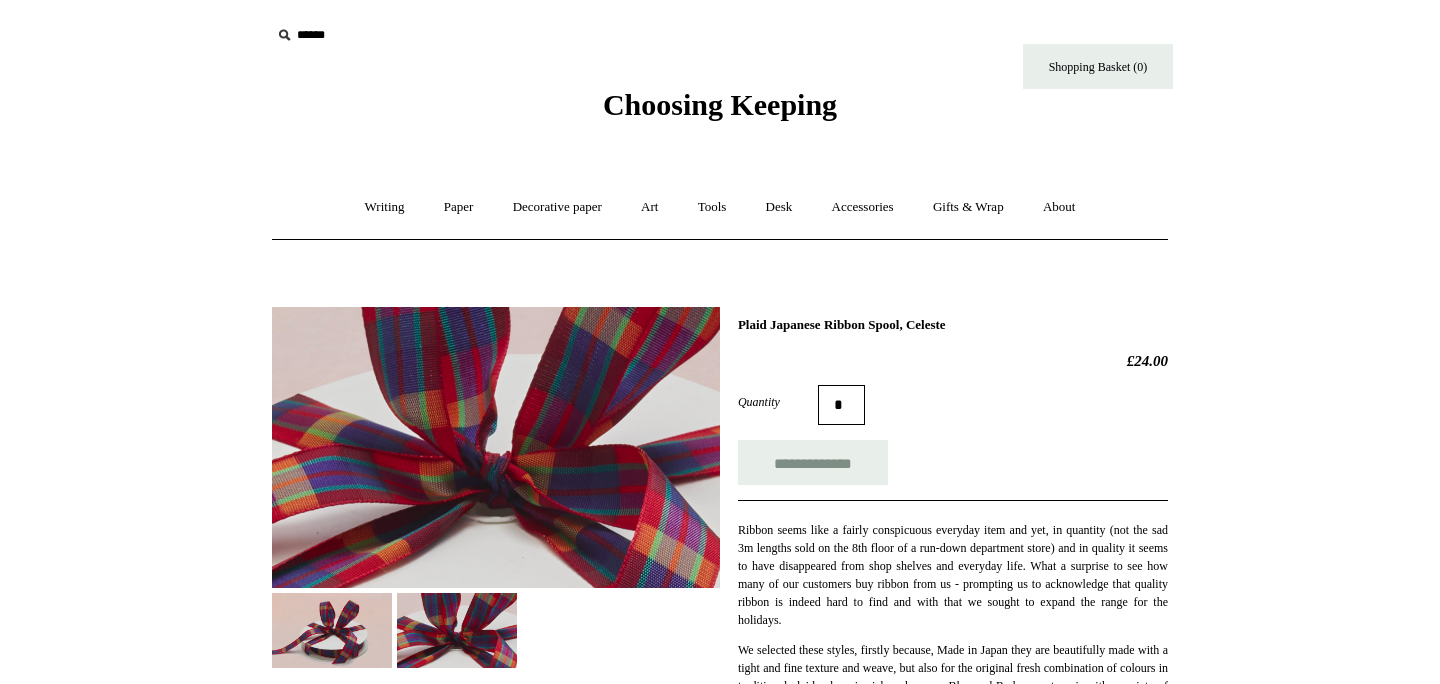 click at bounding box center (332, 630) 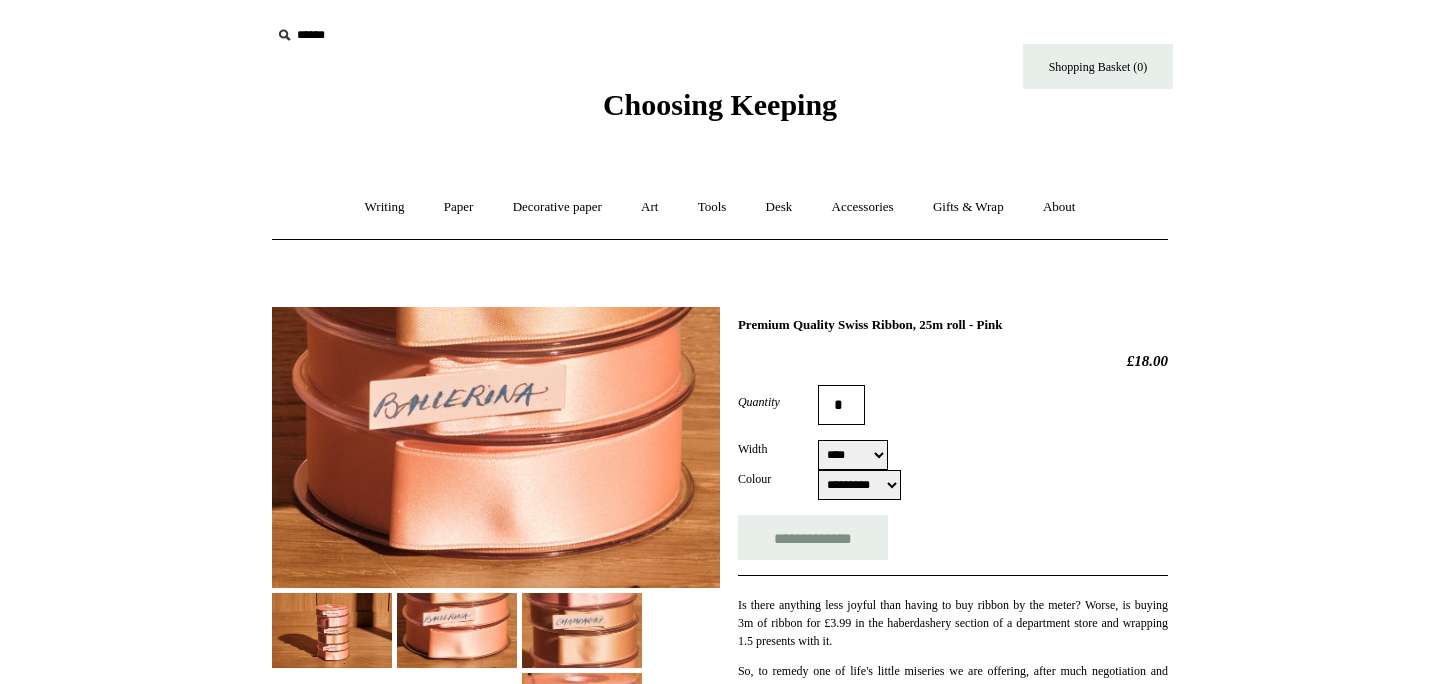 select on "*********" 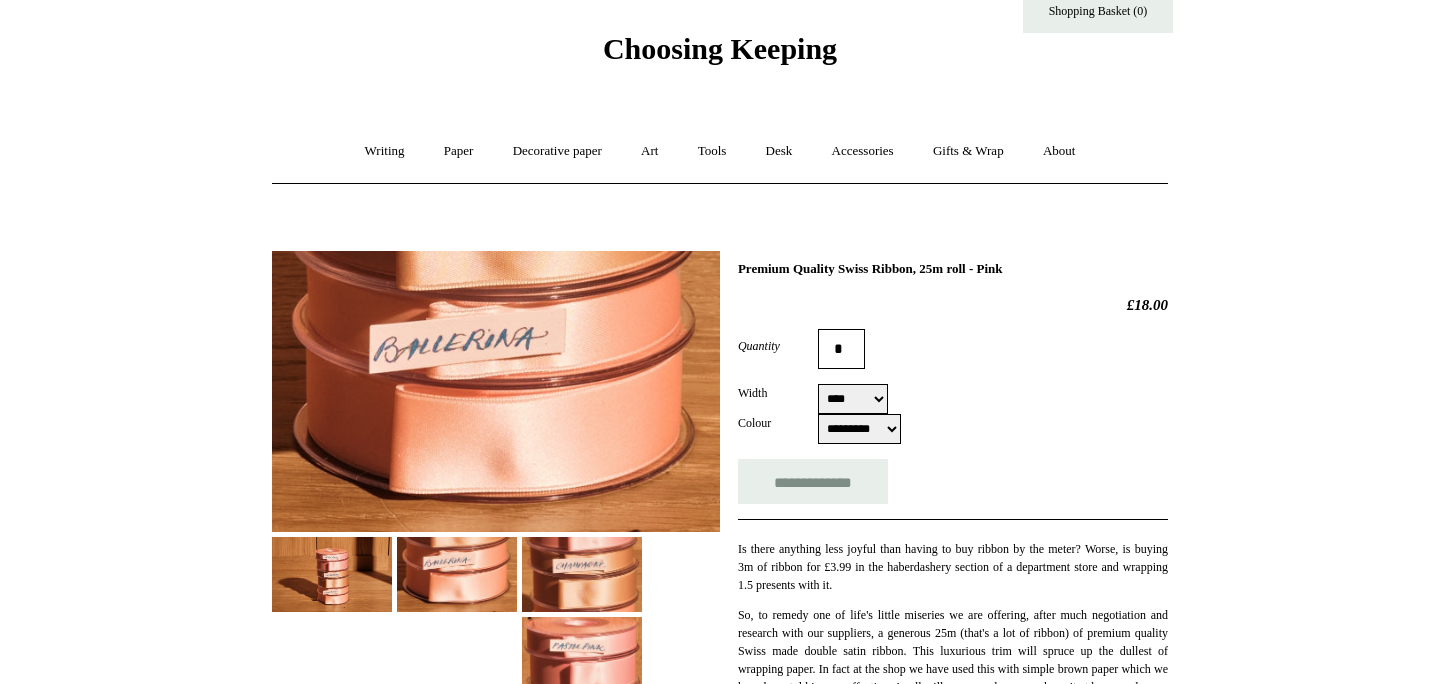 scroll, scrollTop: 84, scrollLeft: 0, axis: vertical 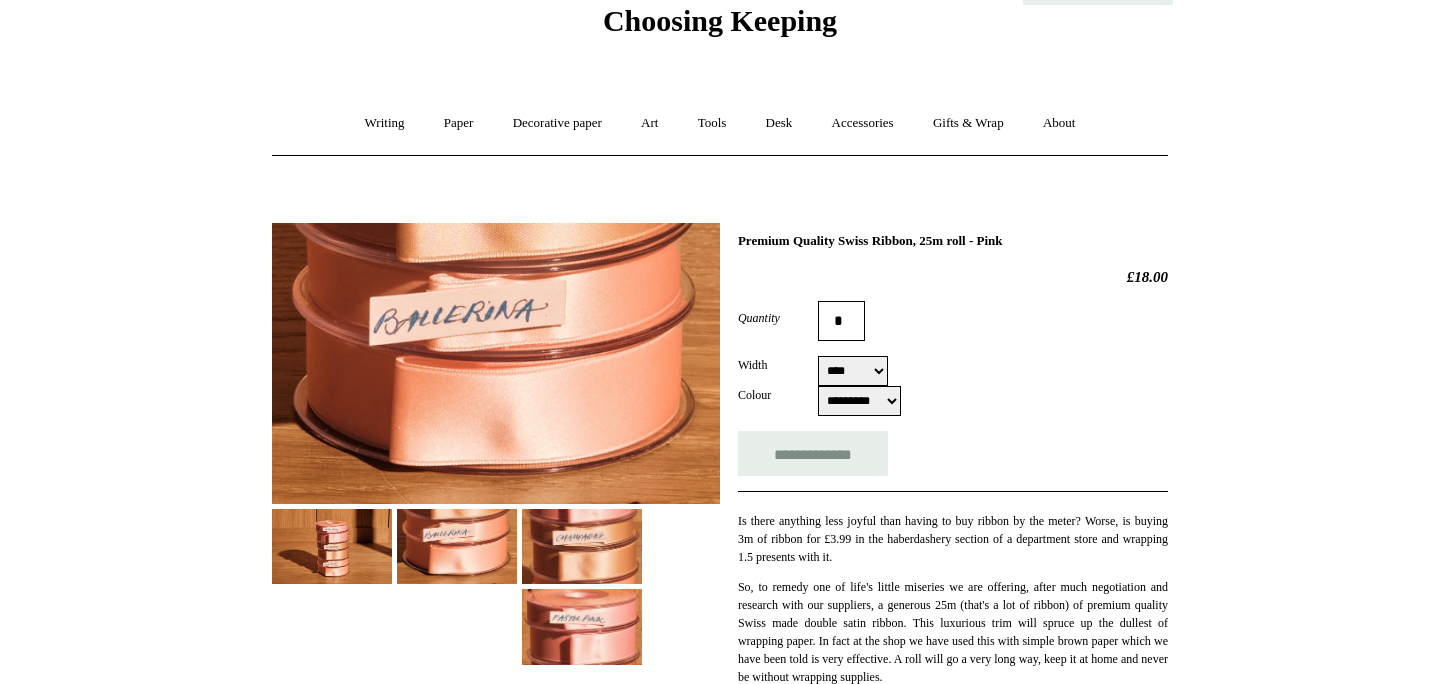 click at bounding box center [582, 546] 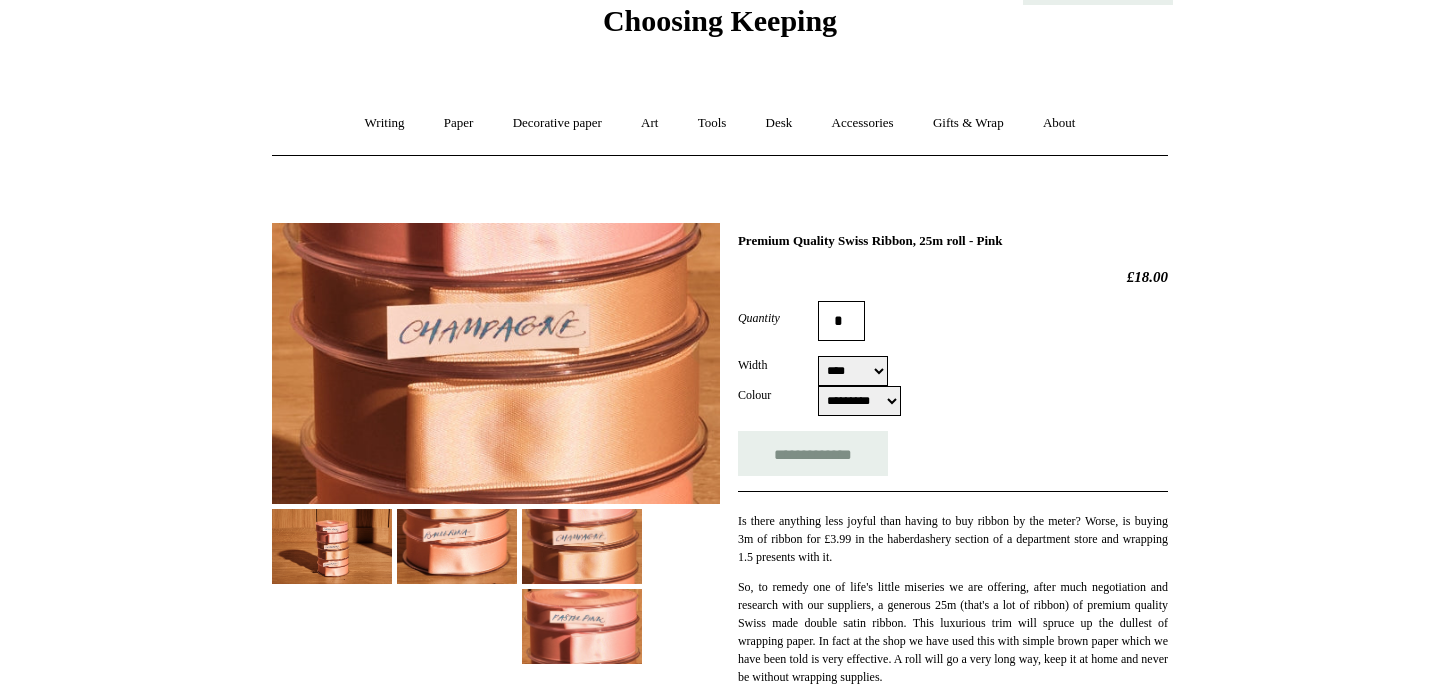 click at bounding box center [457, 546] 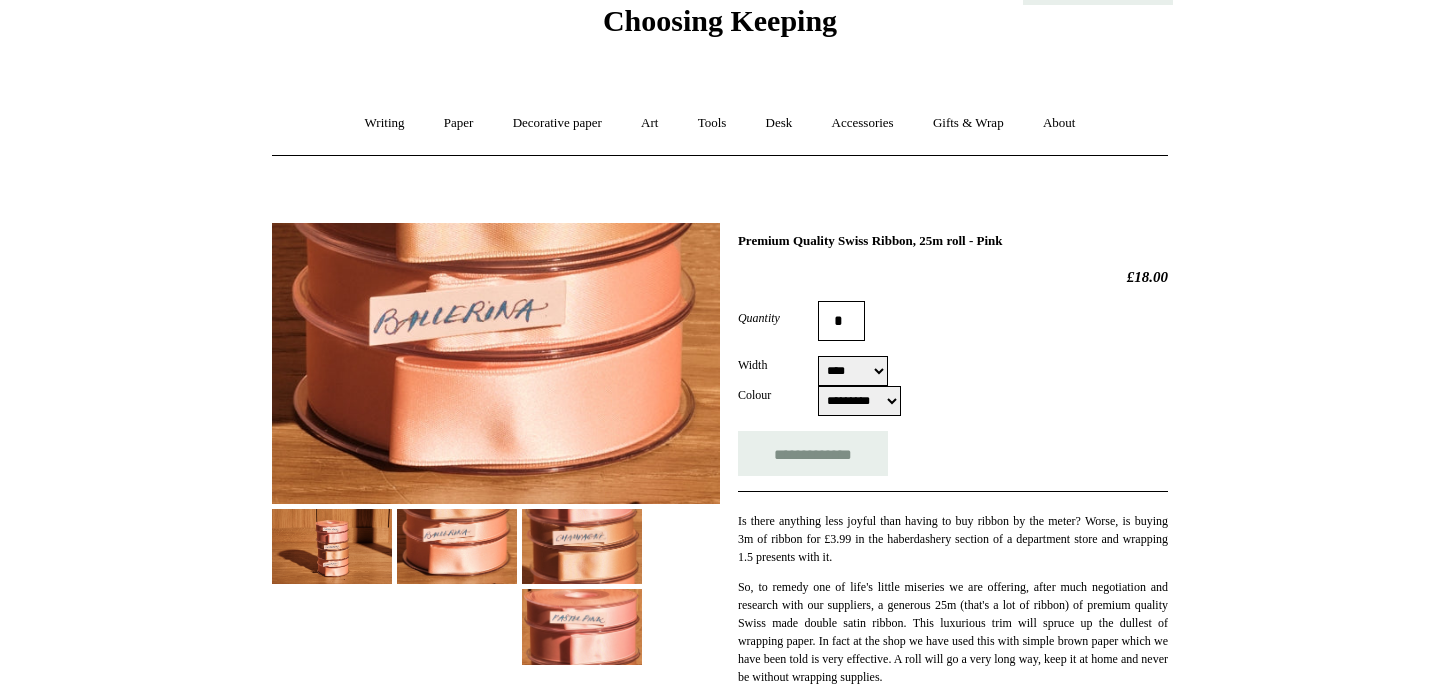 click at bounding box center (332, 546) 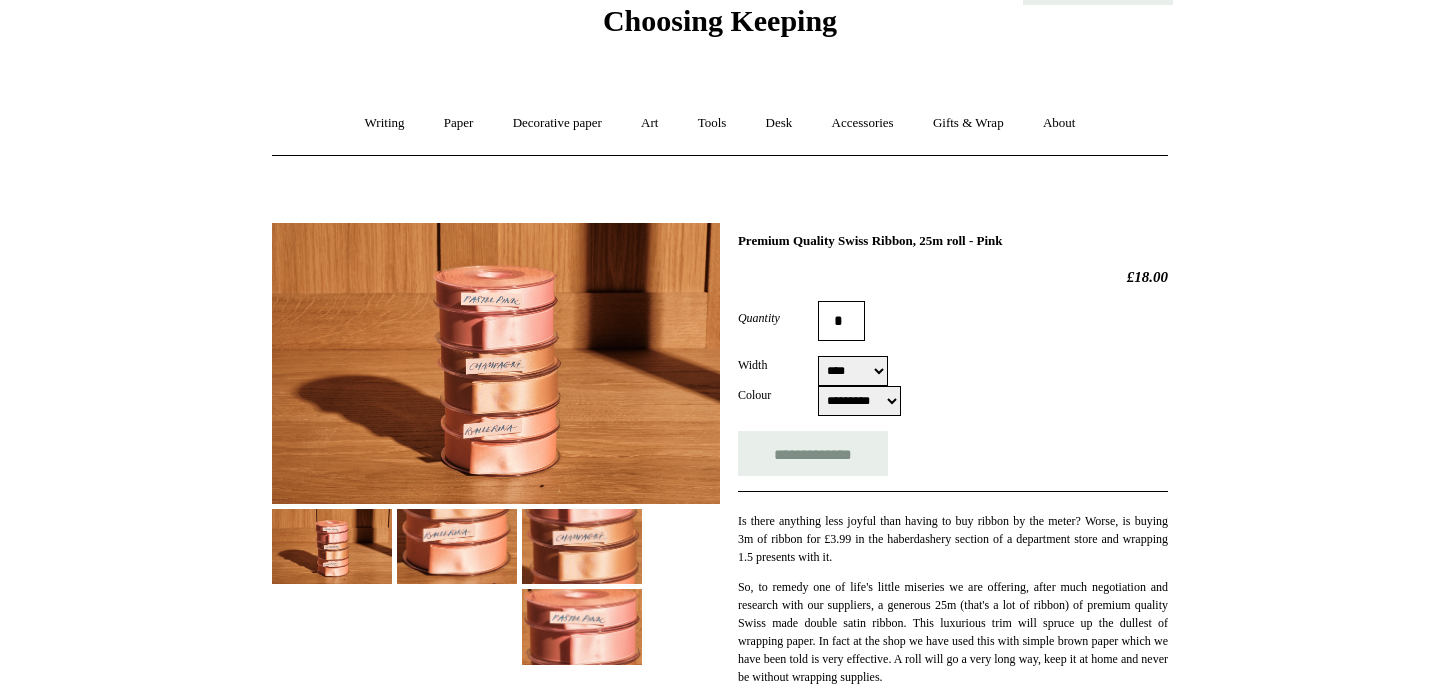 click at bounding box center (582, 626) 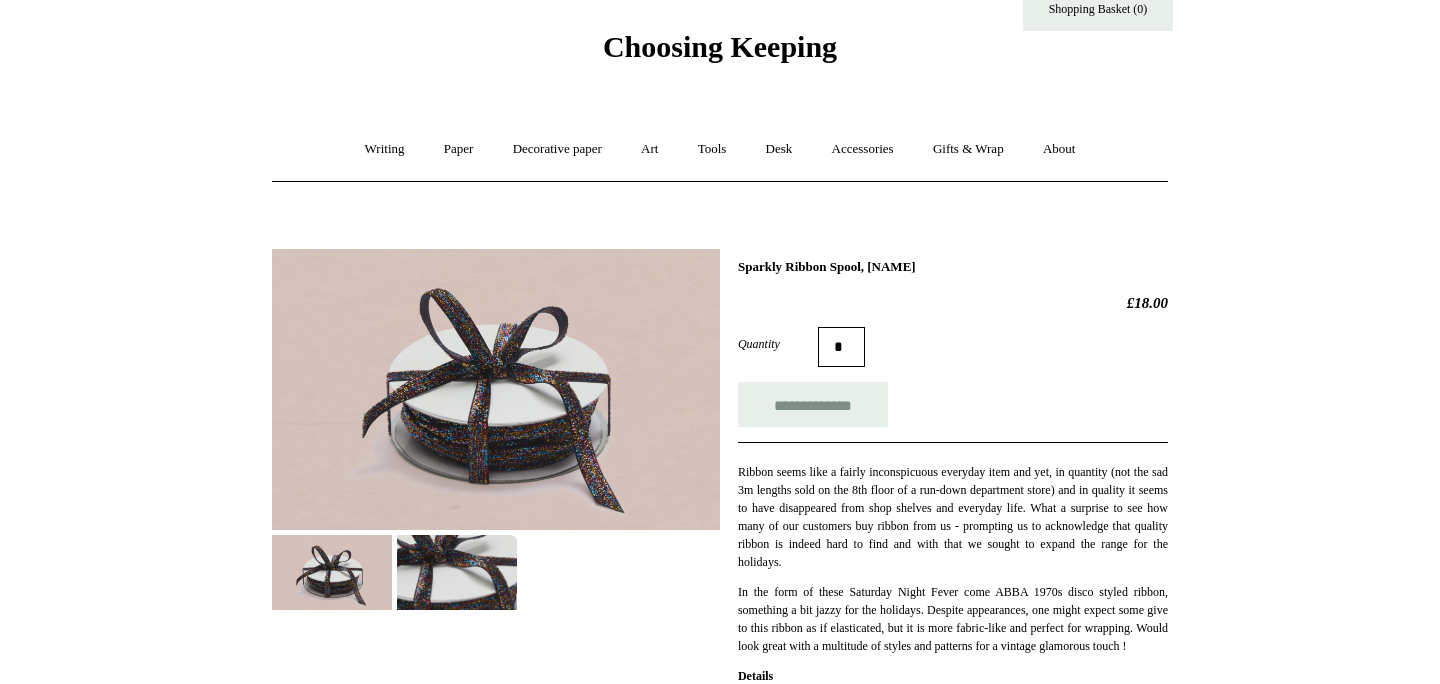 scroll, scrollTop: 70, scrollLeft: 0, axis: vertical 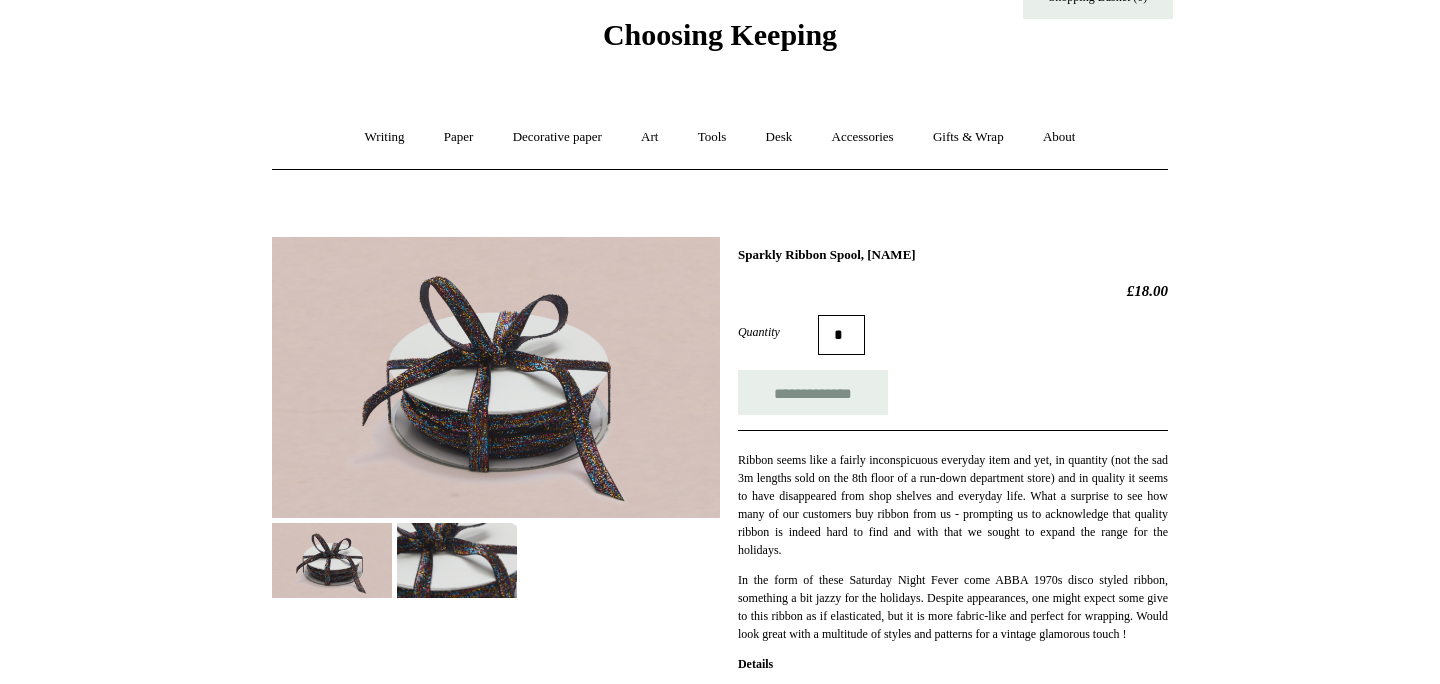 click at bounding box center (457, 560) 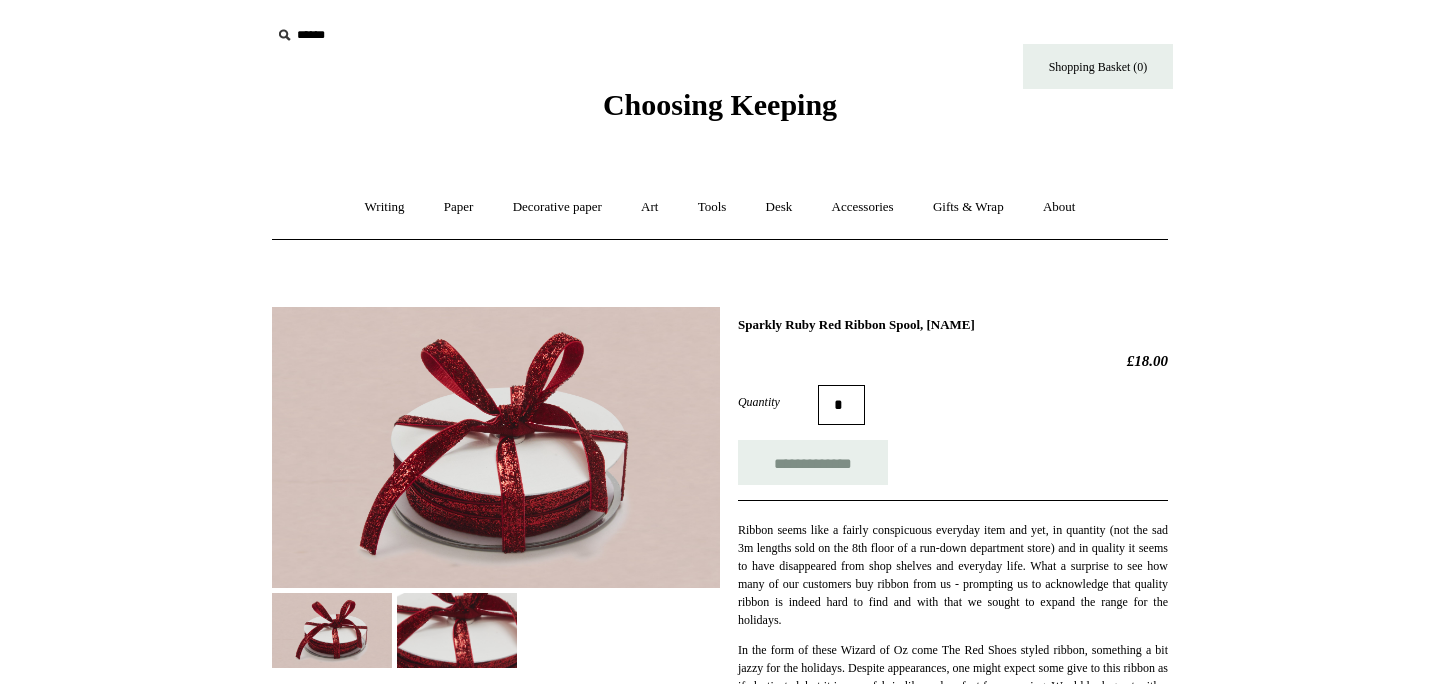 scroll, scrollTop: 0, scrollLeft: 0, axis: both 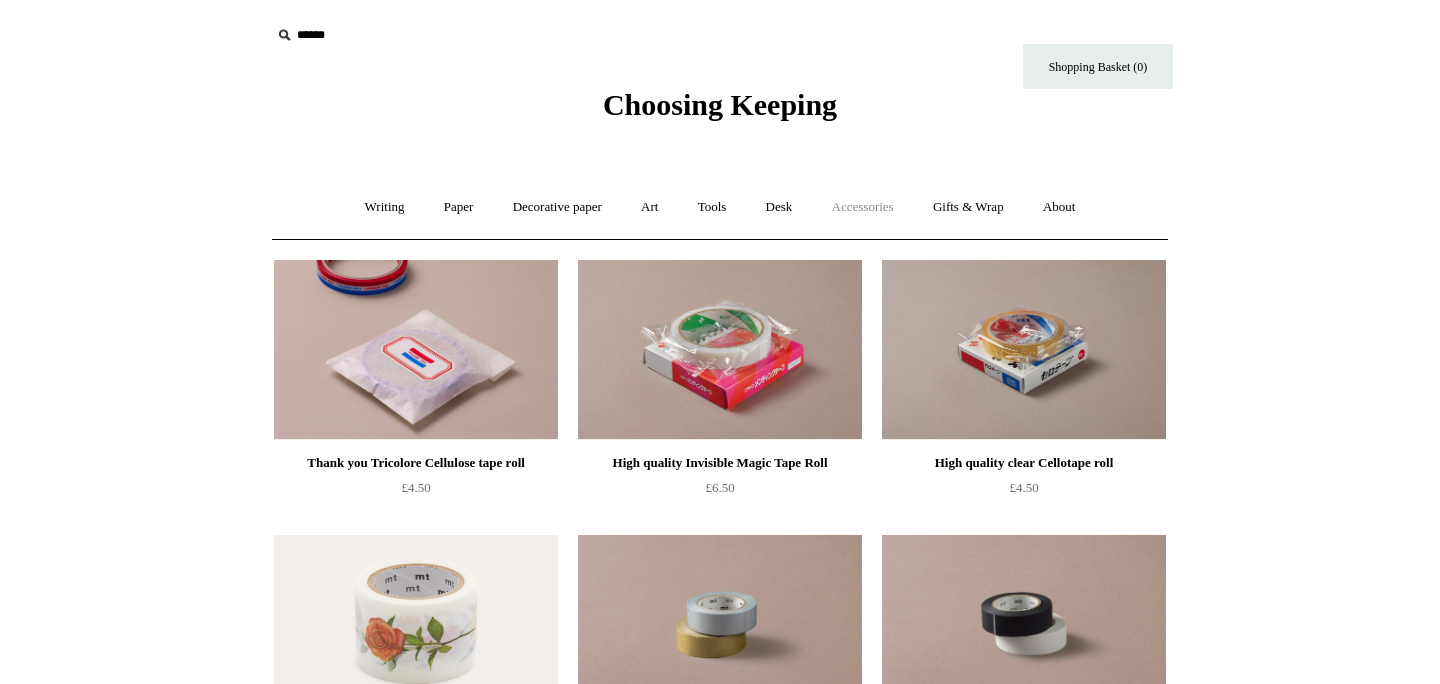 click on "Accessories +" at bounding box center (863, 207) 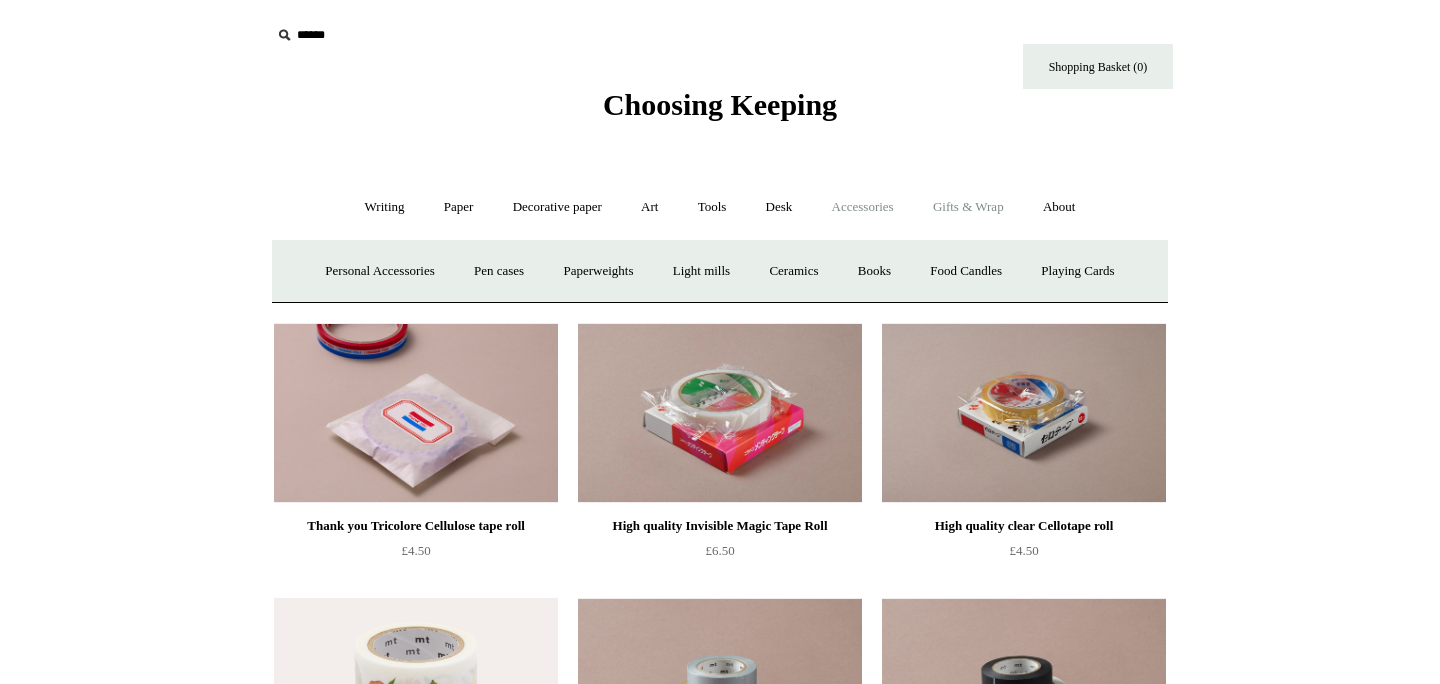 click on "Gifts & Wrap +" at bounding box center [968, 207] 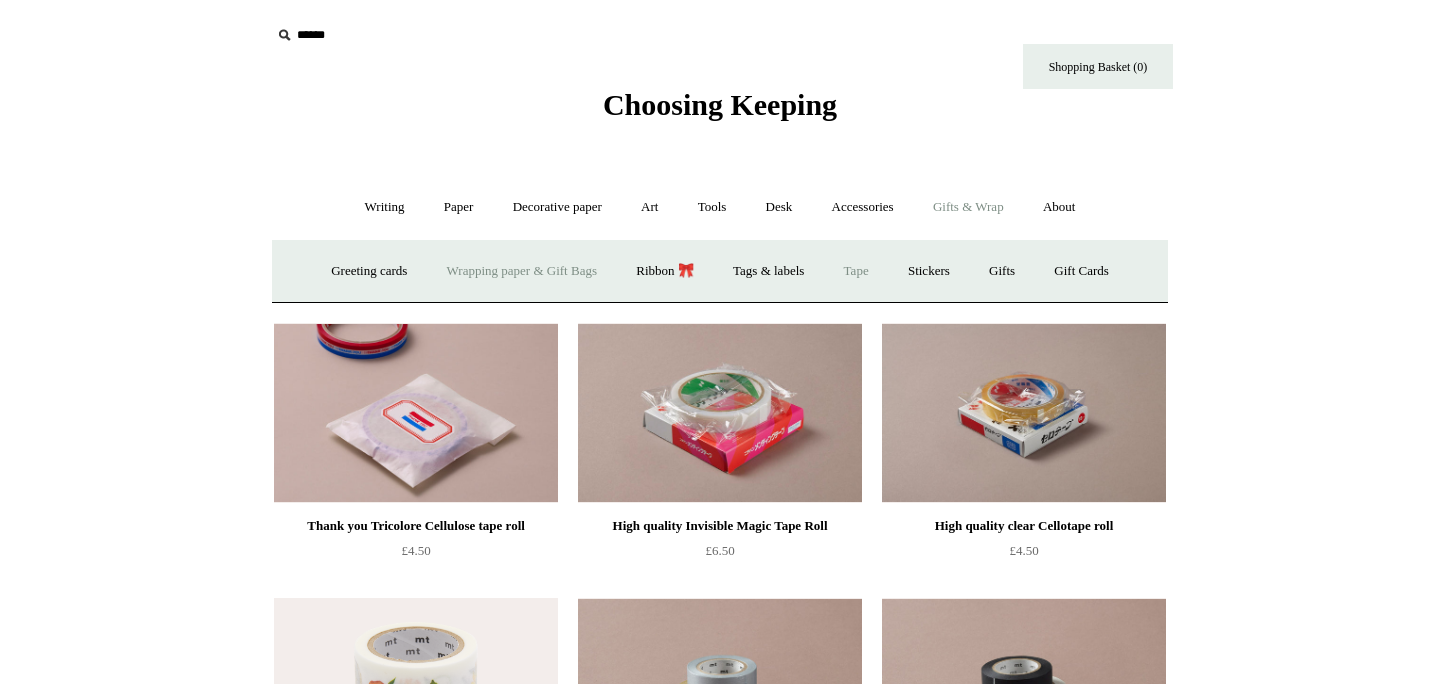click on "Wrapping paper & Gift Bags" at bounding box center [522, 271] 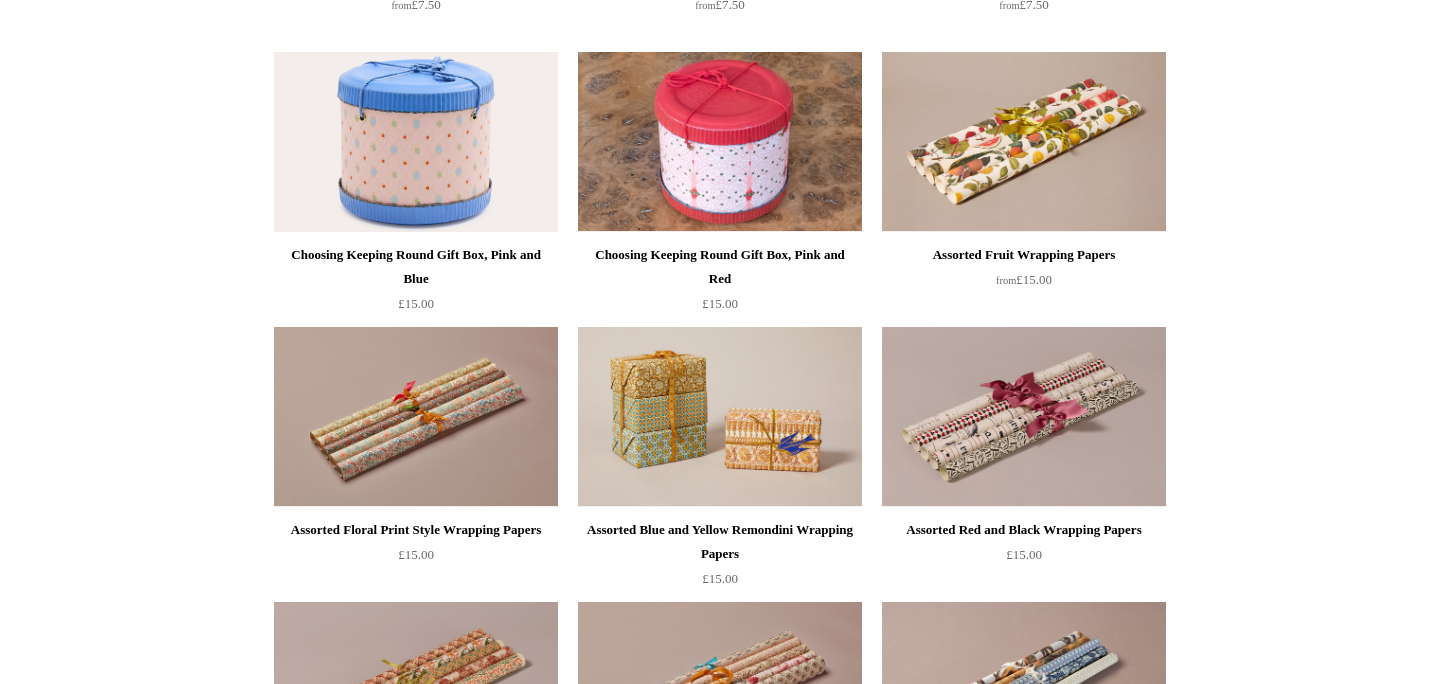 scroll, scrollTop: 764, scrollLeft: 0, axis: vertical 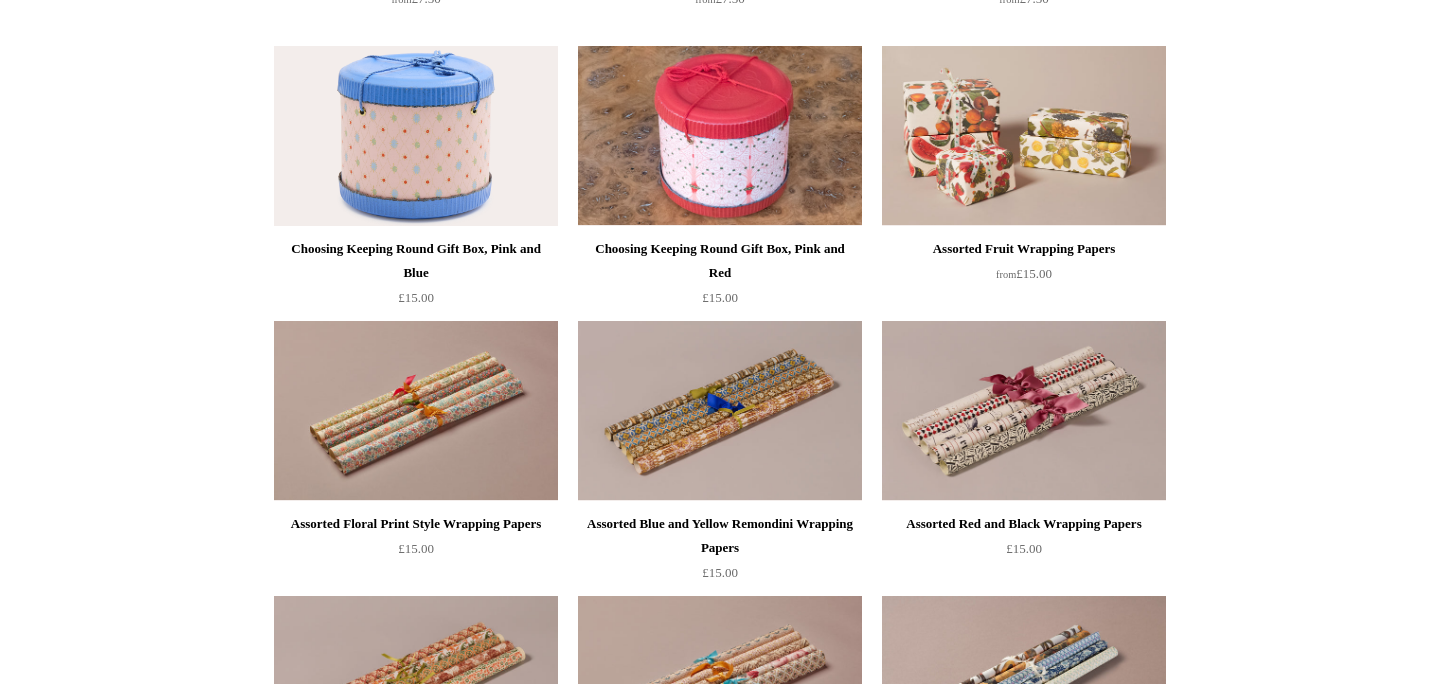 click at bounding box center (1024, 136) 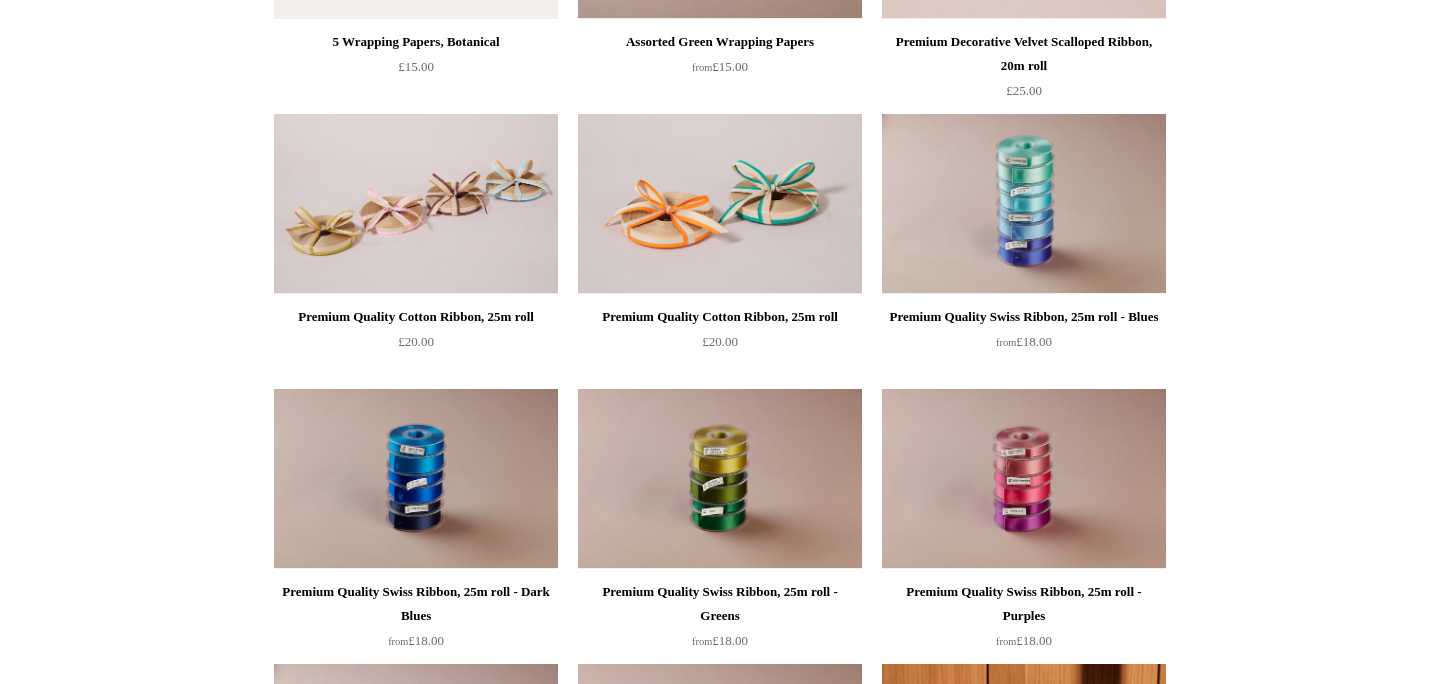 scroll, scrollTop: 1800, scrollLeft: 0, axis: vertical 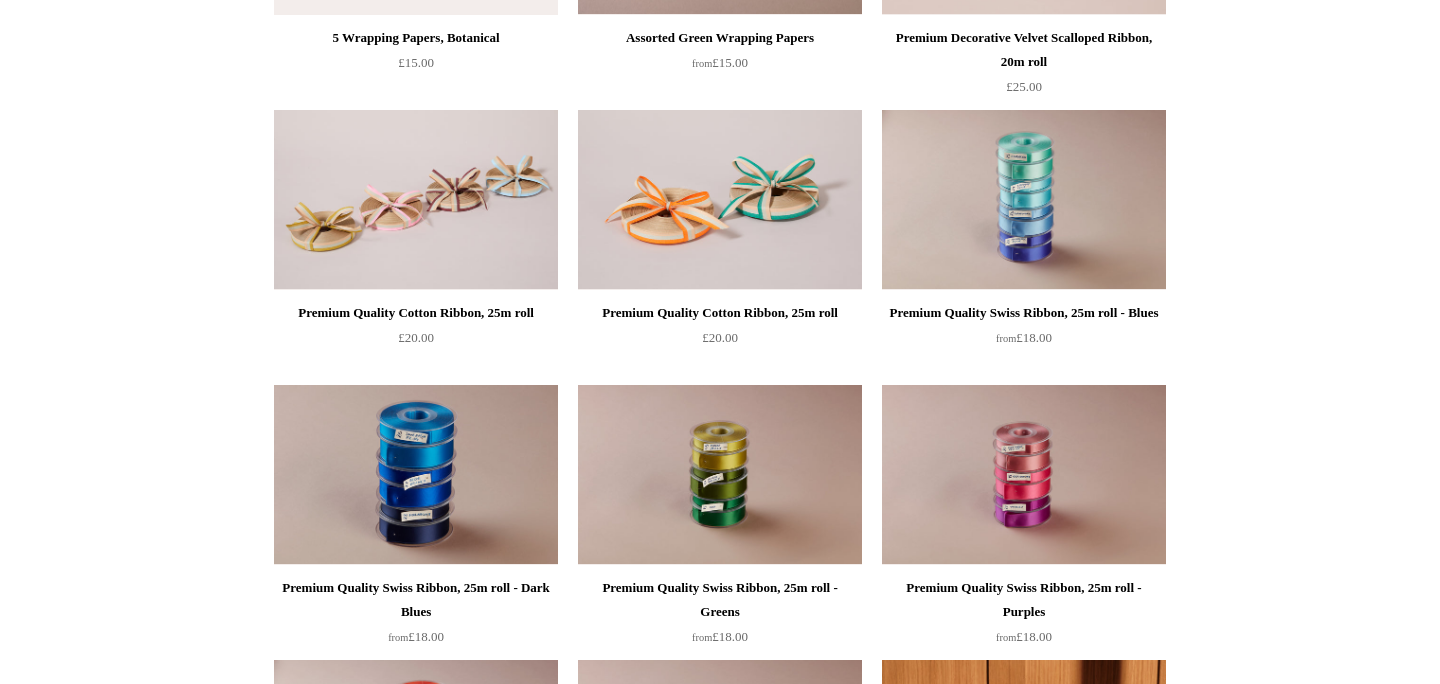 click at bounding box center [416, 475] 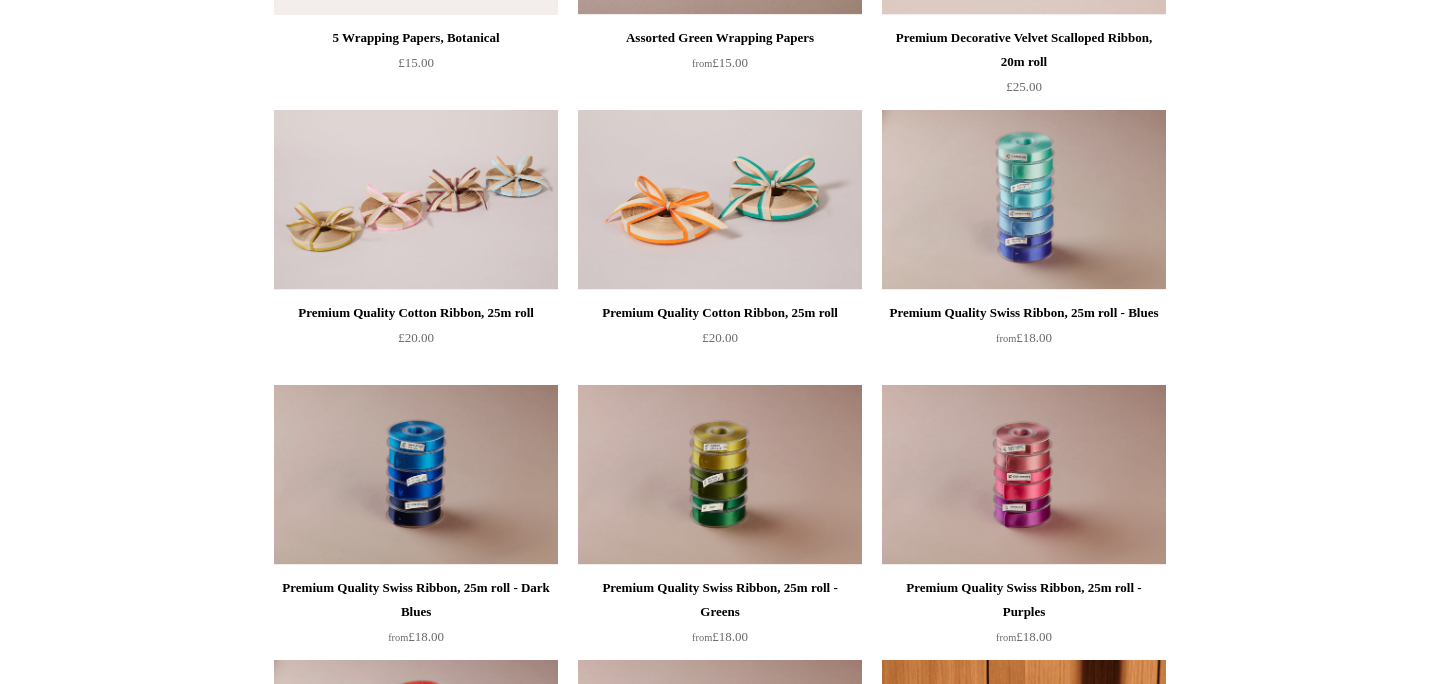 click at bounding box center [720, 475] 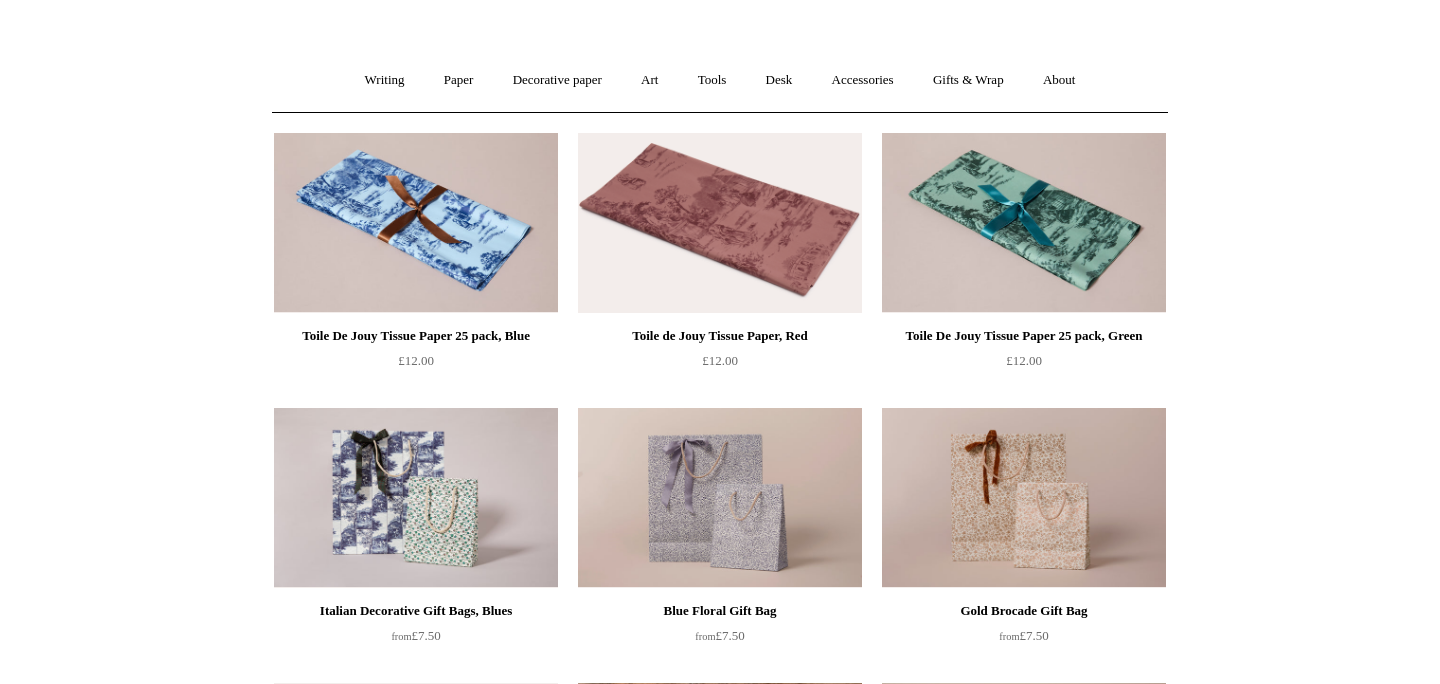 scroll, scrollTop: 0, scrollLeft: 0, axis: both 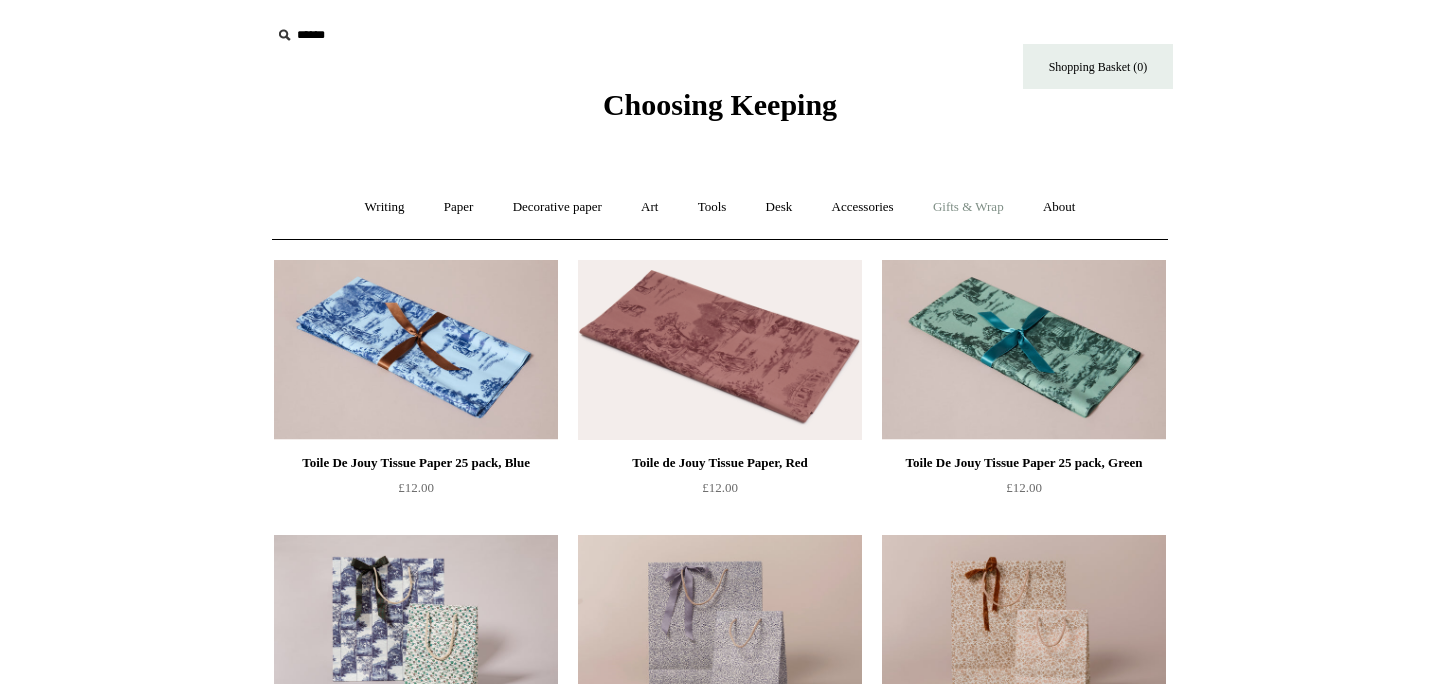 click on "Gifts & Wrap +" at bounding box center (968, 207) 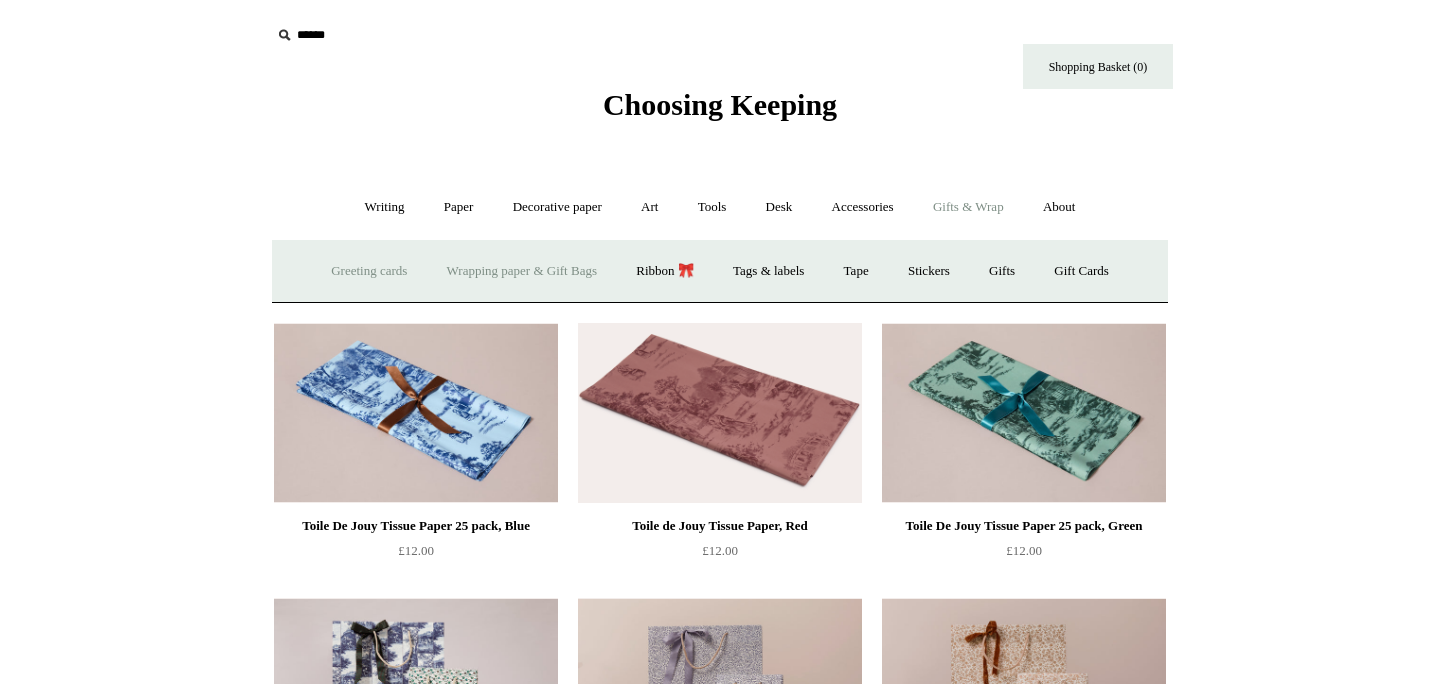 click on "Greeting cards +" at bounding box center [369, 271] 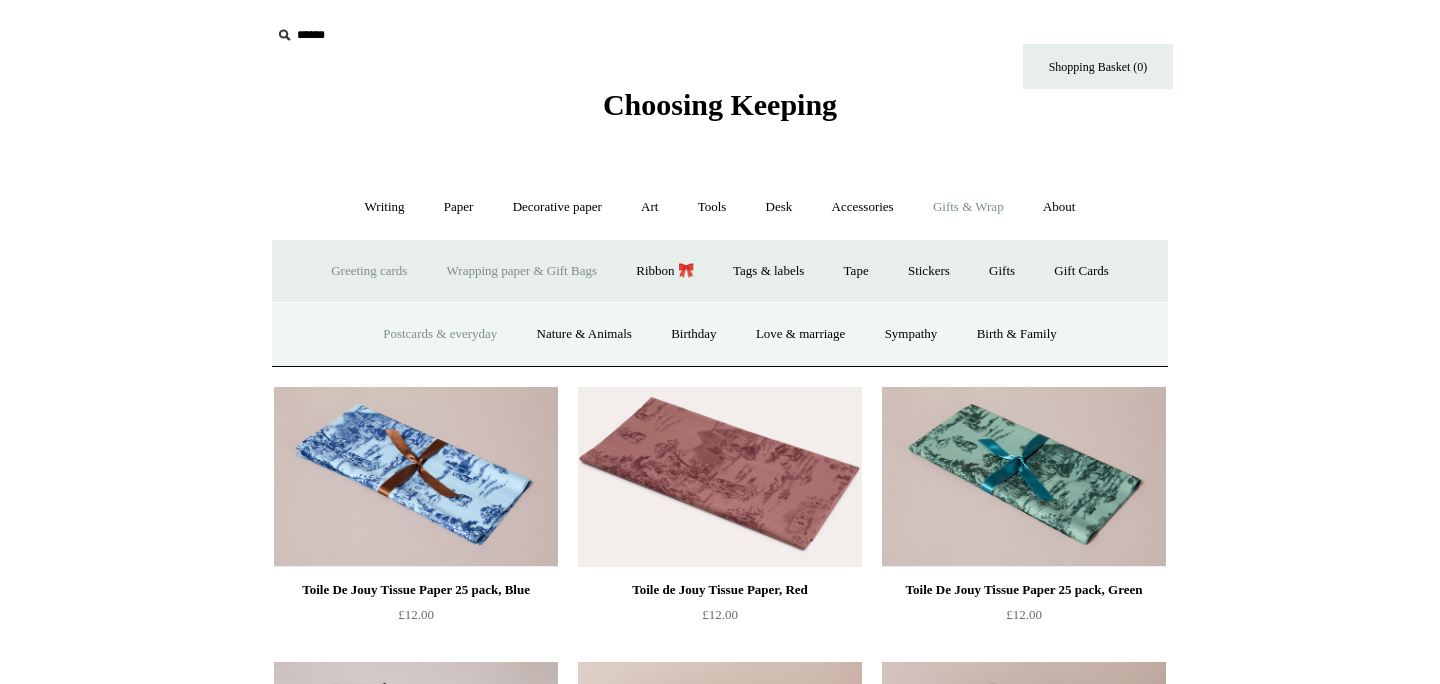 click on "Postcards & everyday" at bounding box center (440, 334) 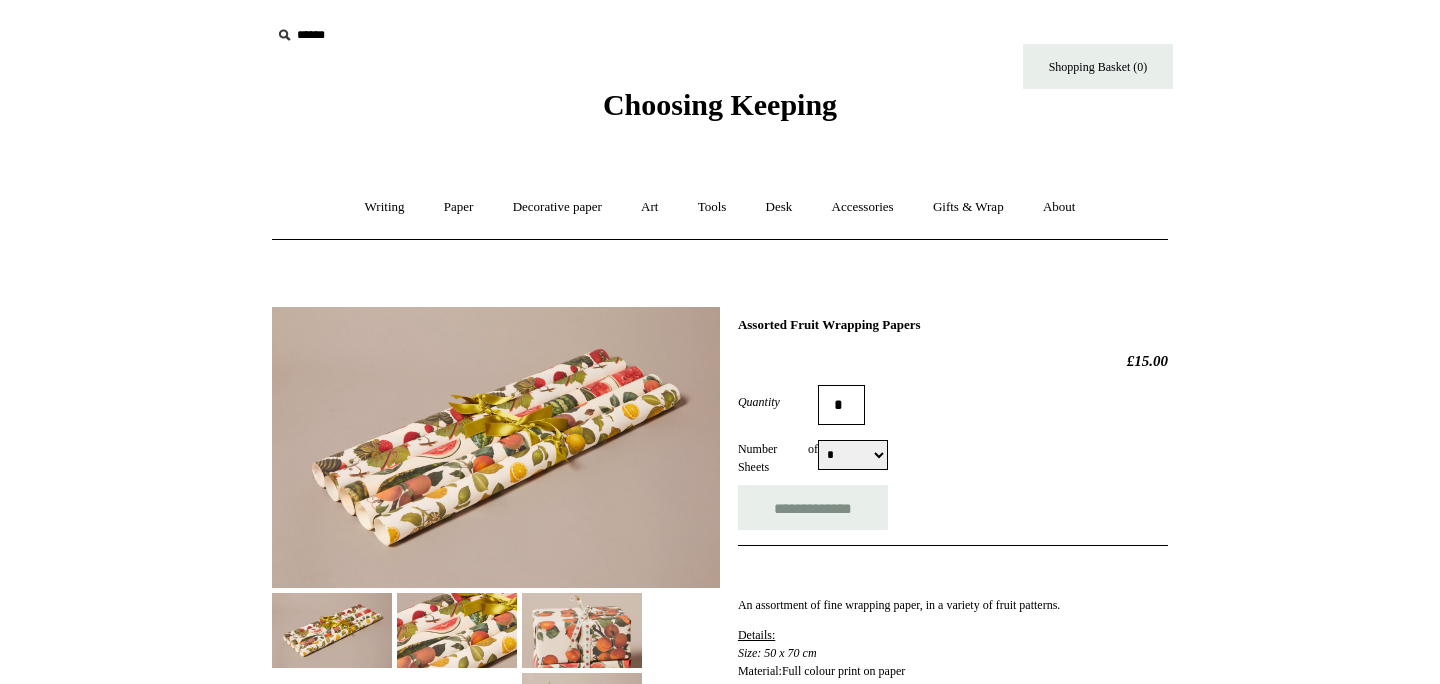 scroll, scrollTop: 0, scrollLeft: 0, axis: both 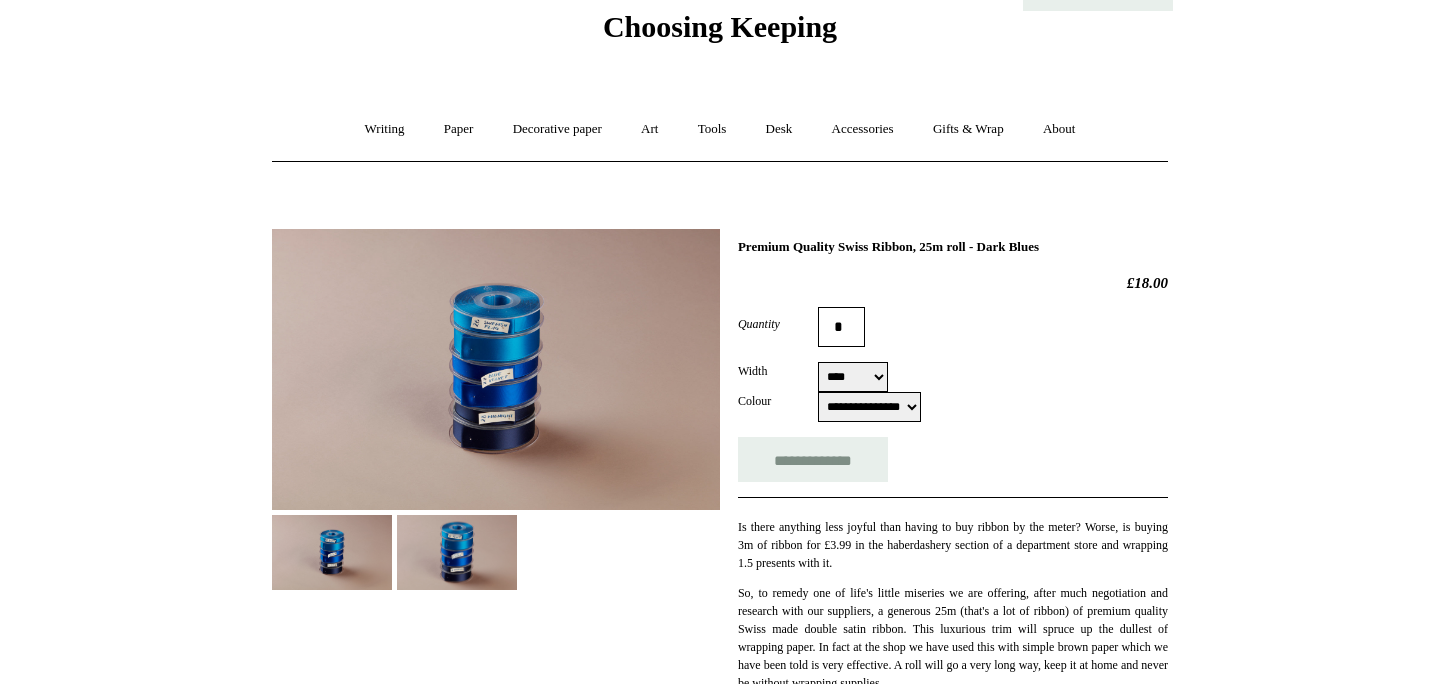 click at bounding box center [496, 369] 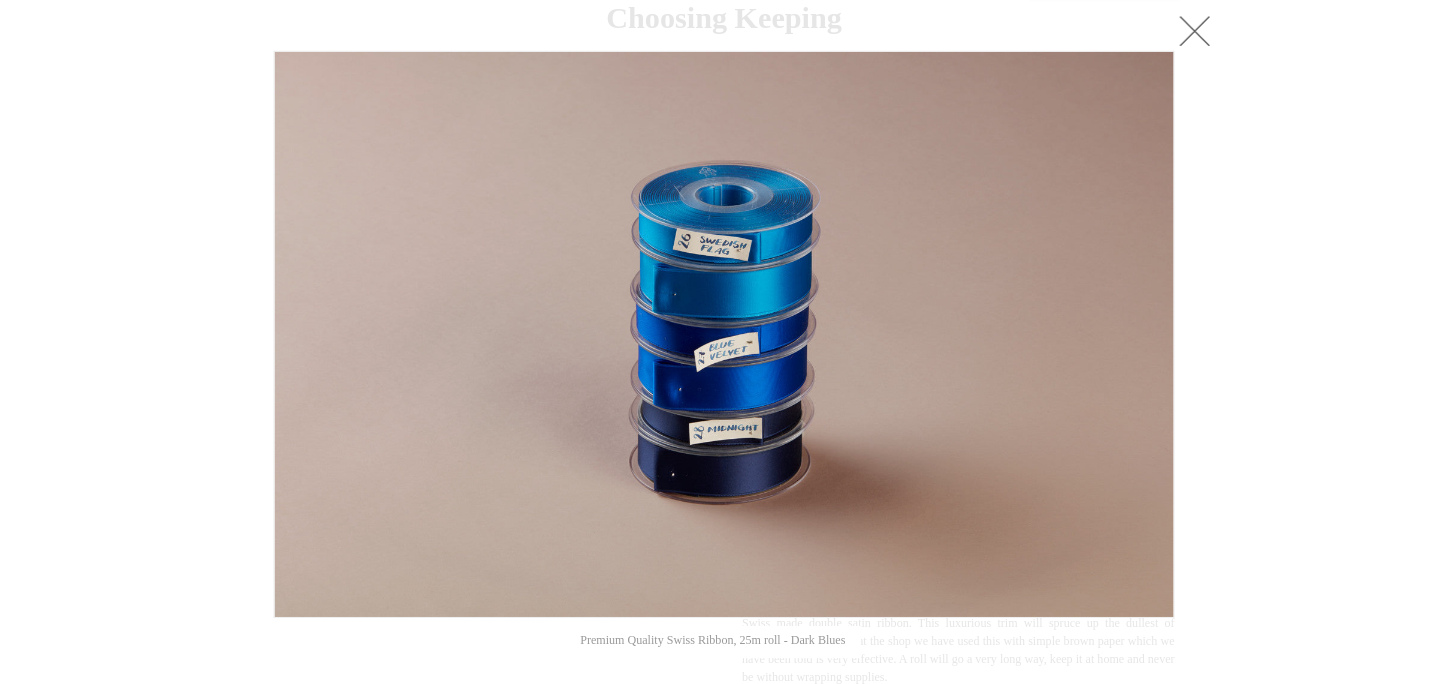 scroll, scrollTop: 86, scrollLeft: 0, axis: vertical 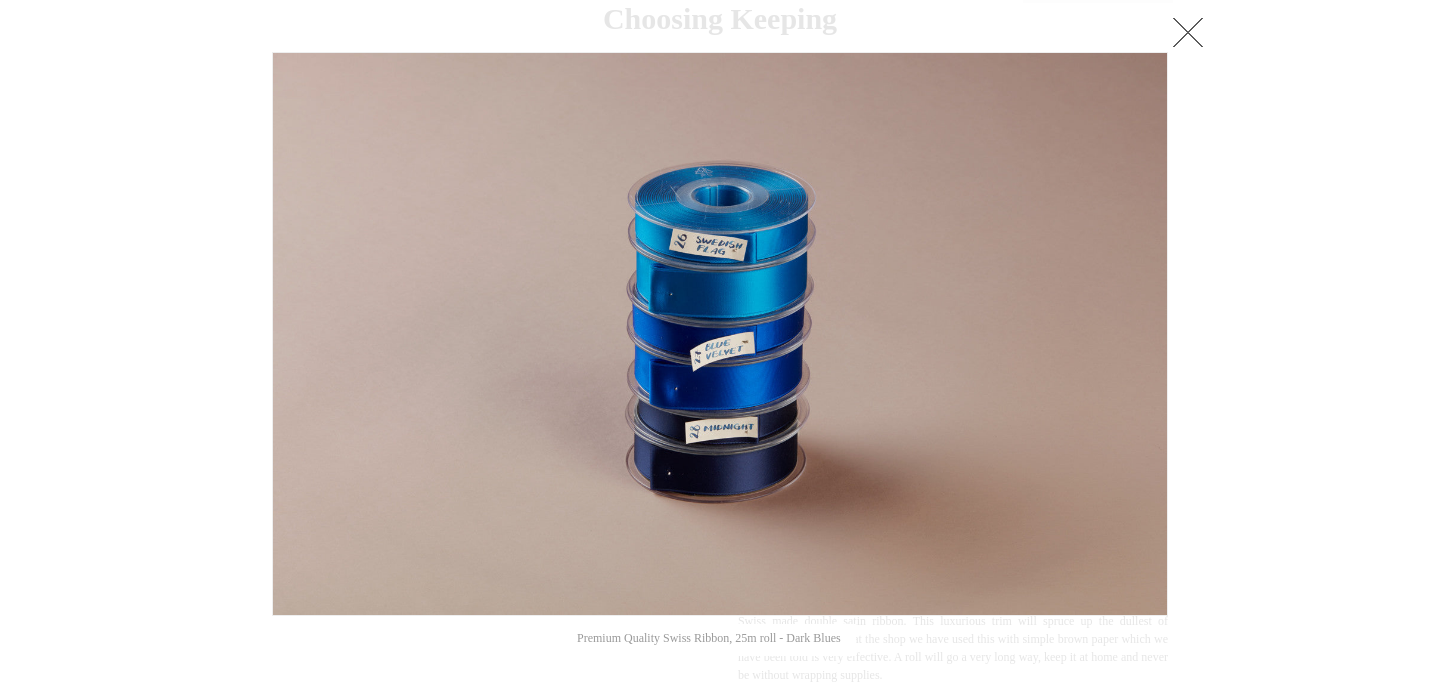 click at bounding box center (1188, 32) 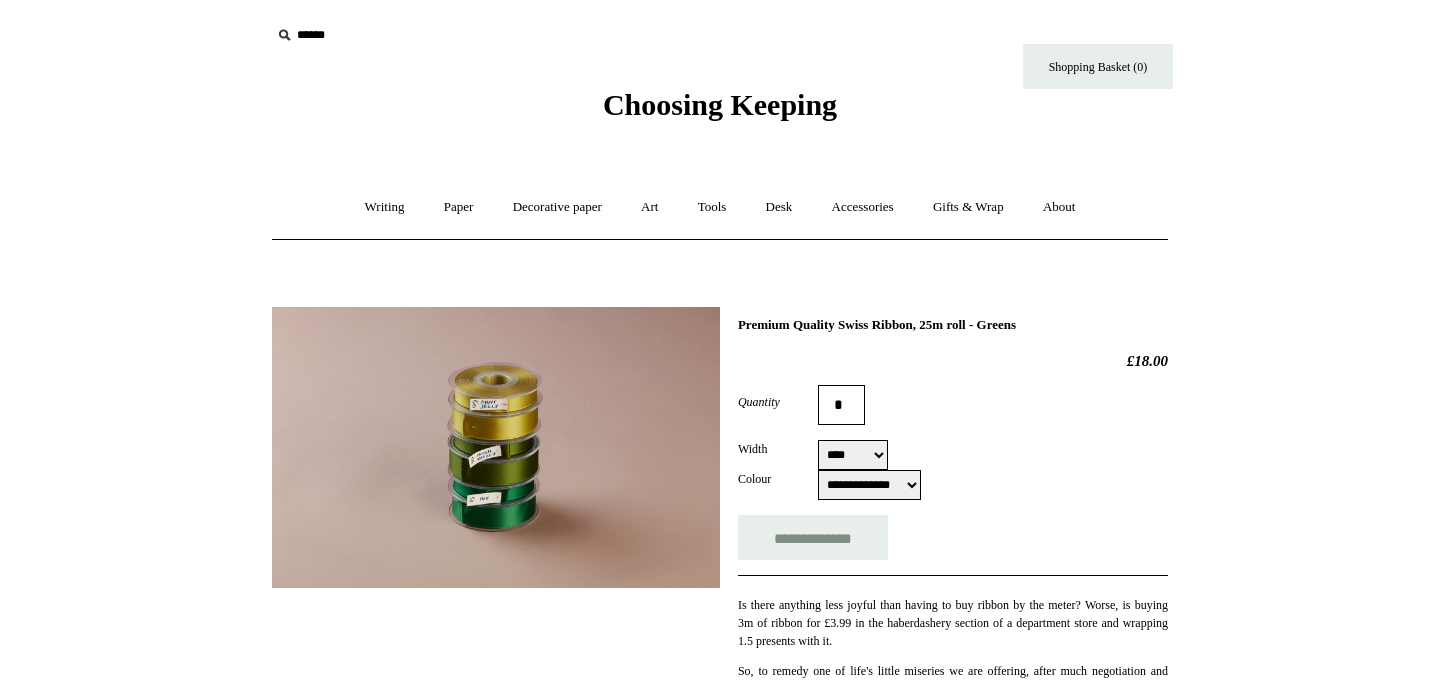 scroll, scrollTop: 0, scrollLeft: 0, axis: both 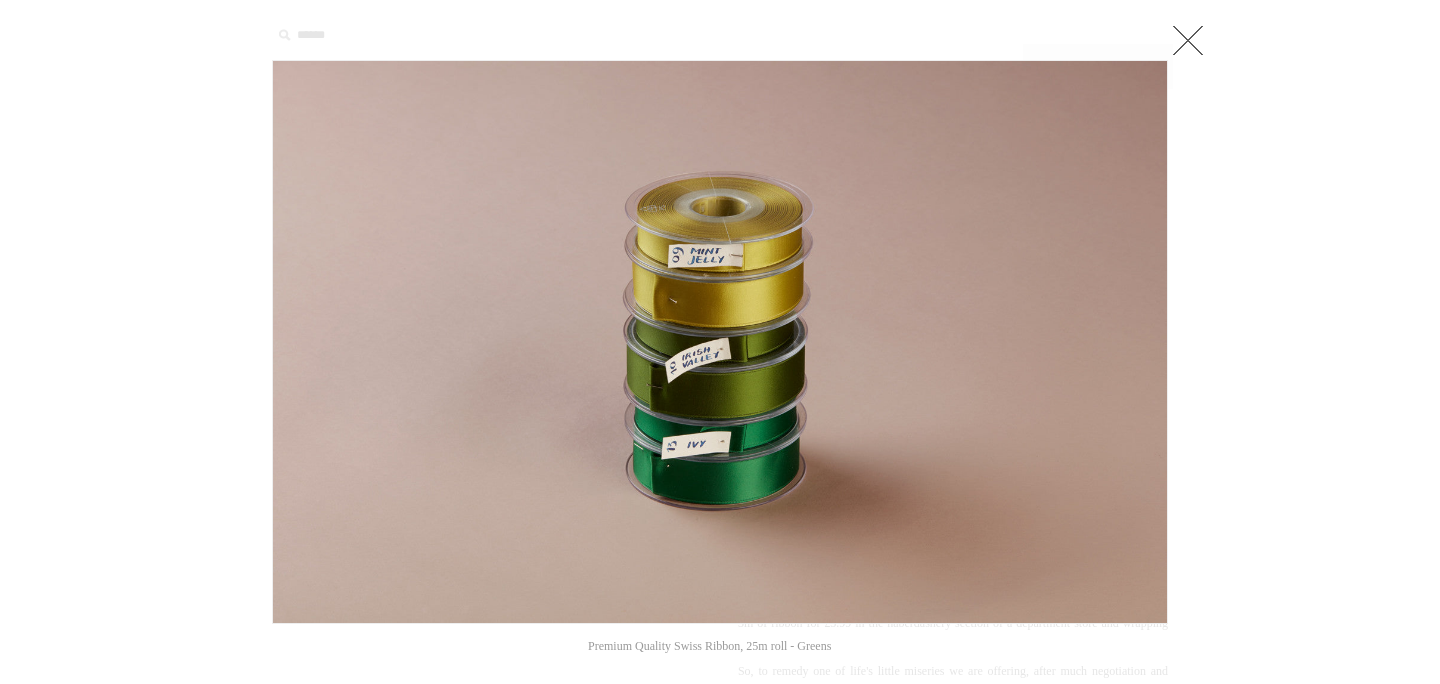 click at bounding box center (1188, 40) 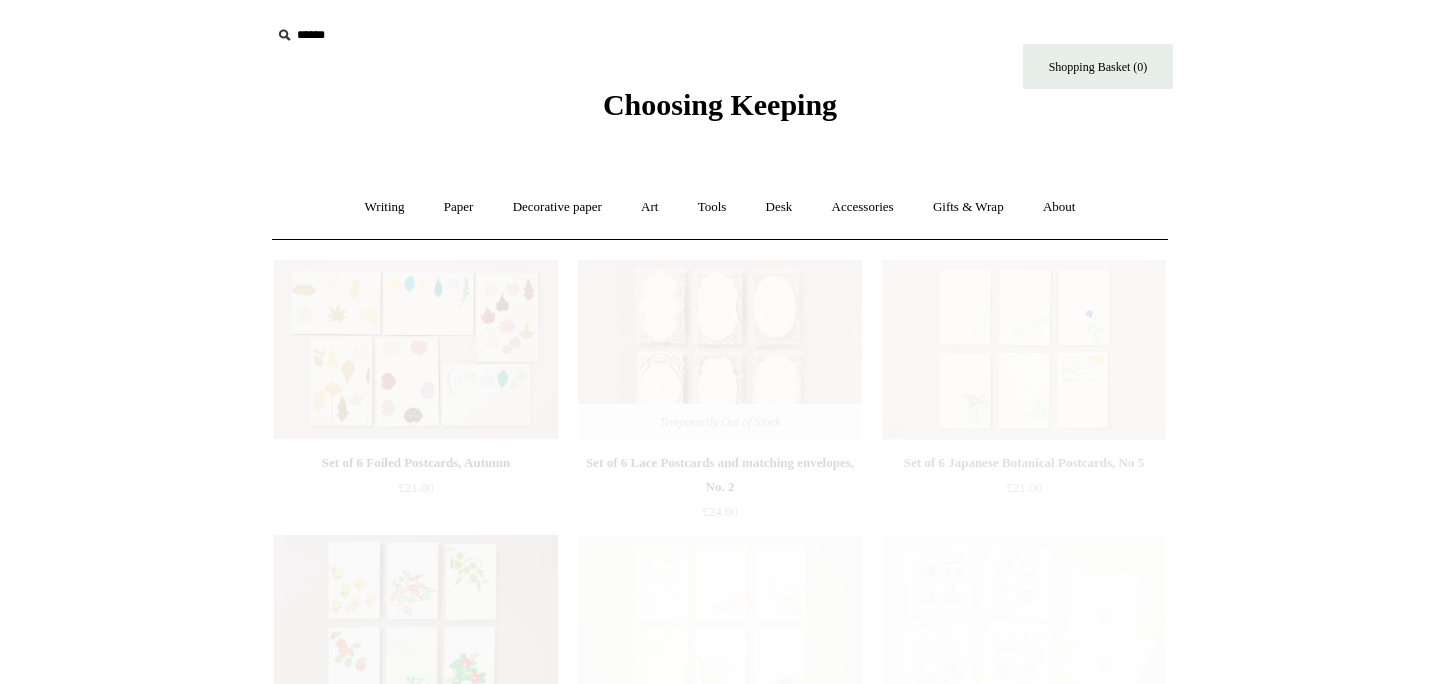 scroll, scrollTop: 0, scrollLeft: 0, axis: both 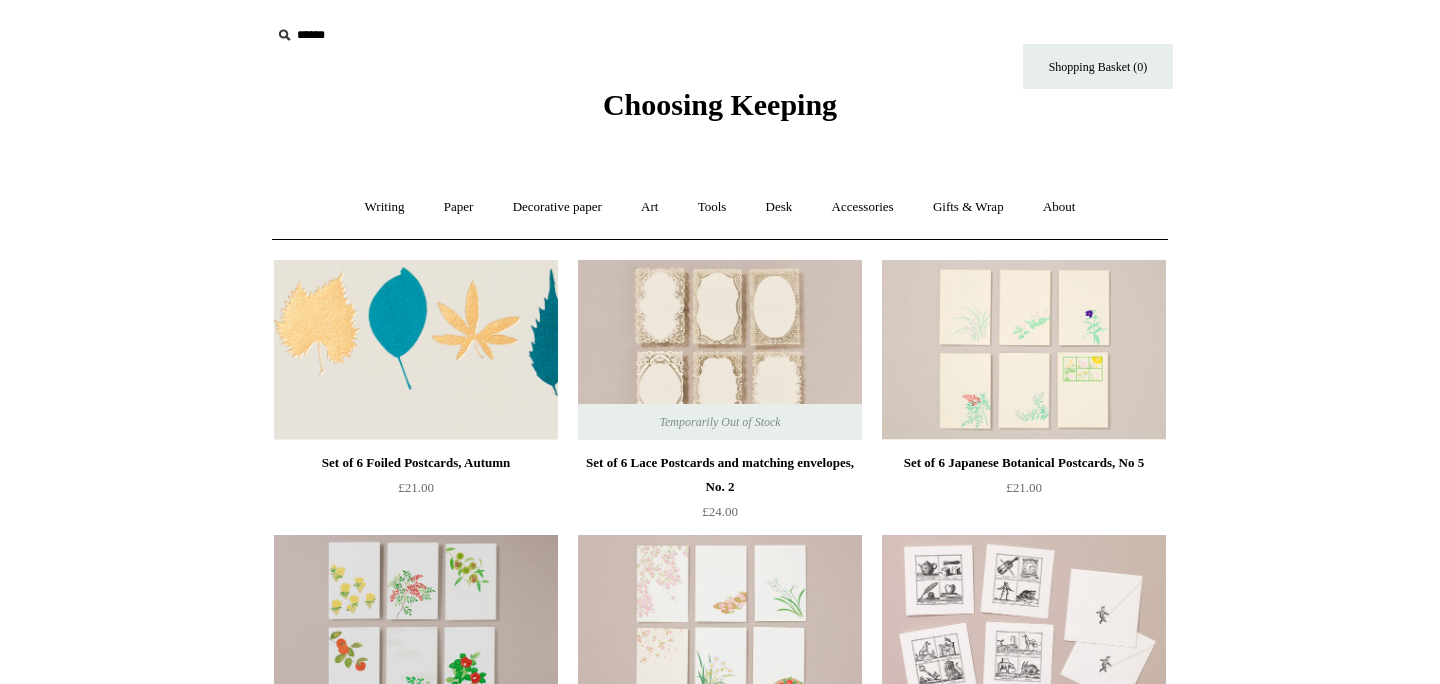 click at bounding box center (416, 350) 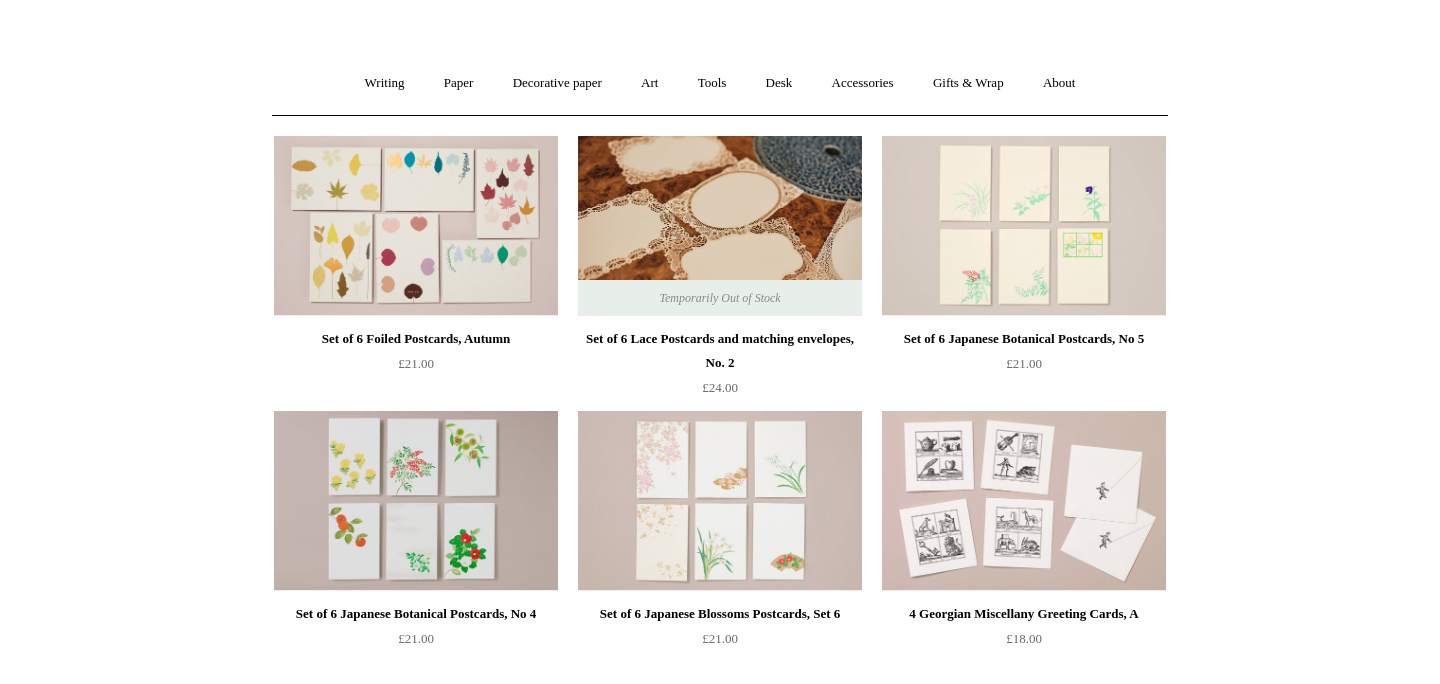 scroll, scrollTop: 178, scrollLeft: 0, axis: vertical 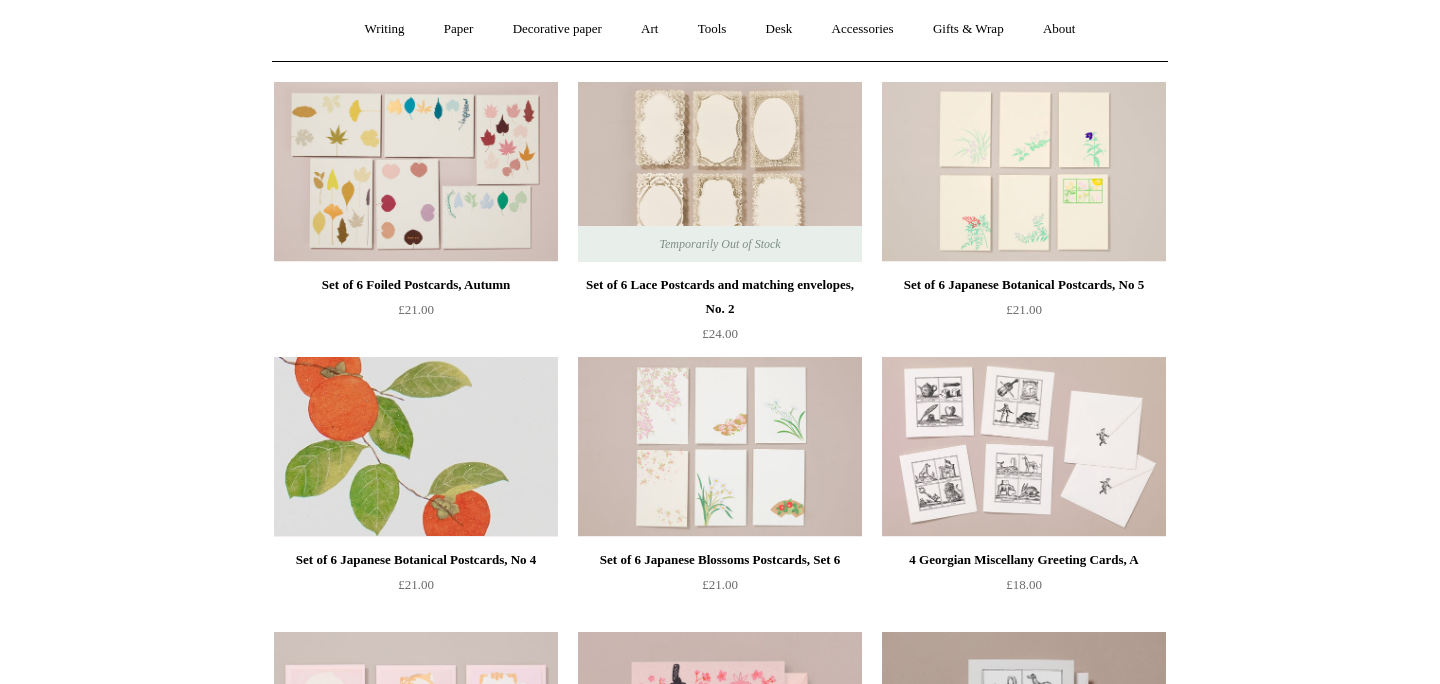 click at bounding box center [416, 447] 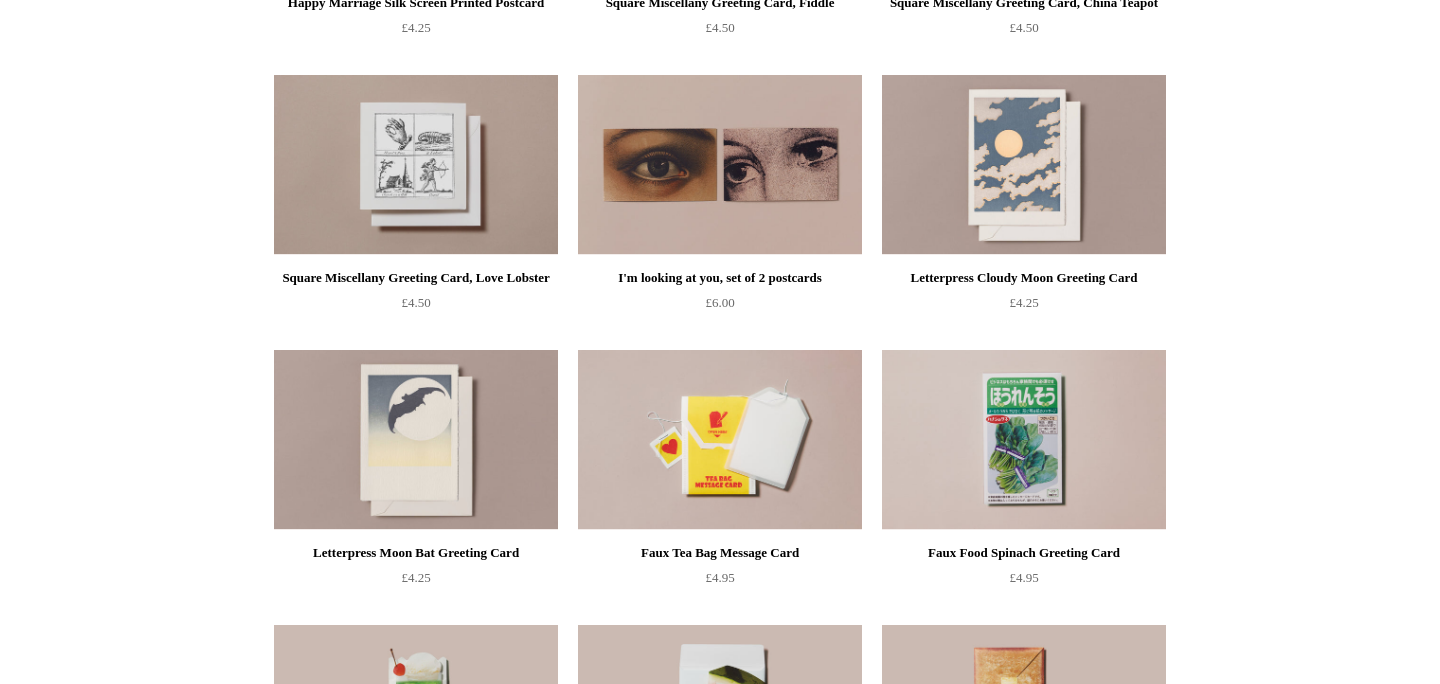 scroll, scrollTop: 1283, scrollLeft: 0, axis: vertical 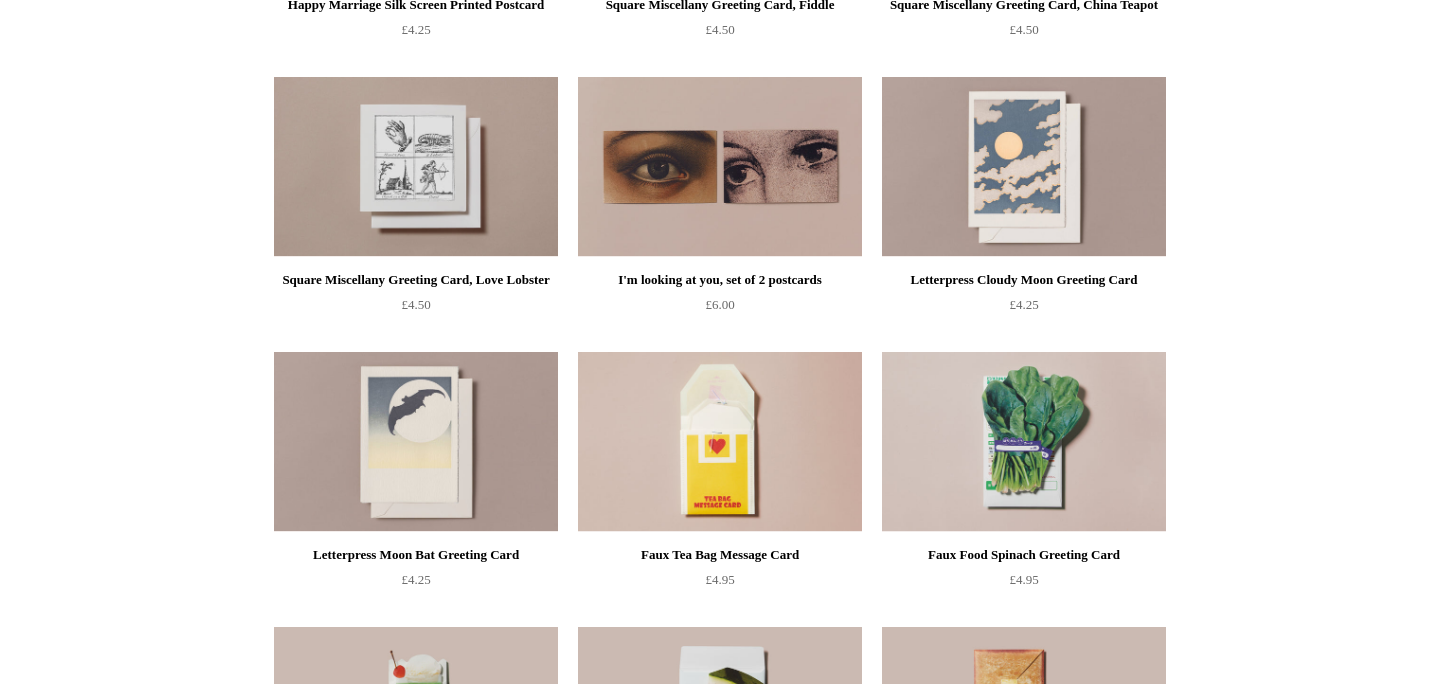 click at bounding box center (720, 442) 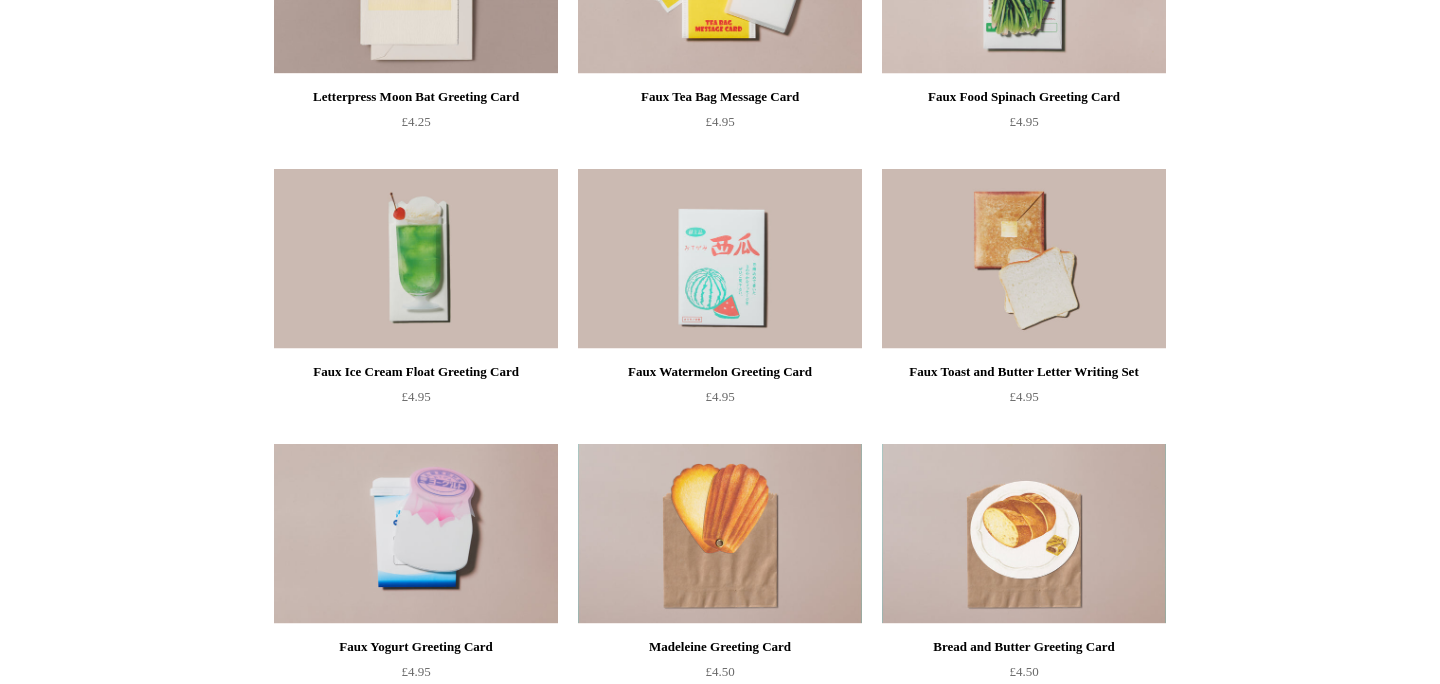 scroll, scrollTop: 1743, scrollLeft: 0, axis: vertical 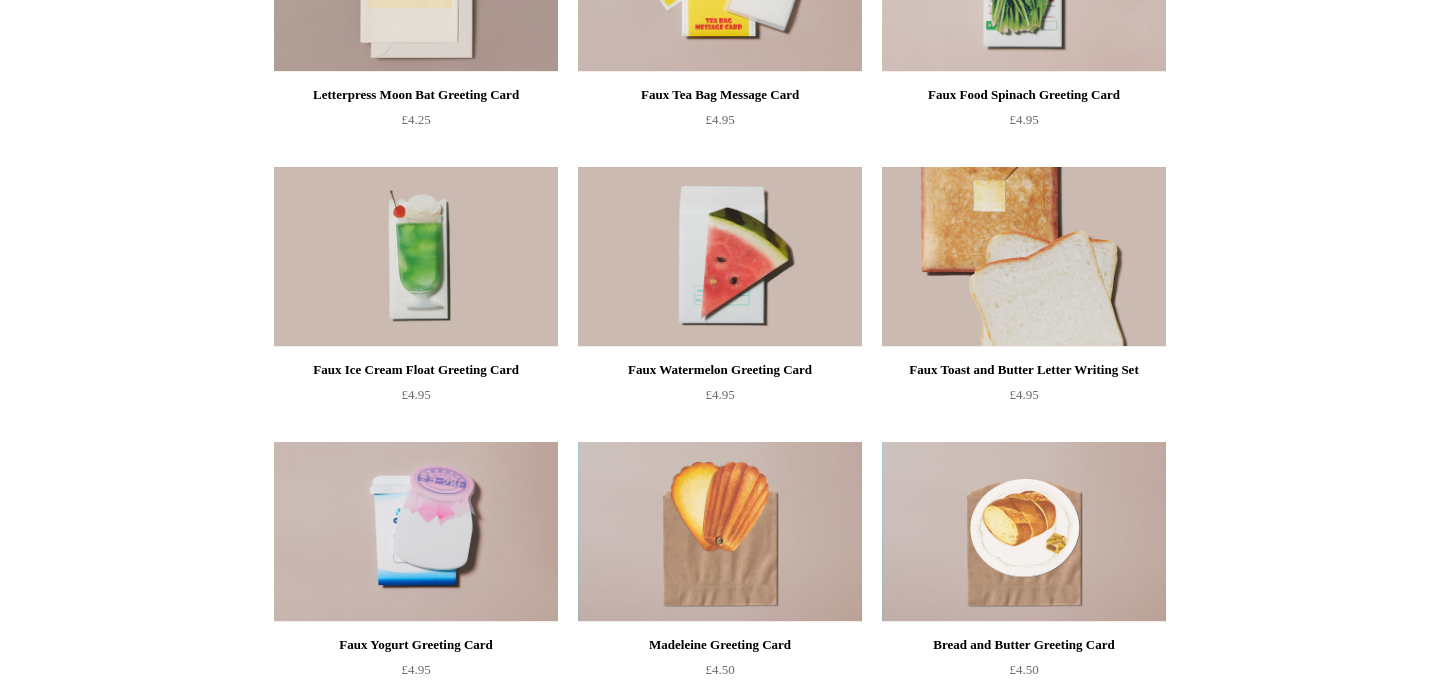 click at bounding box center [1024, 257] 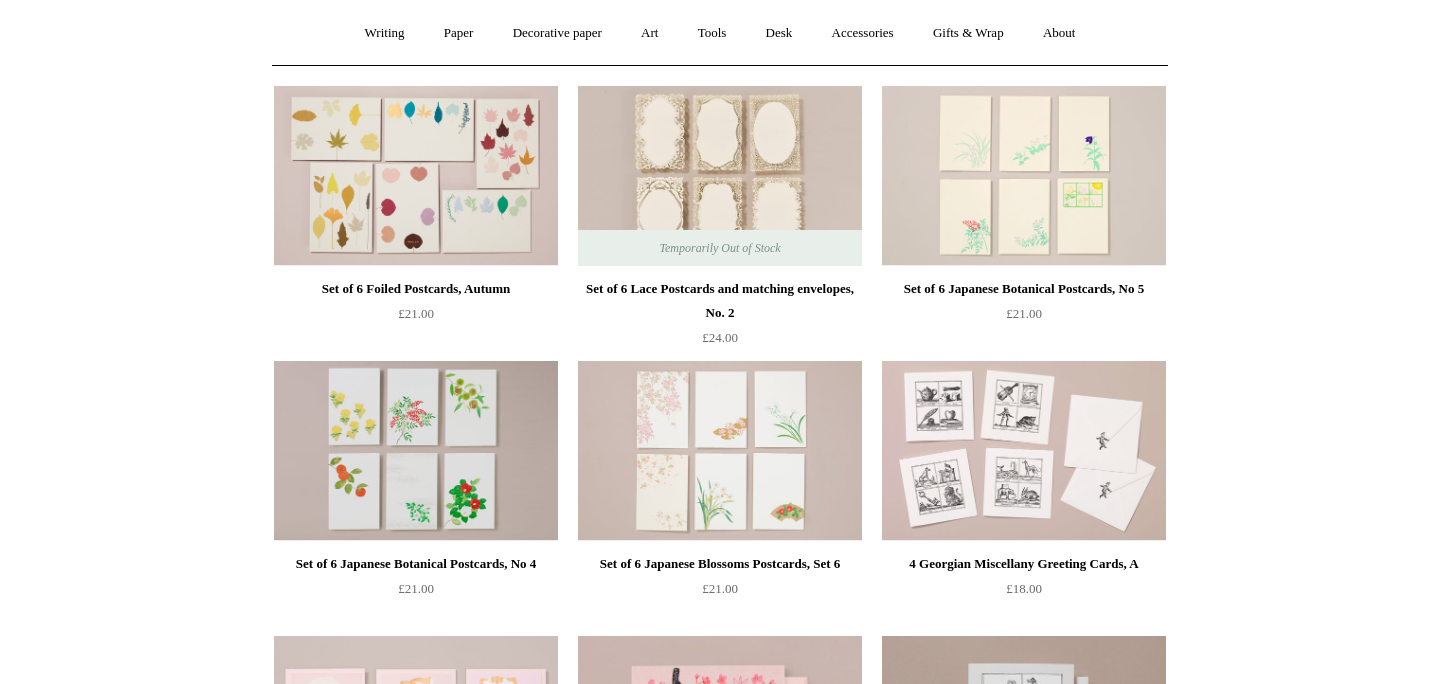 scroll, scrollTop: 0, scrollLeft: 0, axis: both 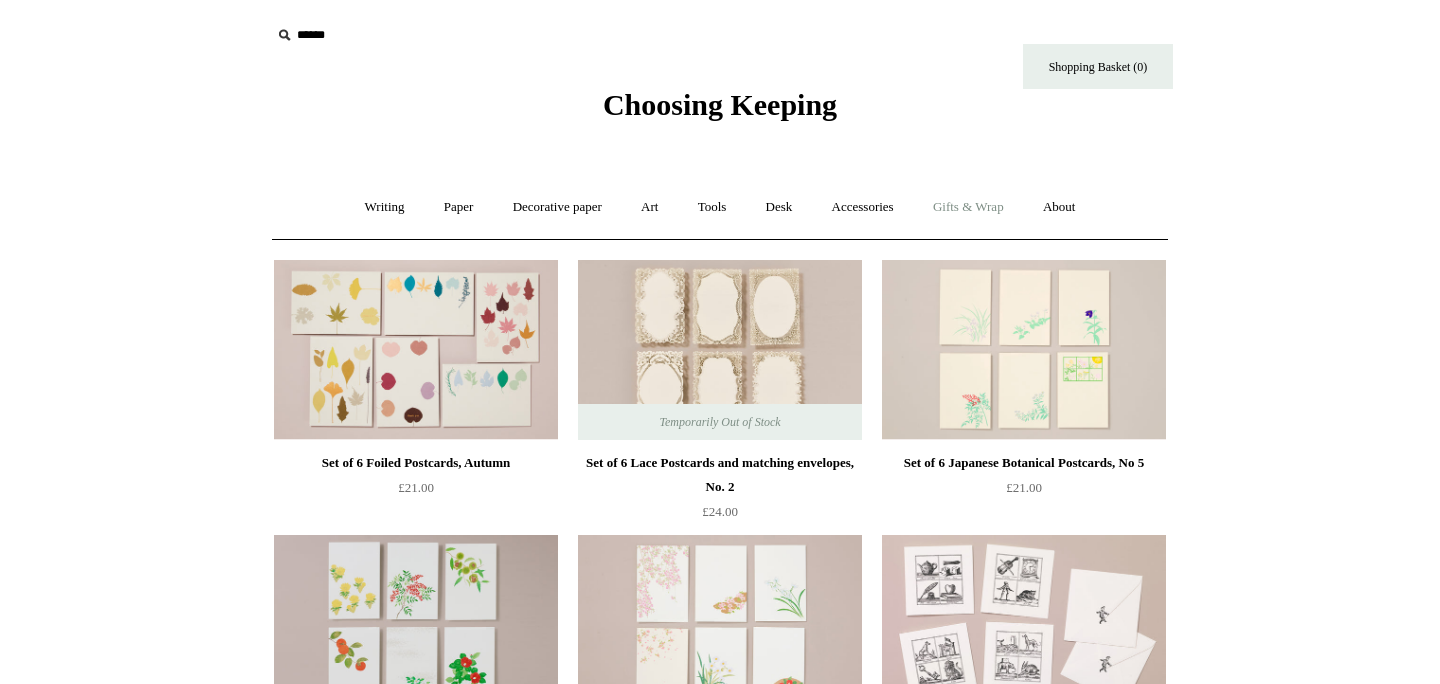 click on "Gifts & Wrap +" at bounding box center [968, 207] 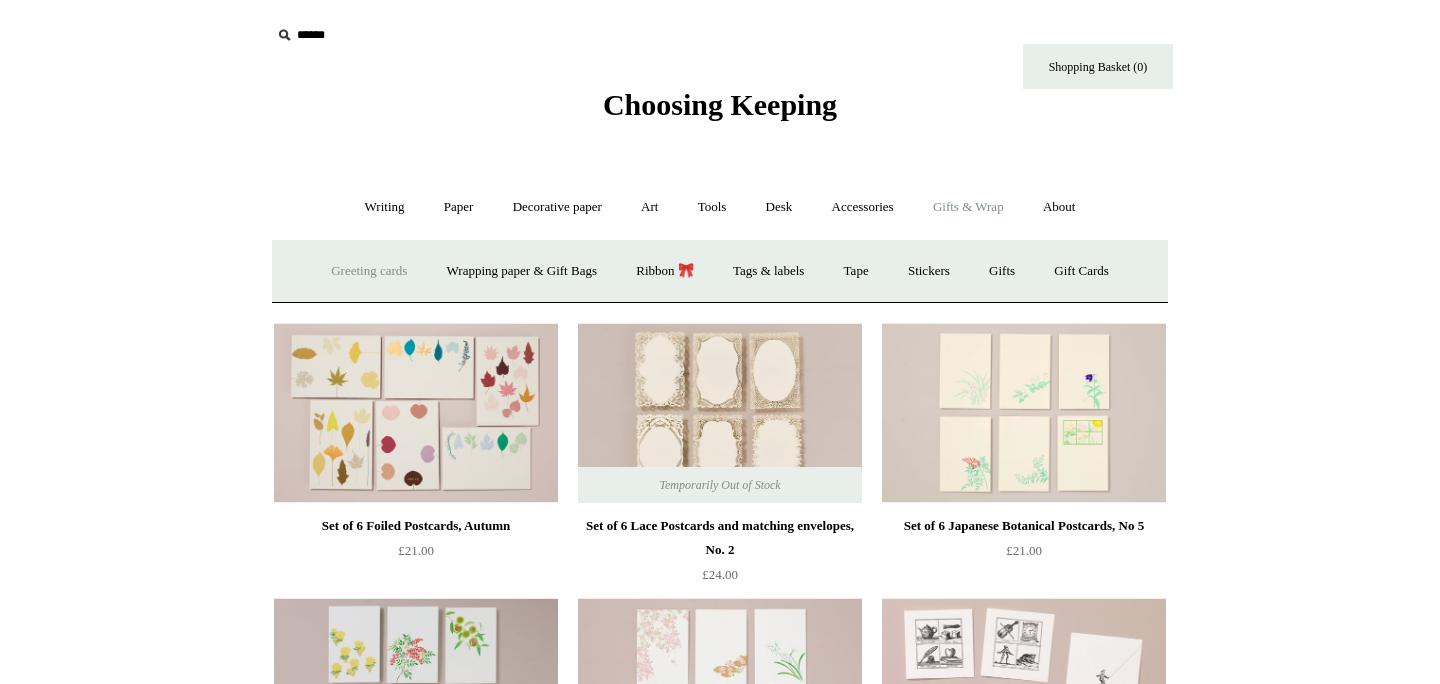 click on "Greeting cards +" at bounding box center [369, 271] 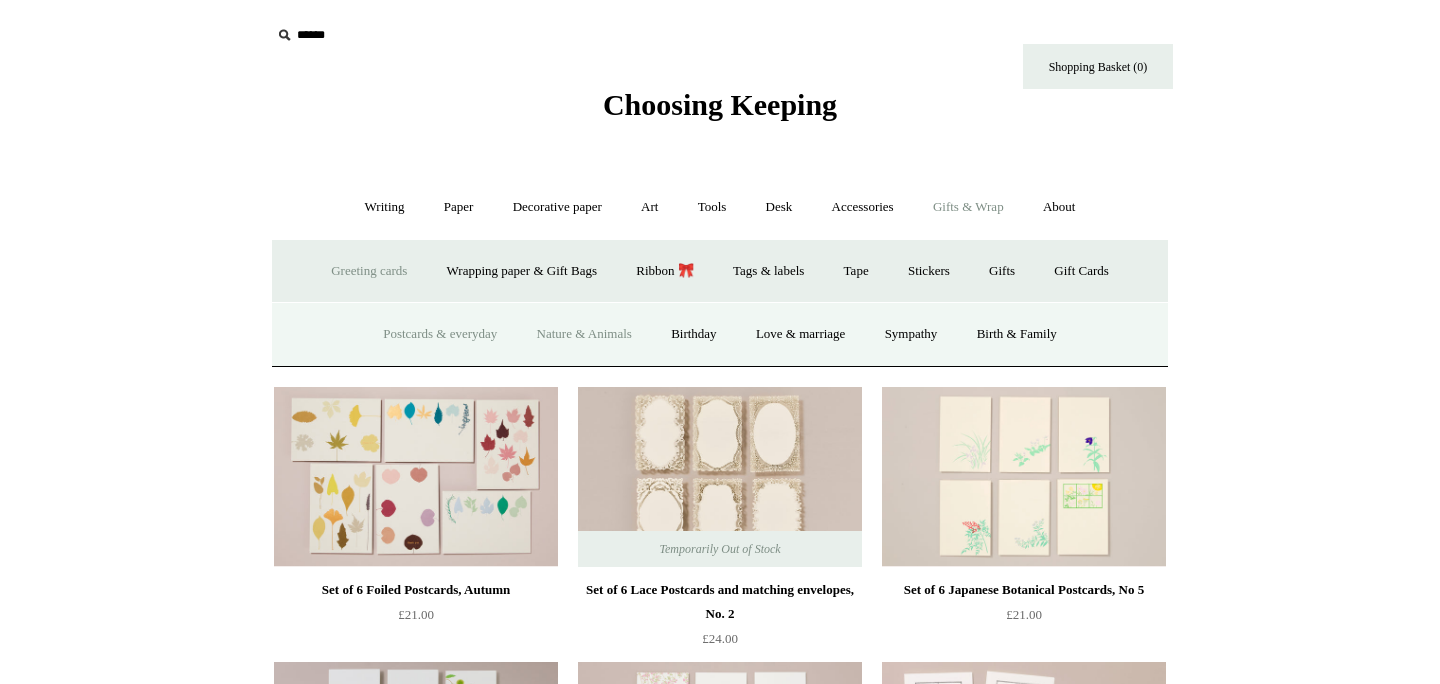 click on "Nature & Animals" at bounding box center (584, 334) 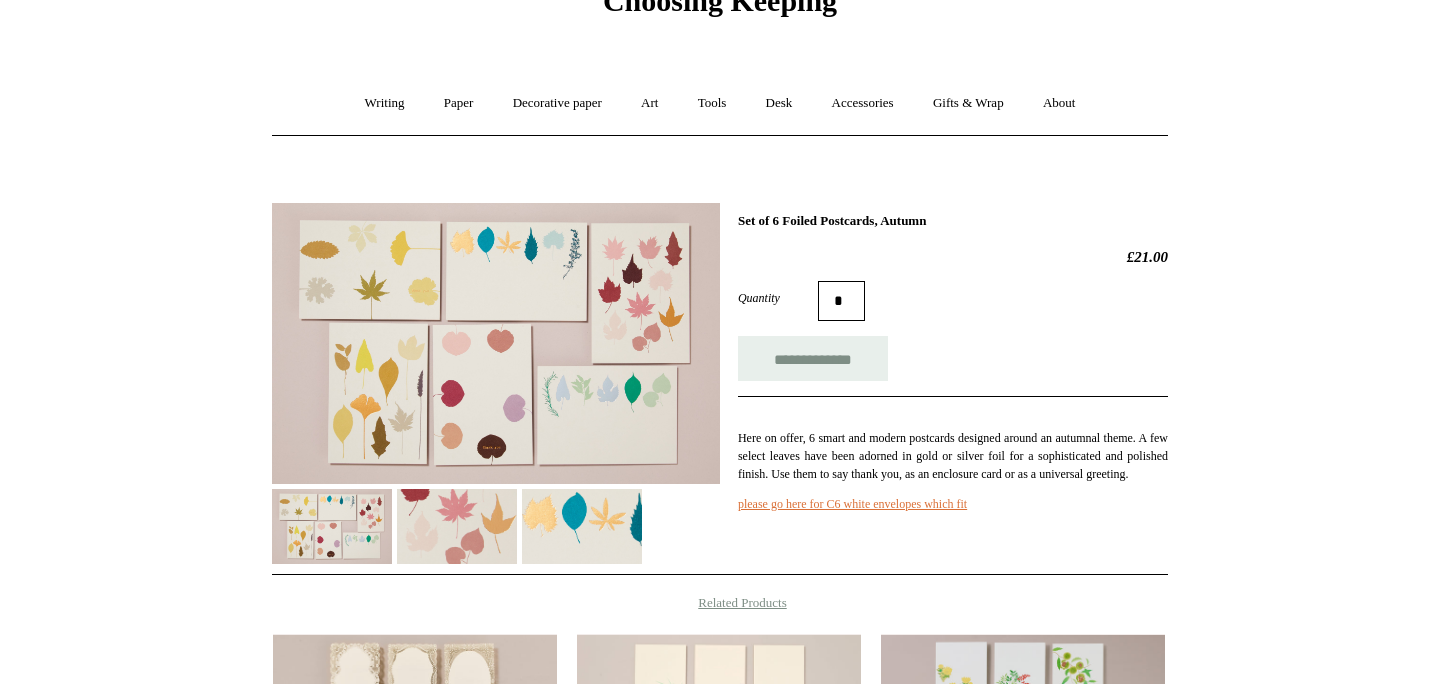 scroll, scrollTop: 108, scrollLeft: 0, axis: vertical 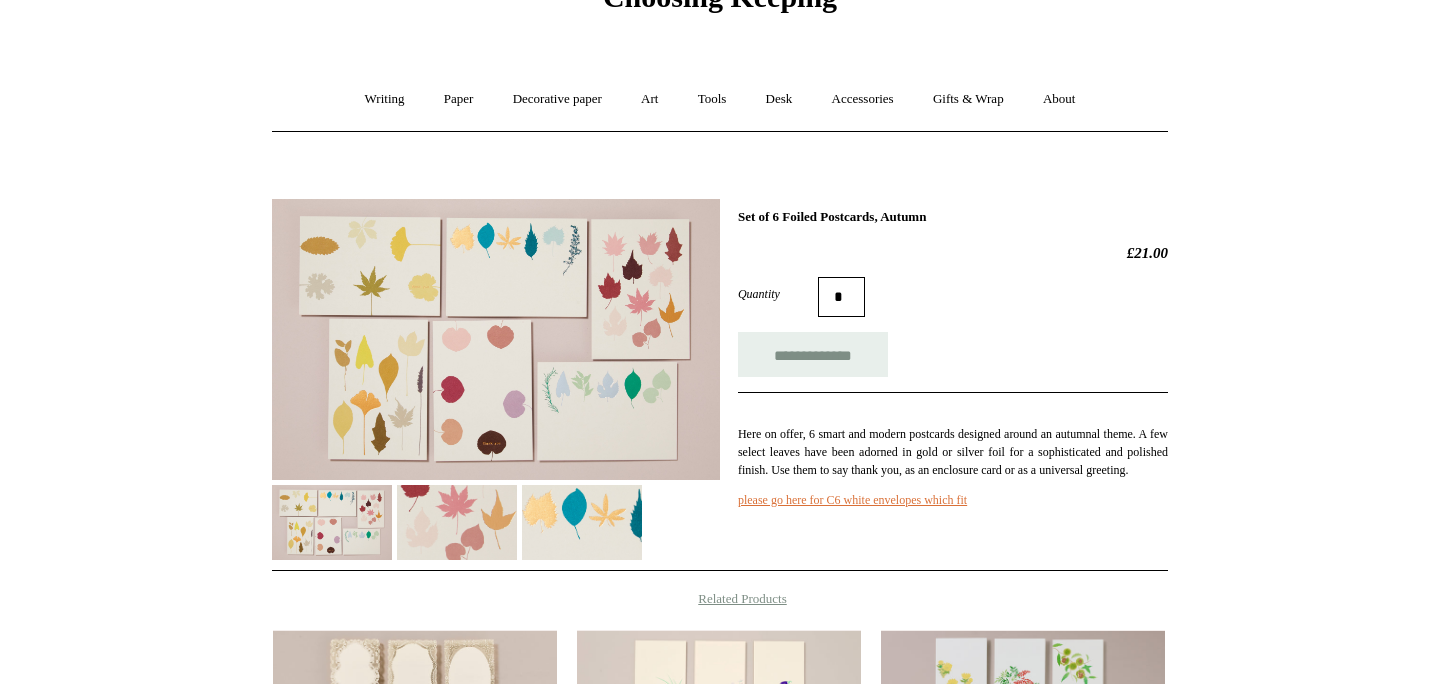 click at bounding box center [496, 339] 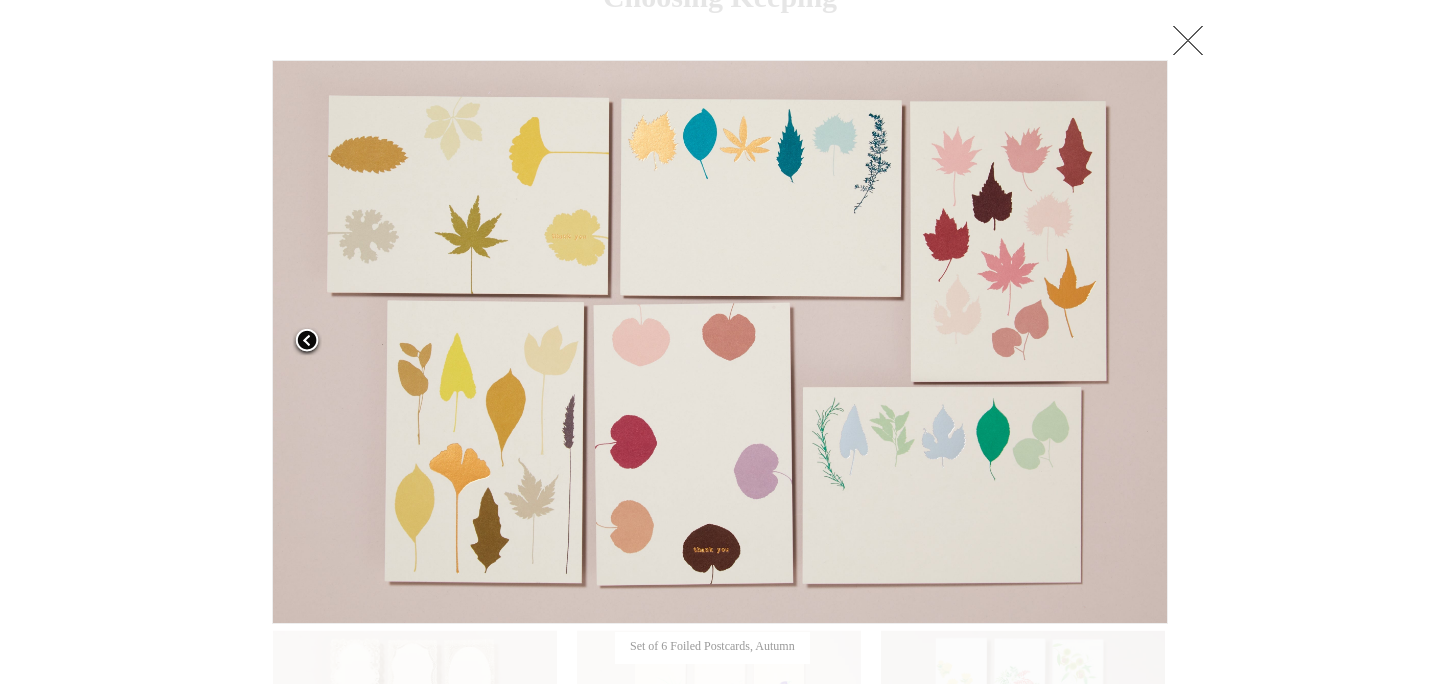 click at bounding box center (429, 342) 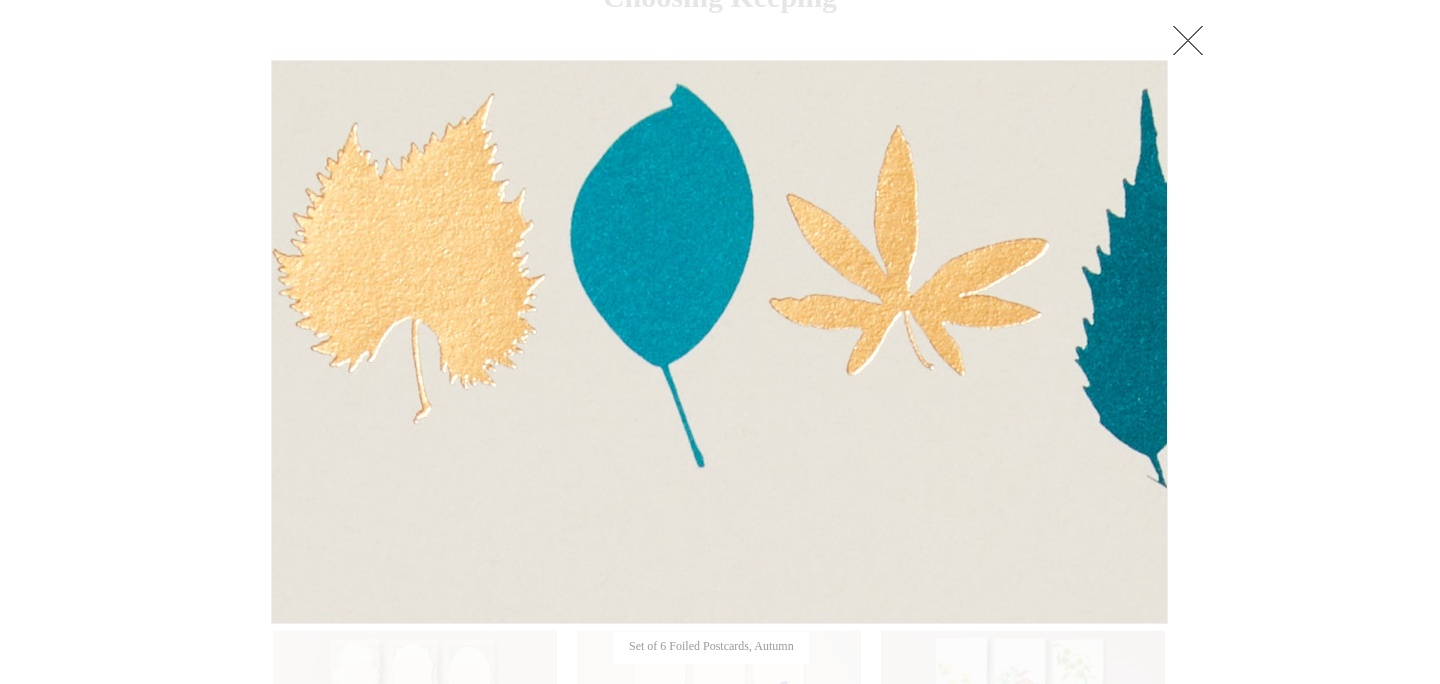 click at bounding box center (1188, 40) 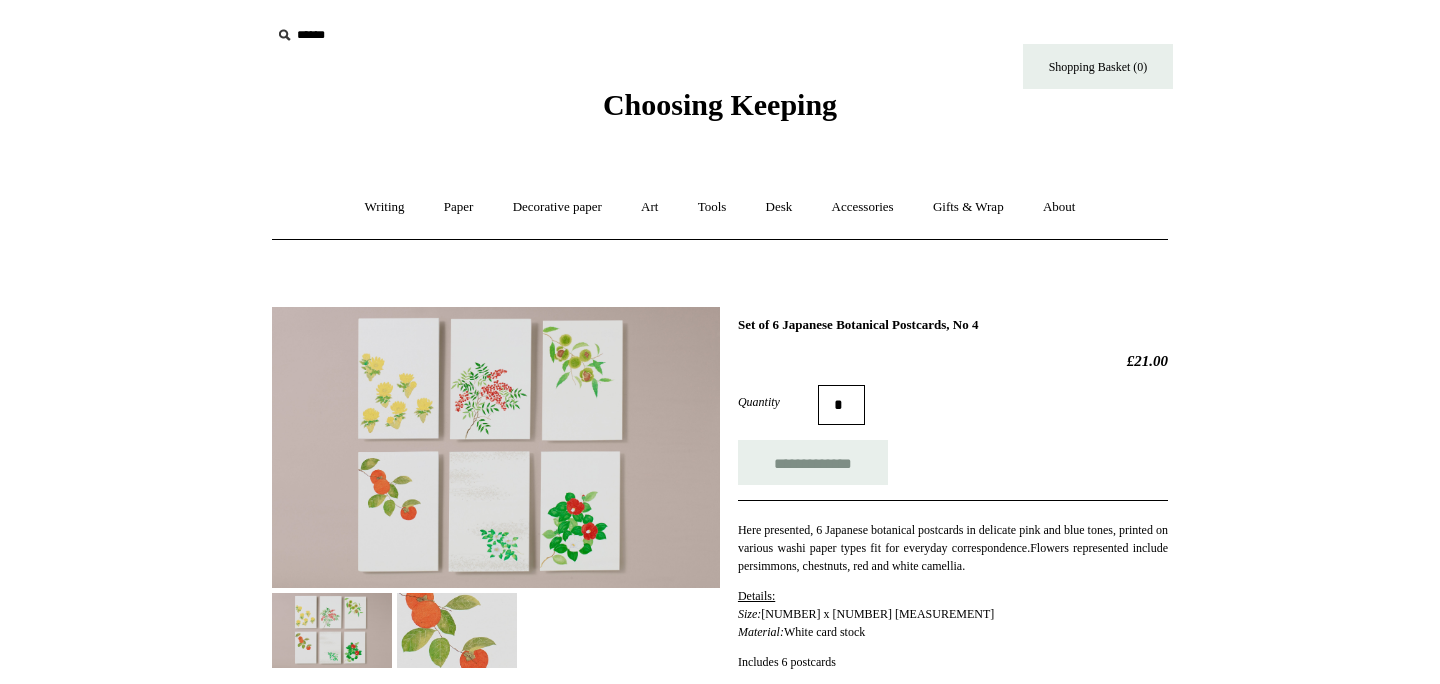 scroll, scrollTop: 0, scrollLeft: 0, axis: both 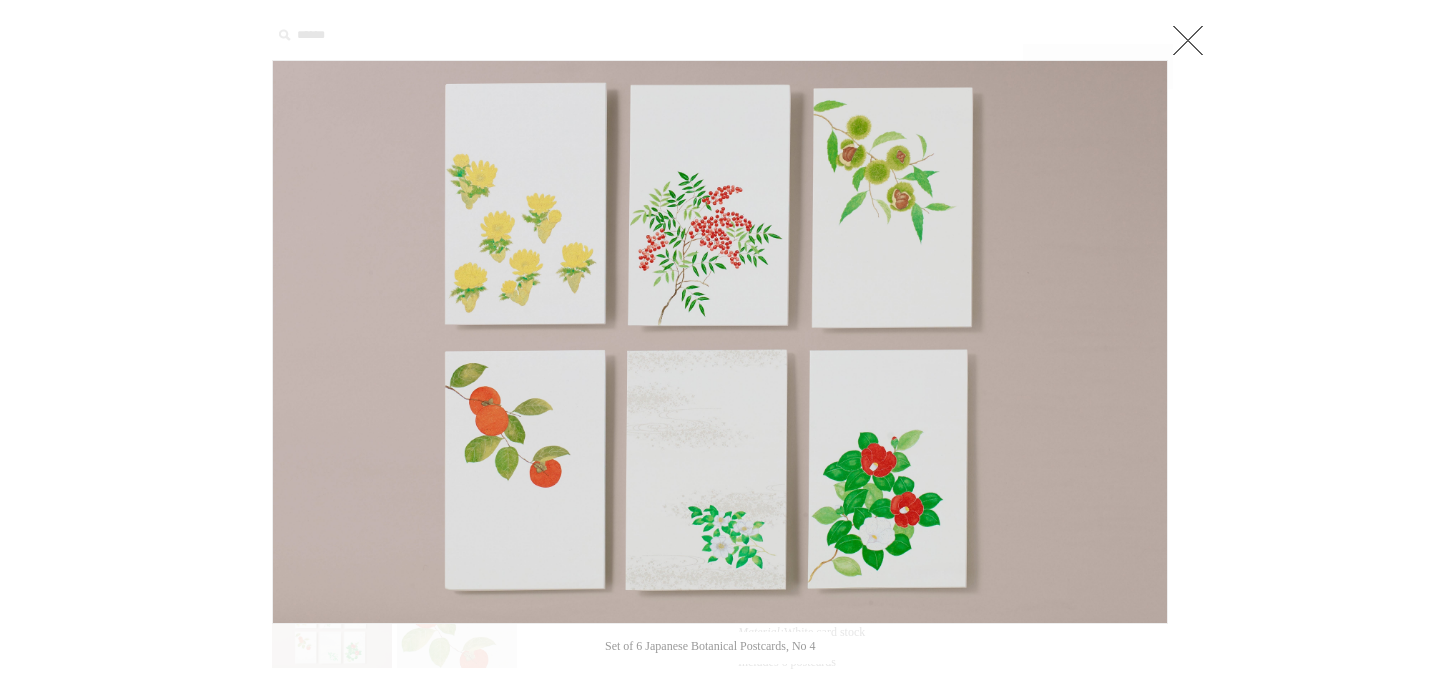 click at bounding box center [1188, 40] 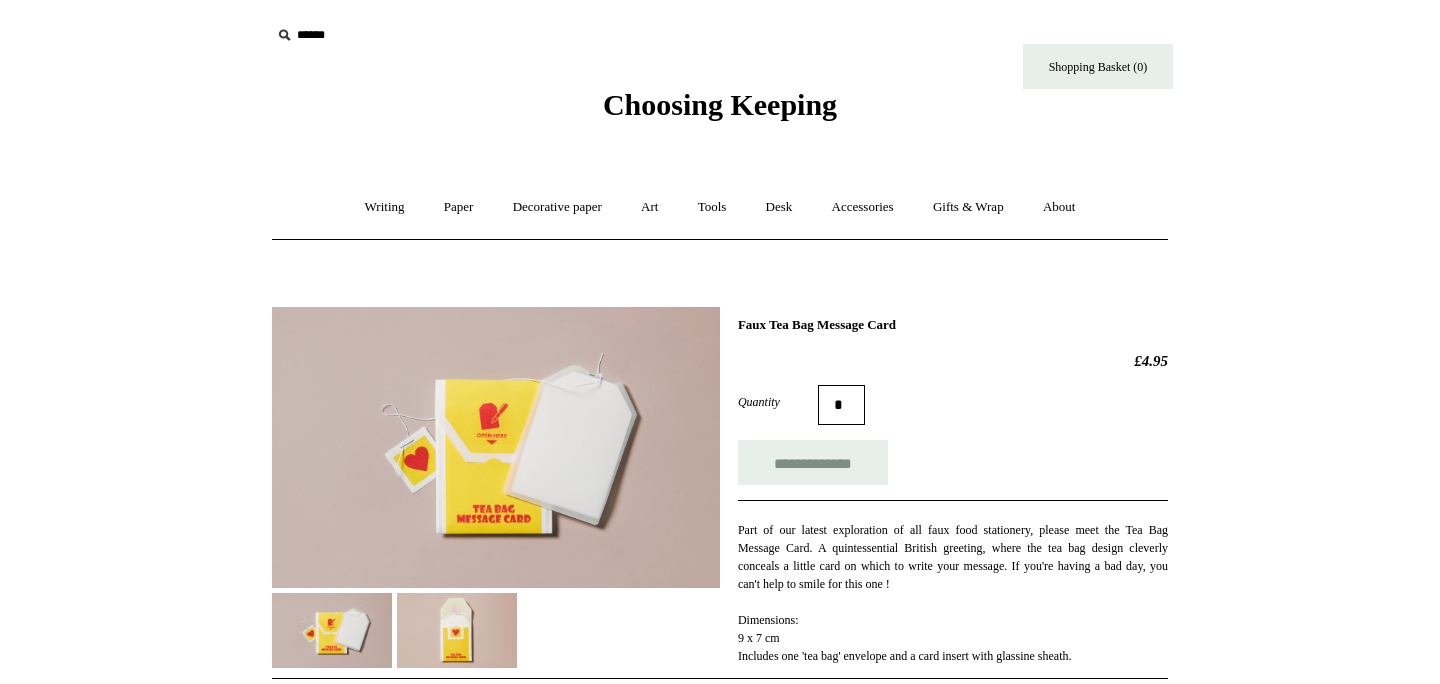scroll, scrollTop: 0, scrollLeft: 0, axis: both 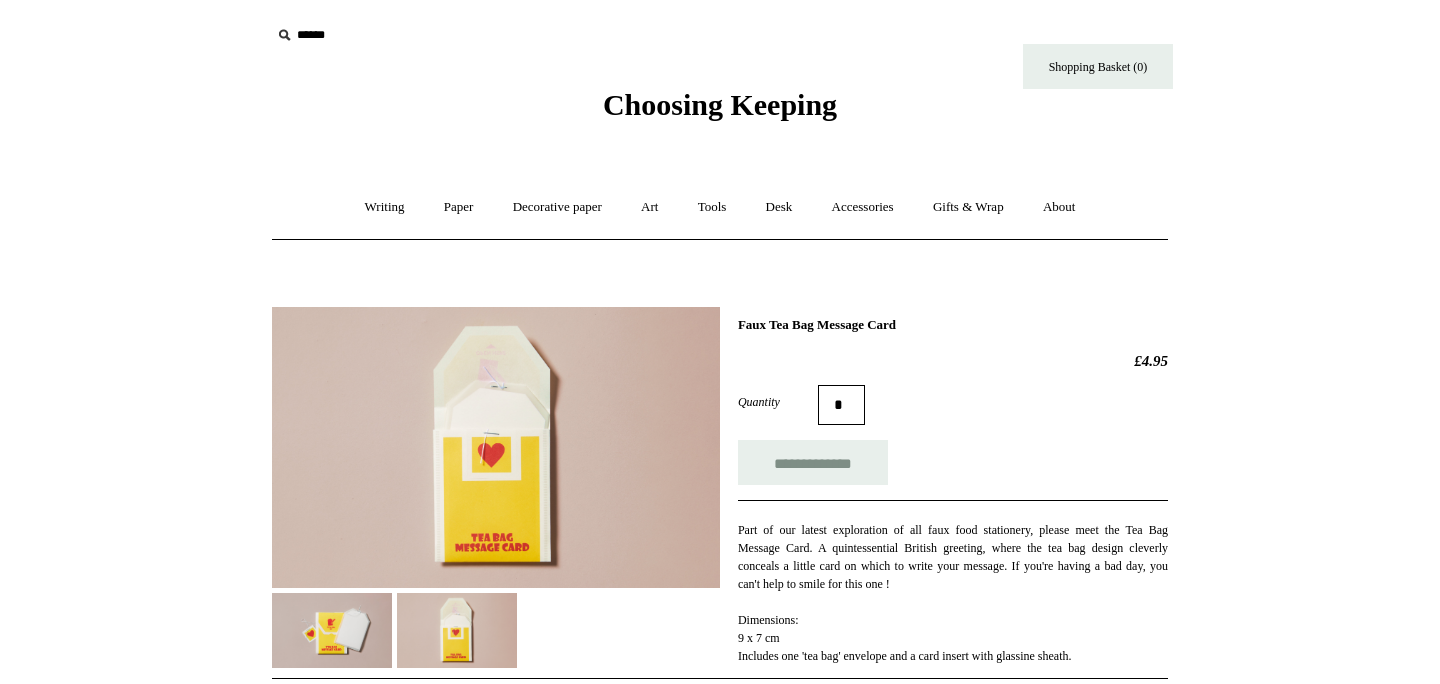 click at bounding box center [332, 630] 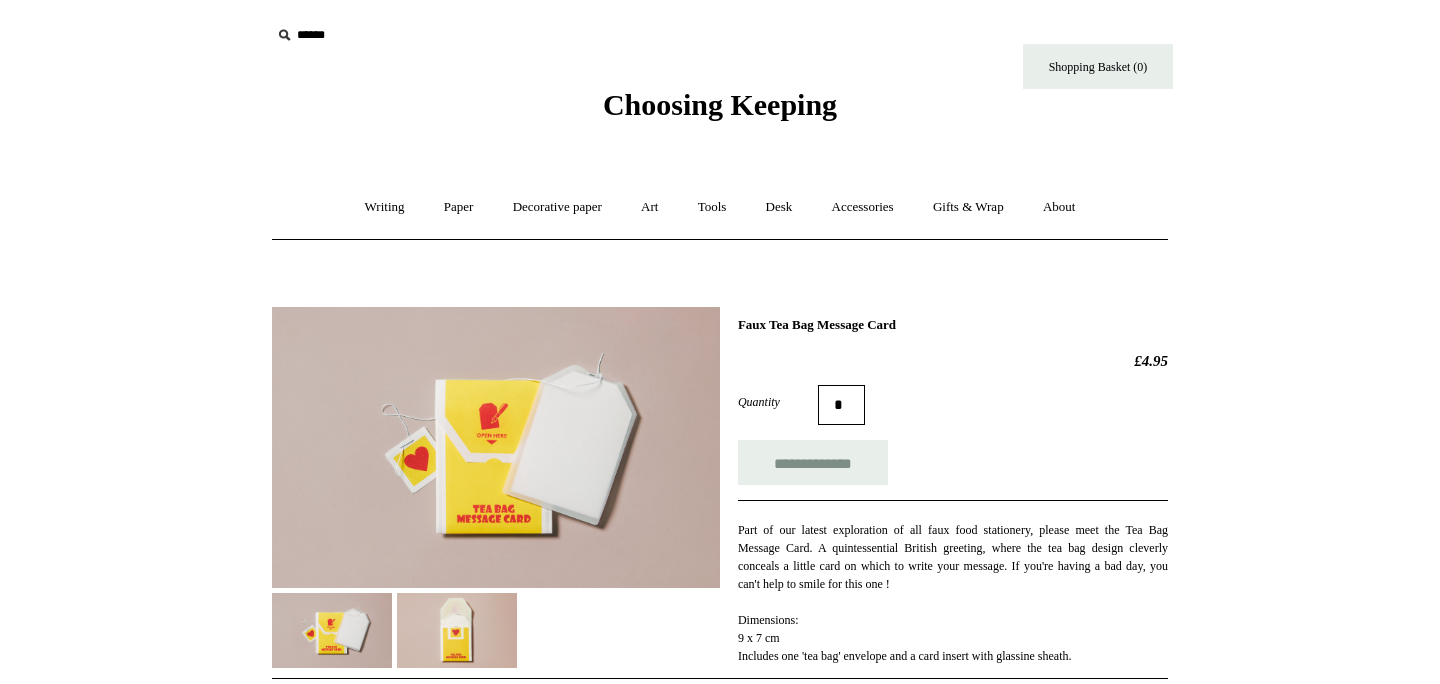 click at bounding box center [457, 630] 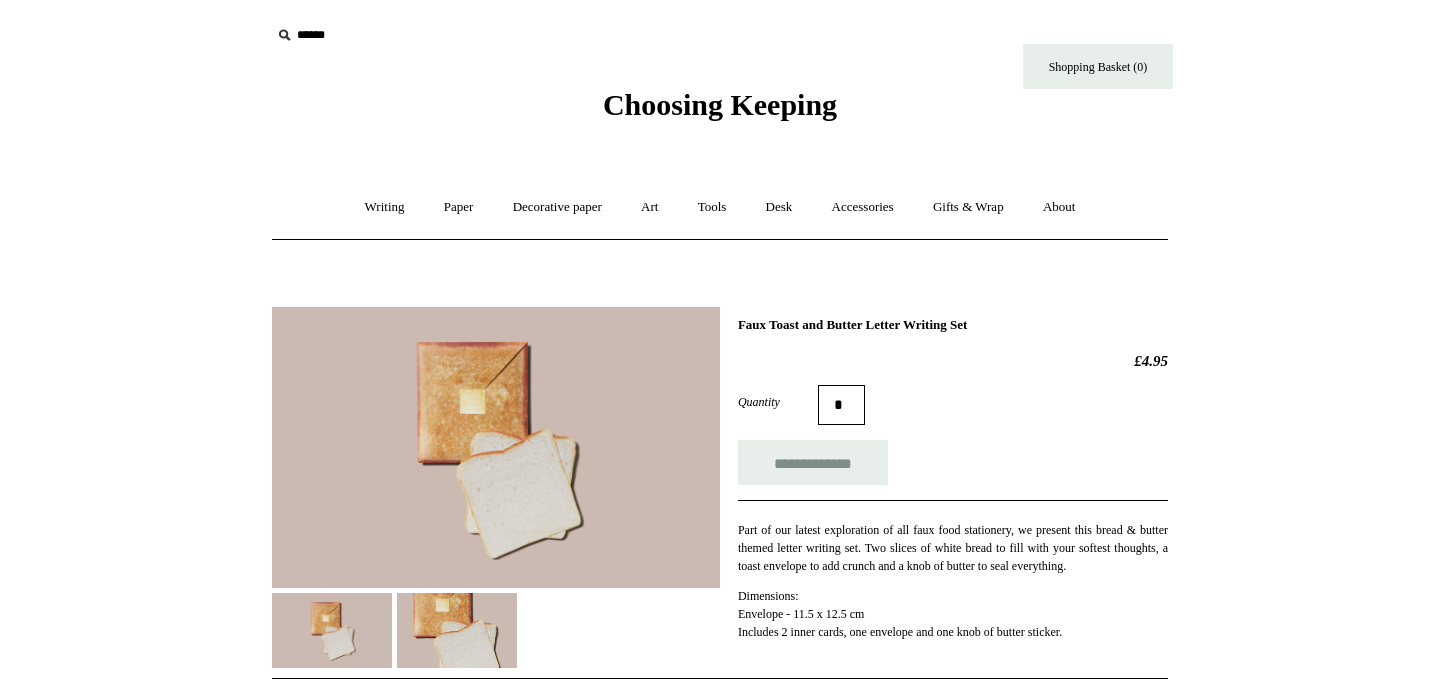 scroll, scrollTop: 0, scrollLeft: 0, axis: both 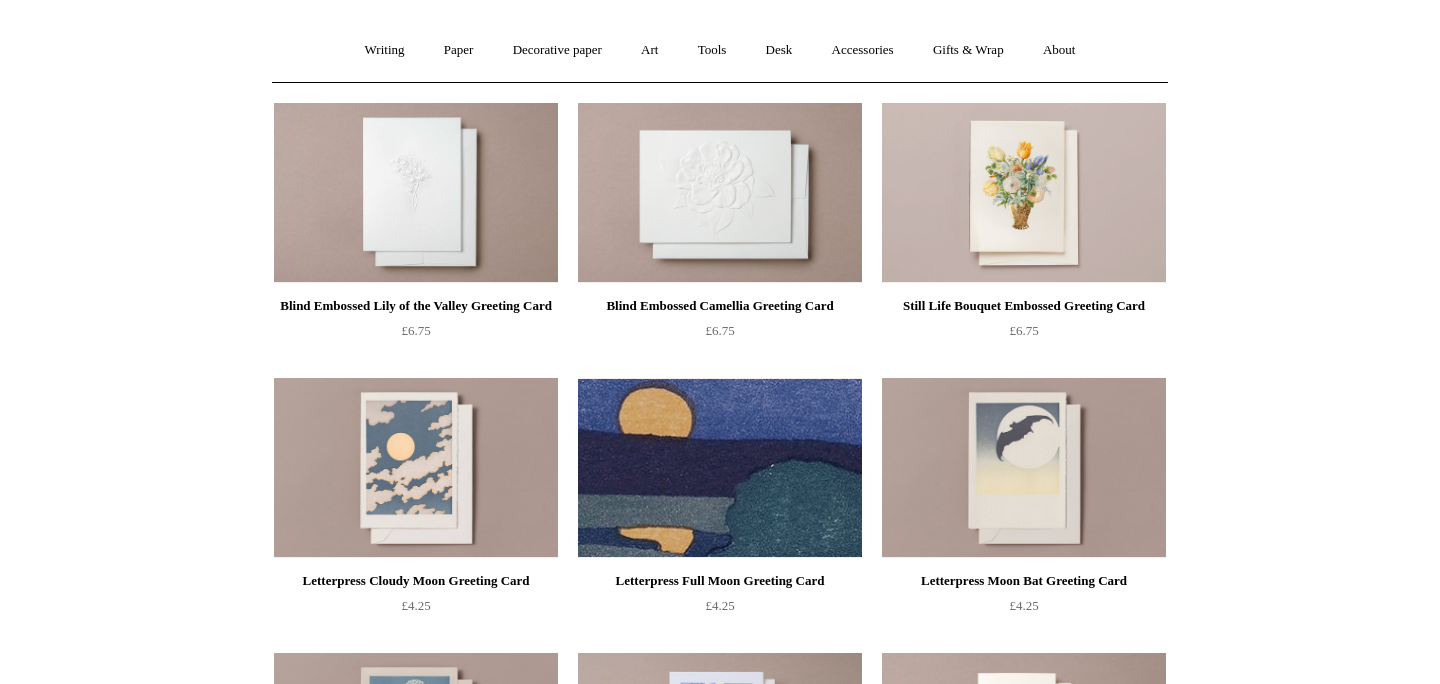 click at bounding box center [720, 468] 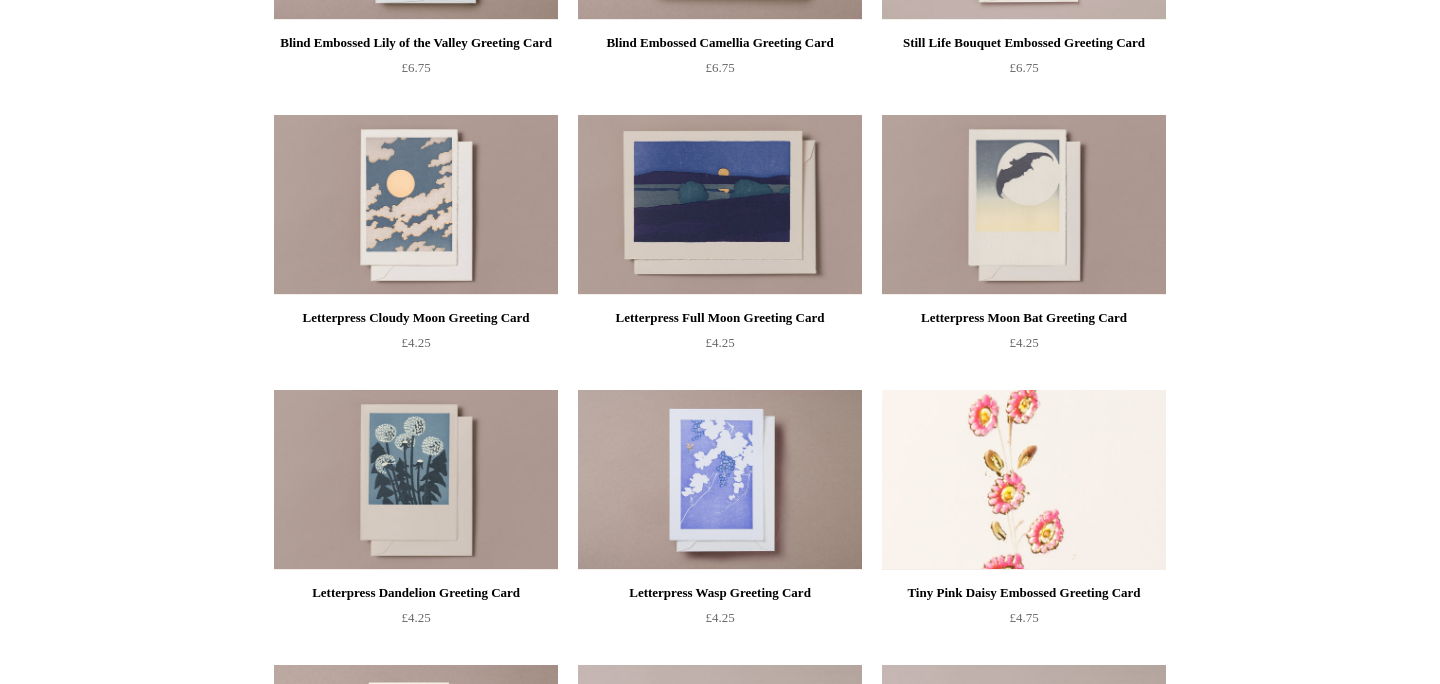 scroll, scrollTop: 426, scrollLeft: 0, axis: vertical 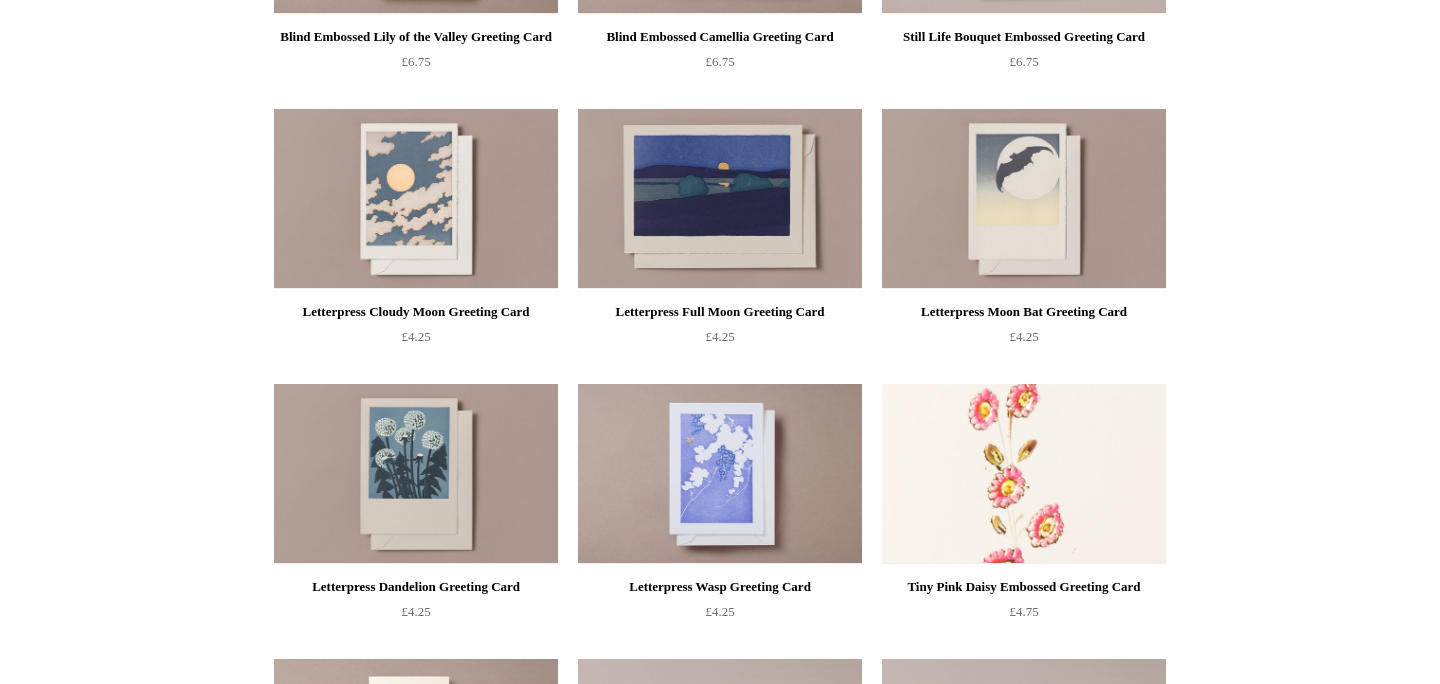 click at bounding box center [1024, 474] 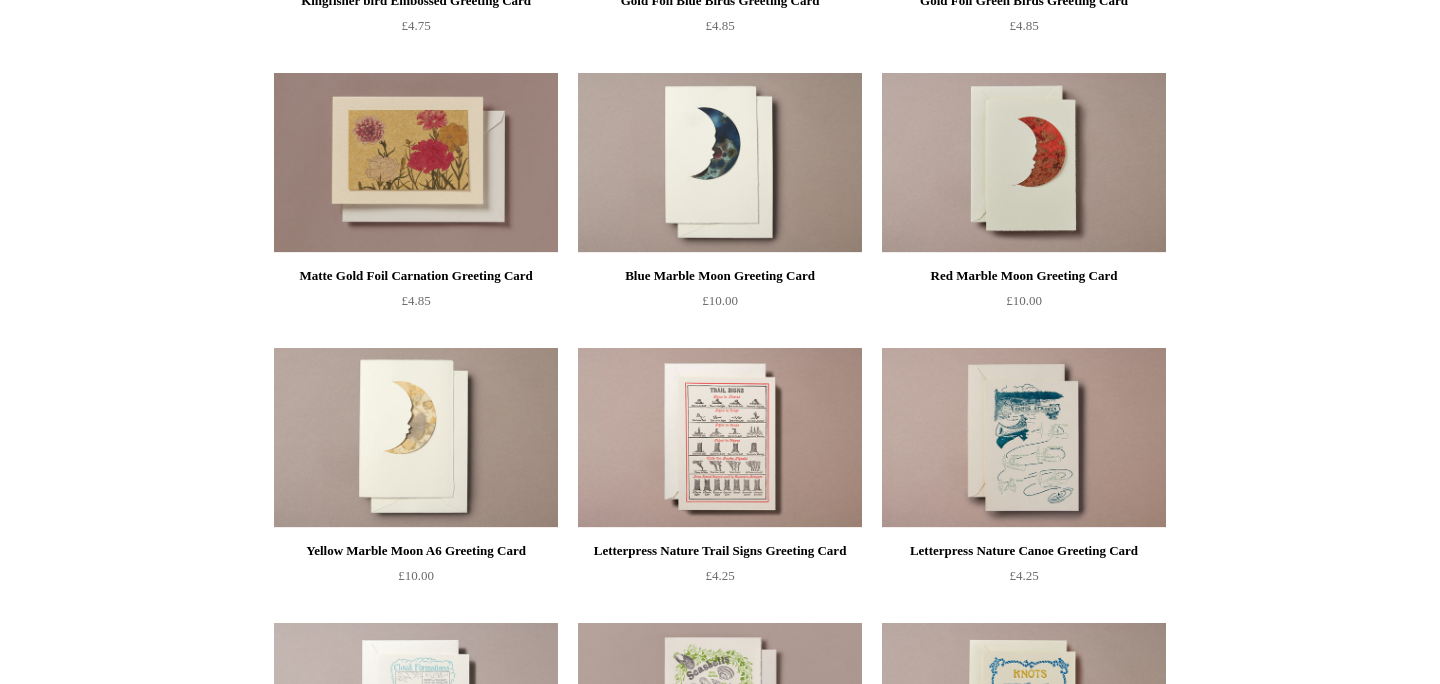 scroll, scrollTop: 1288, scrollLeft: 0, axis: vertical 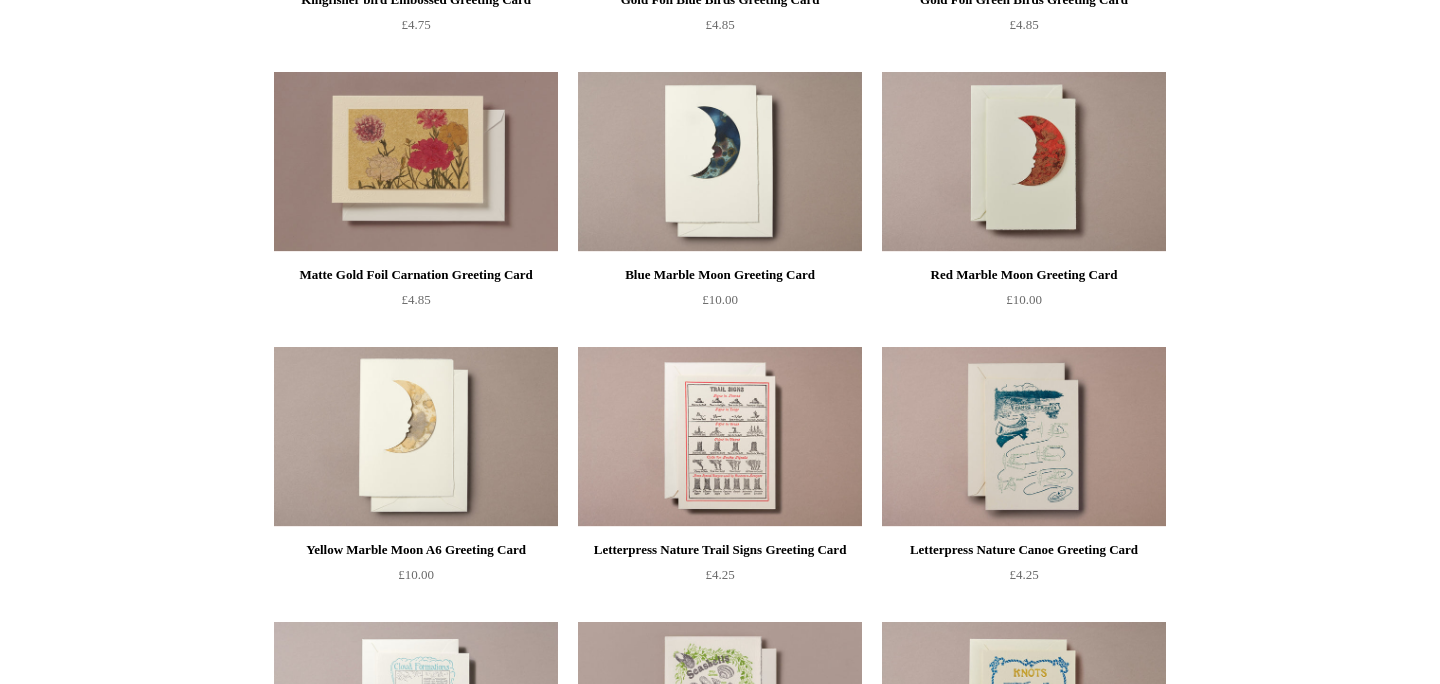 click at bounding box center (720, 437) 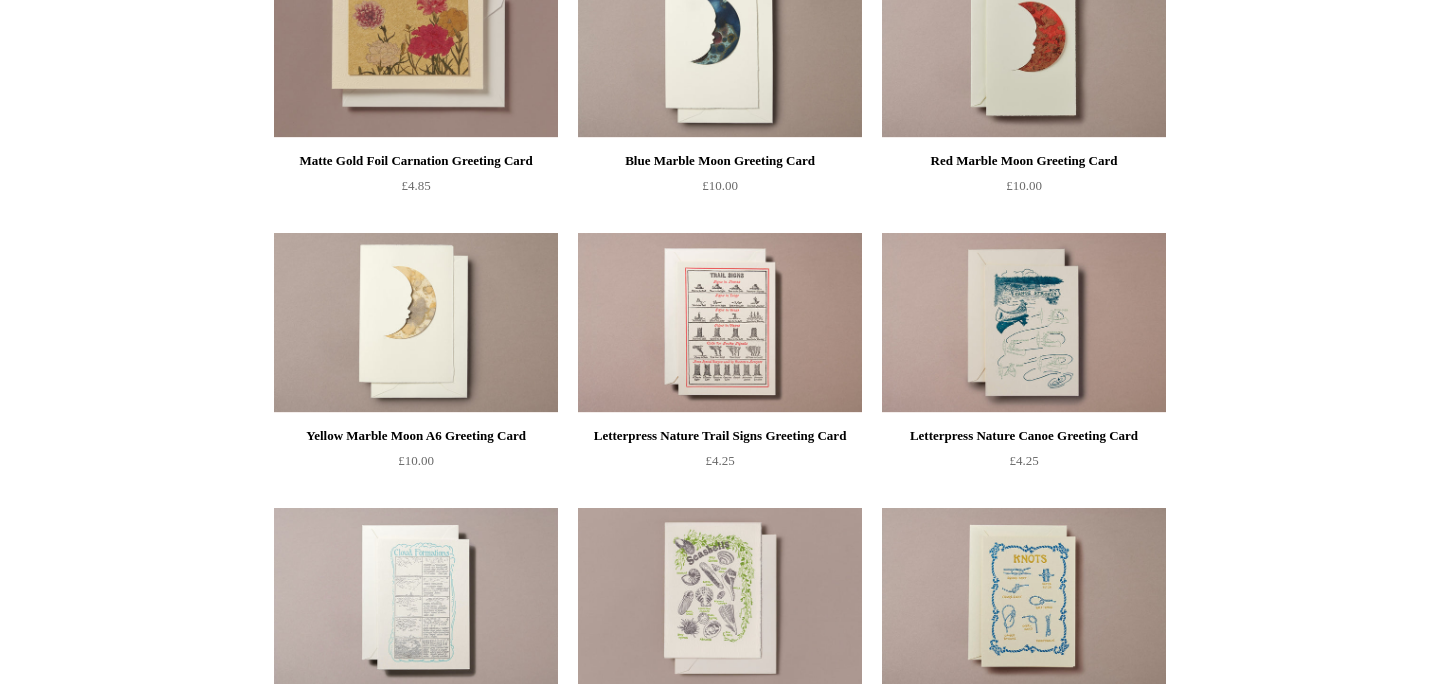 scroll, scrollTop: 1405, scrollLeft: 0, axis: vertical 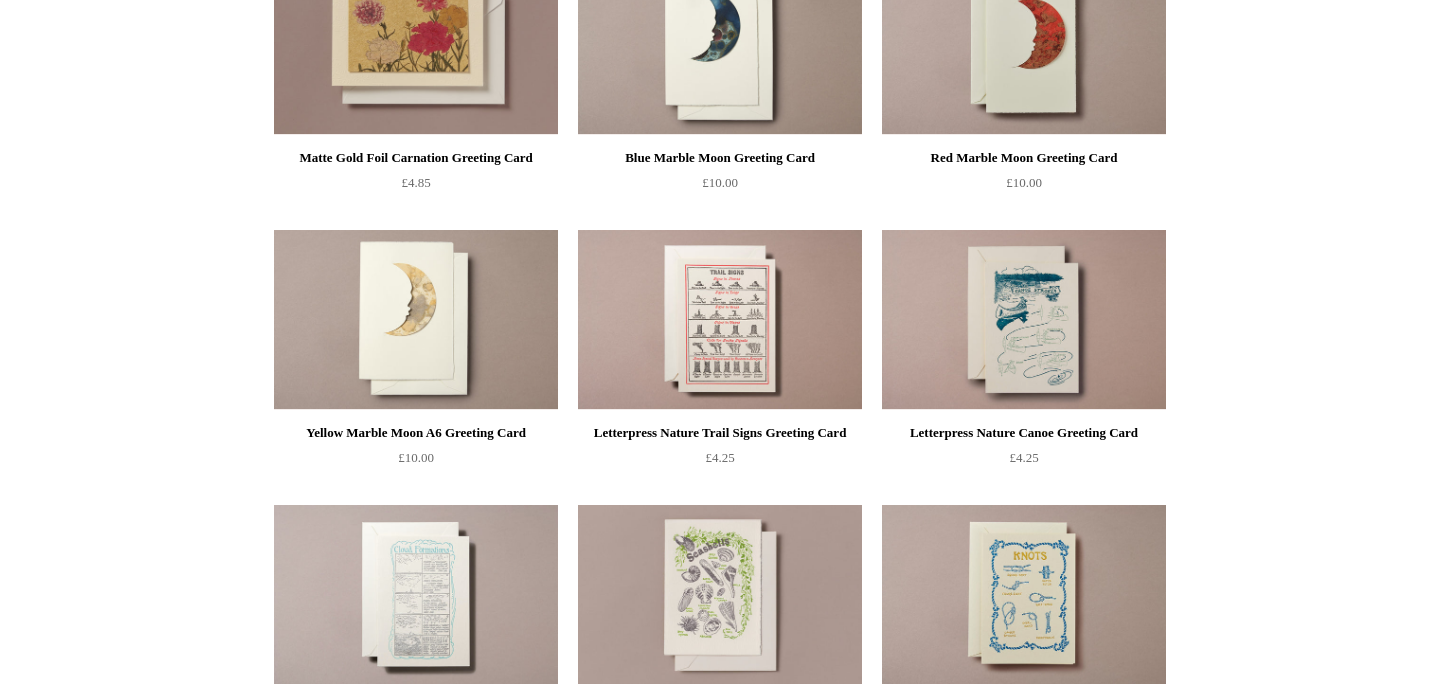 click at bounding box center [1024, 320] 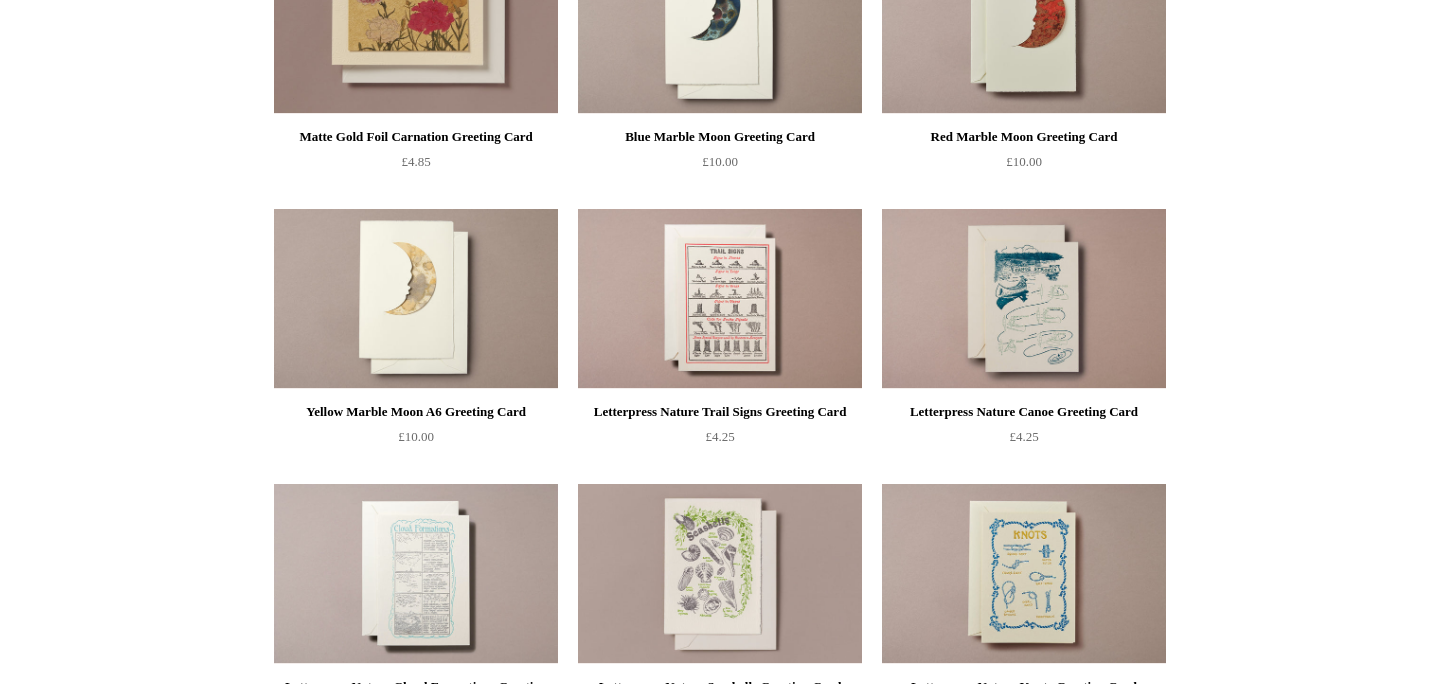 scroll, scrollTop: 1427, scrollLeft: 0, axis: vertical 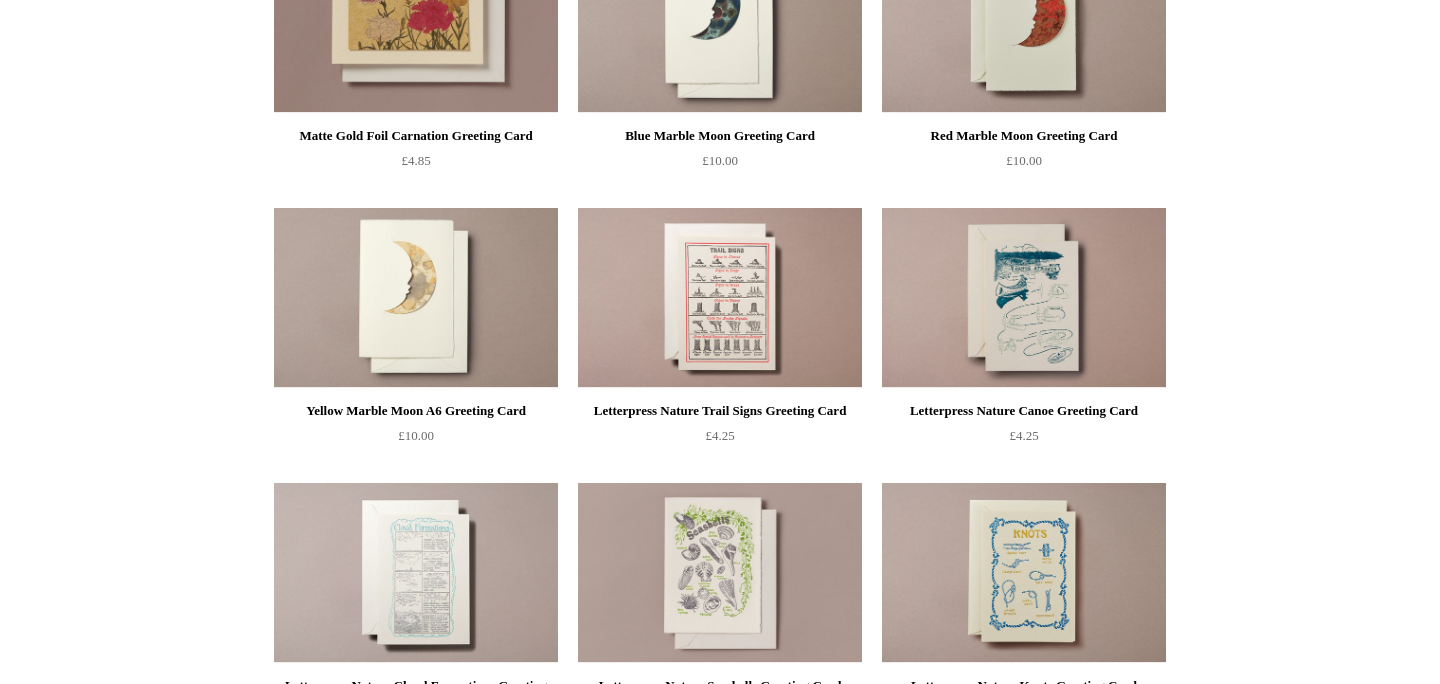 click at bounding box center (416, 298) 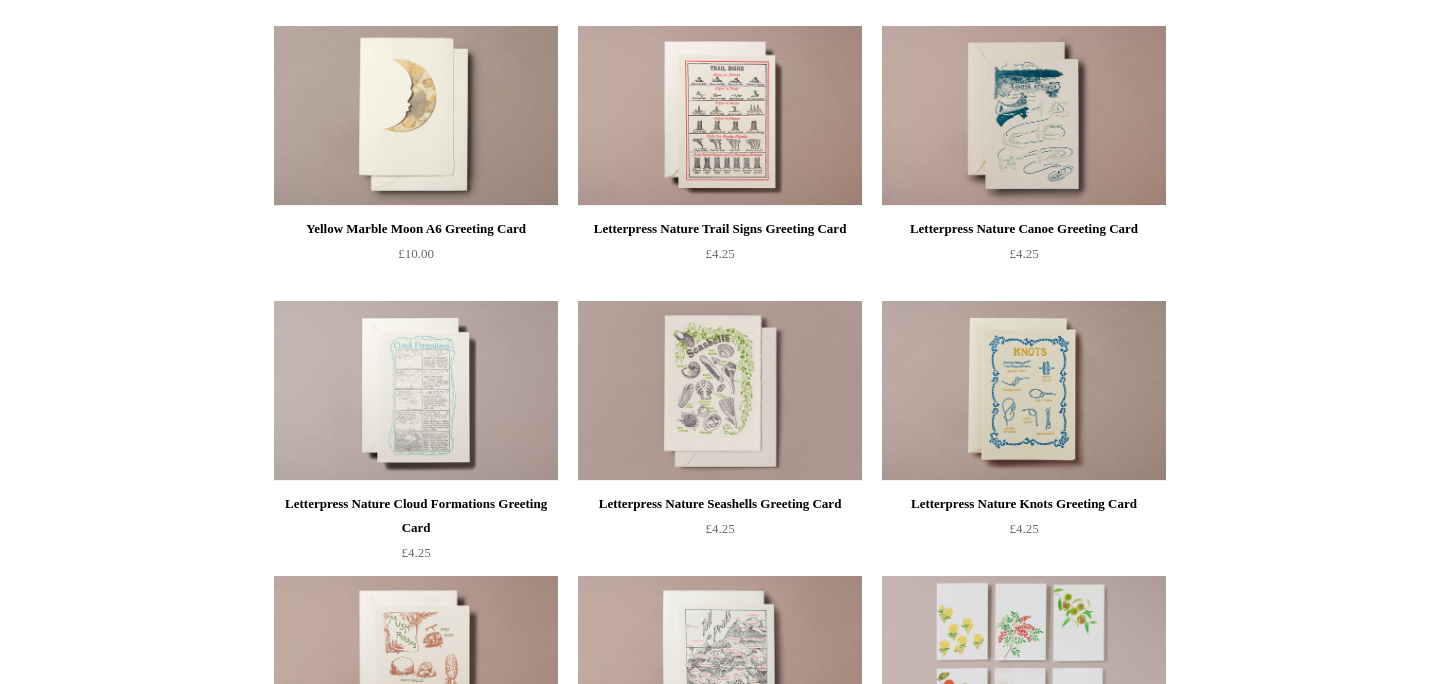 scroll, scrollTop: 1618, scrollLeft: 0, axis: vertical 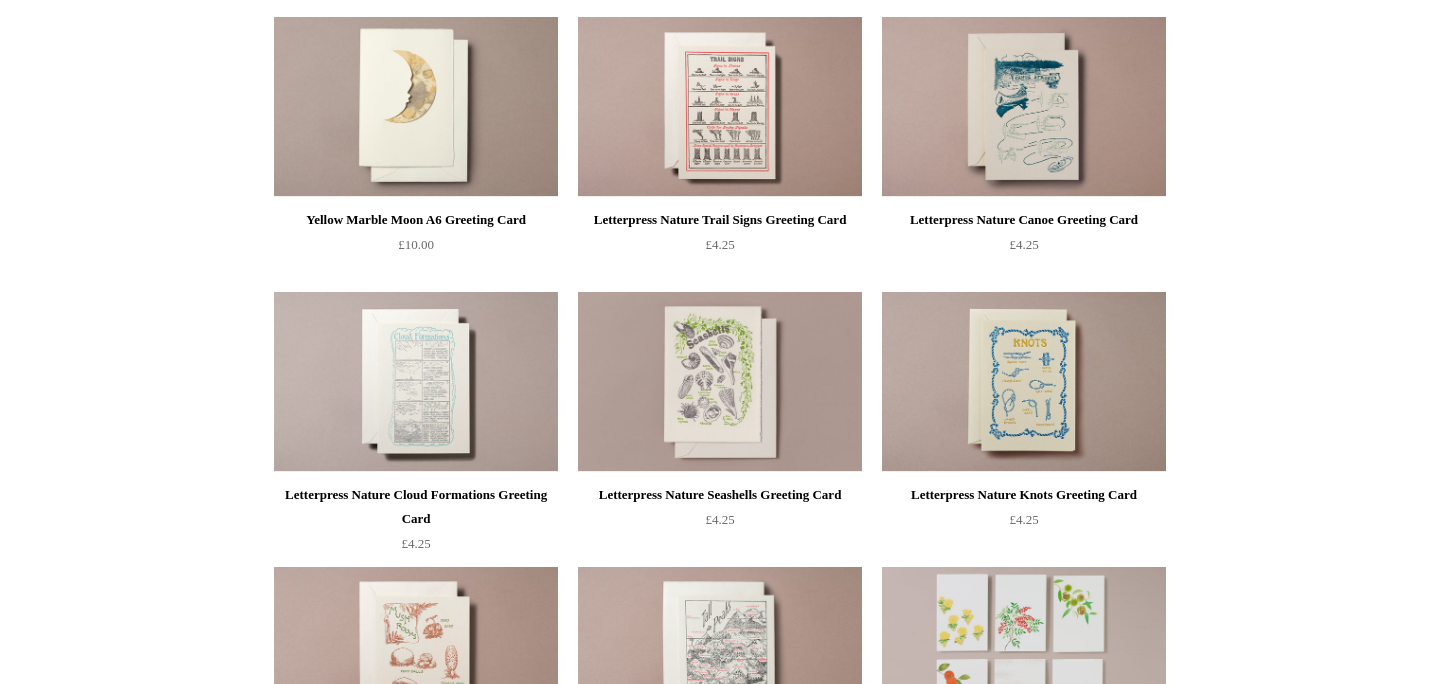 click at bounding box center [416, 382] 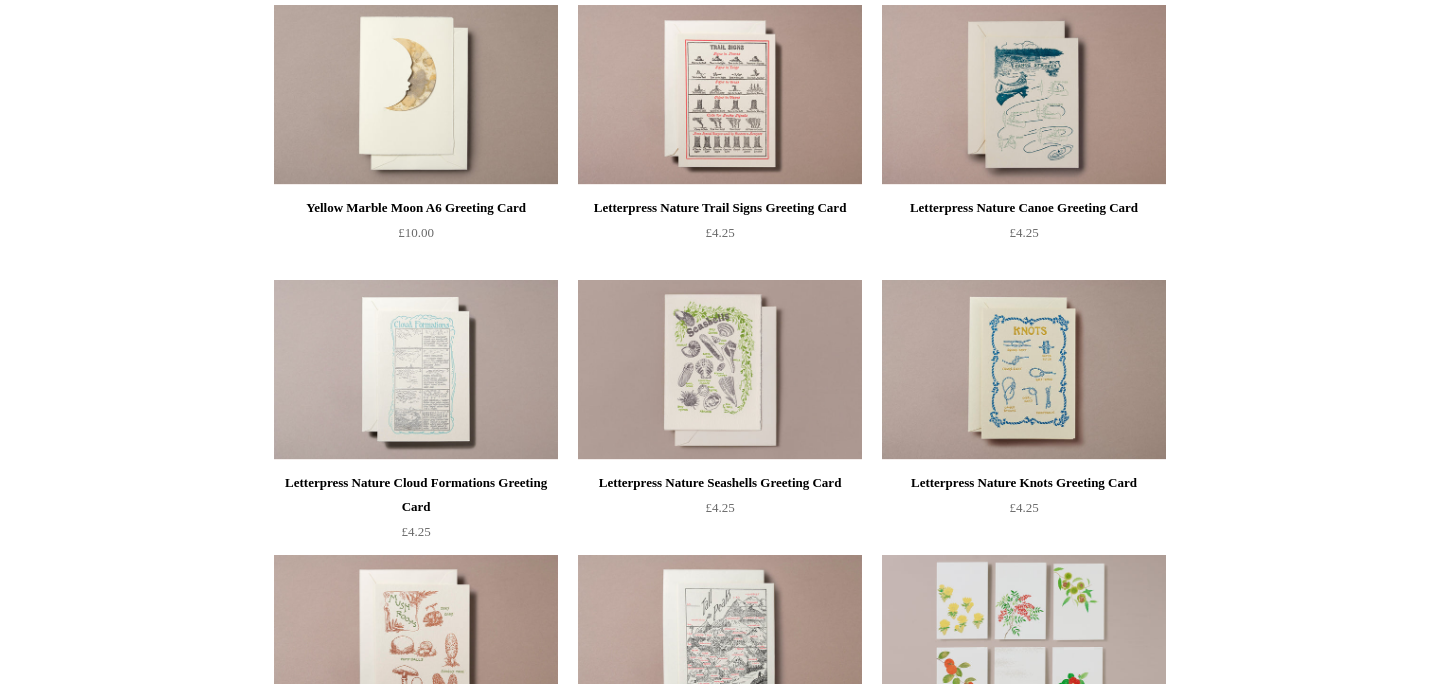 scroll, scrollTop: 1631, scrollLeft: 0, axis: vertical 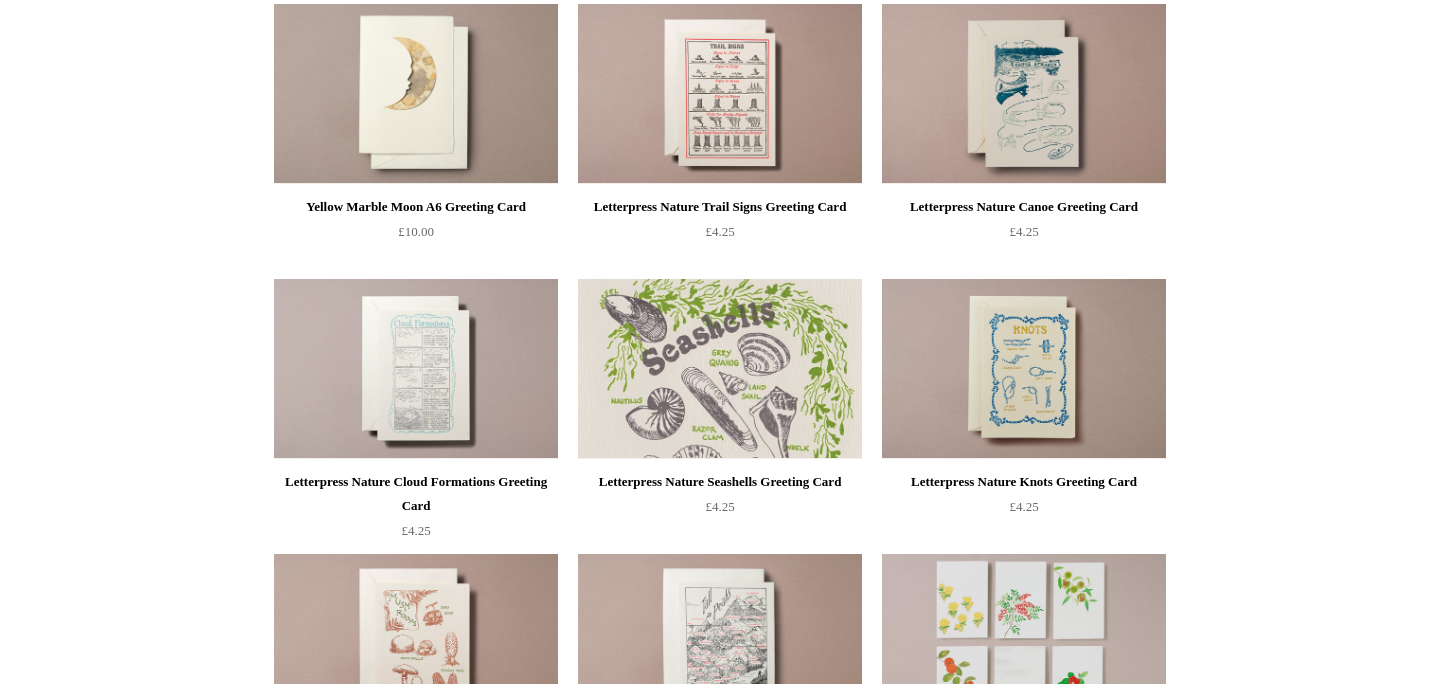 click at bounding box center (720, 369) 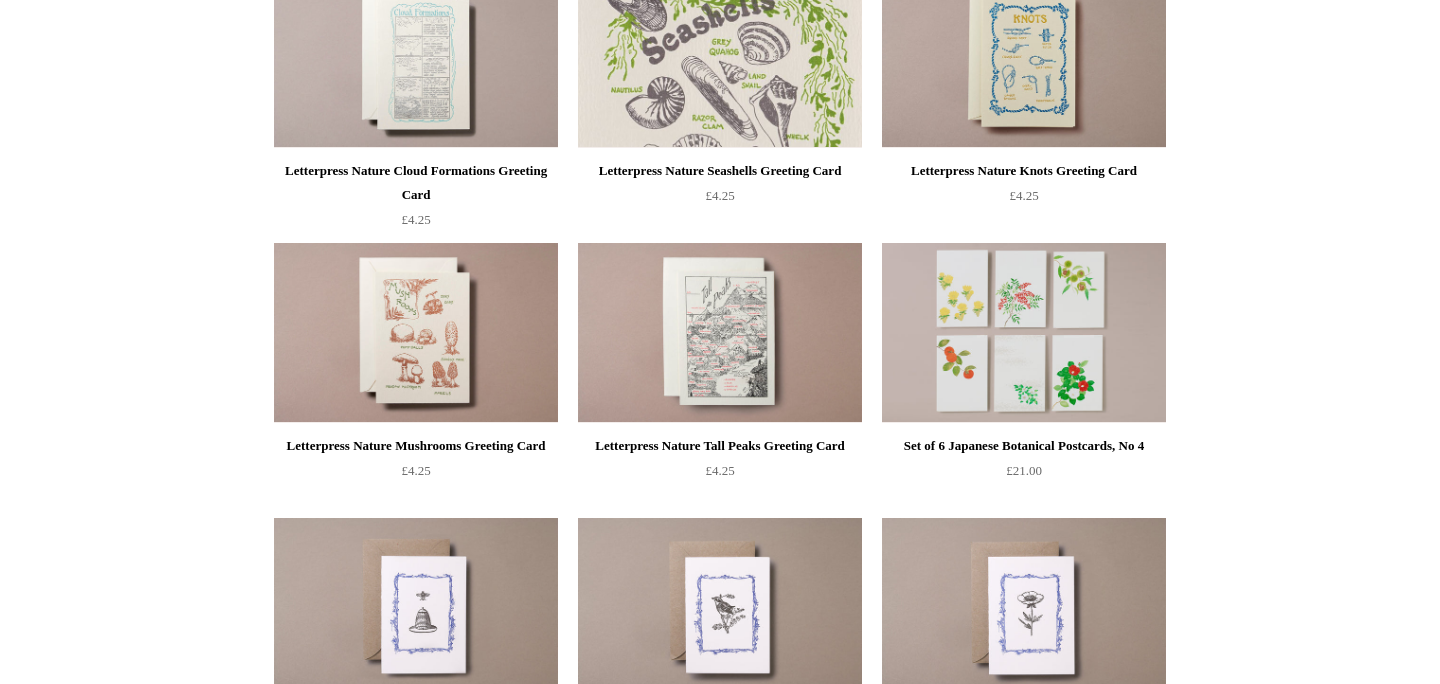 scroll, scrollTop: 1957, scrollLeft: 0, axis: vertical 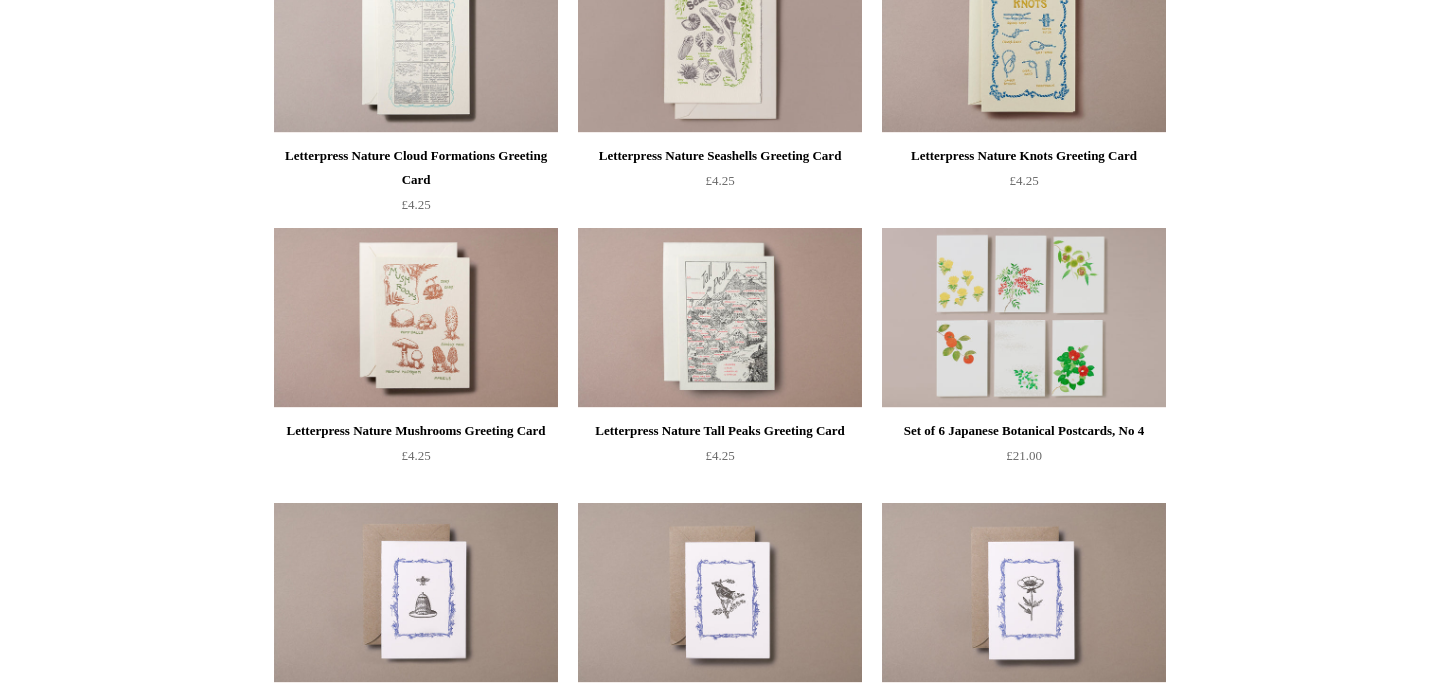 click at bounding box center [720, 318] 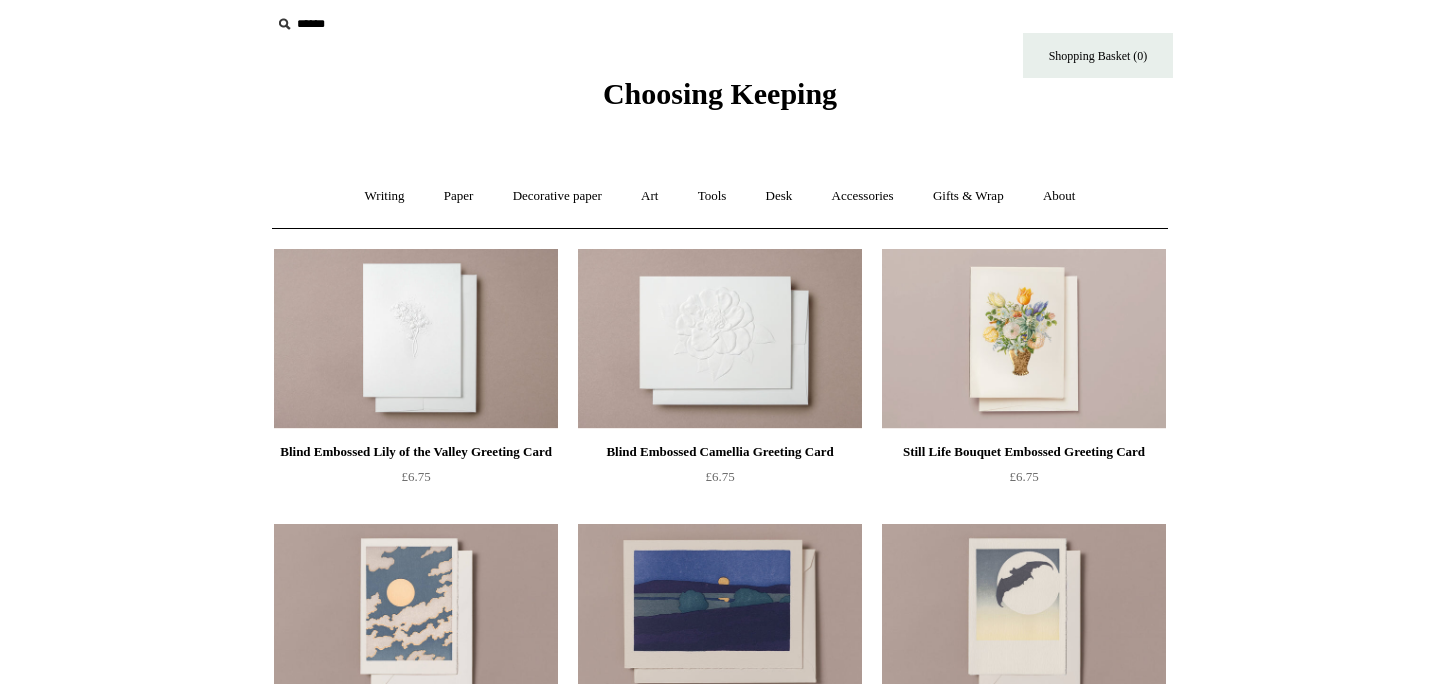 scroll, scrollTop: 0, scrollLeft: 0, axis: both 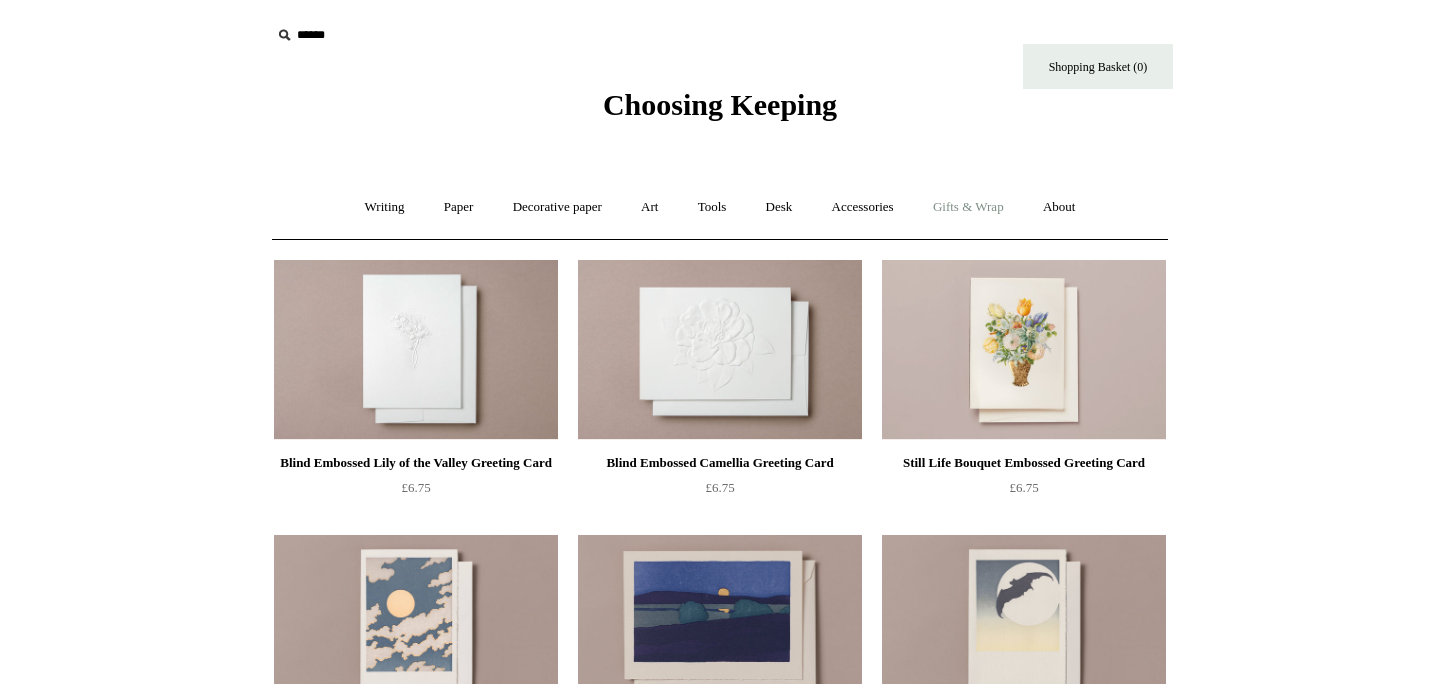 click on "Gifts & Wrap +" at bounding box center (968, 207) 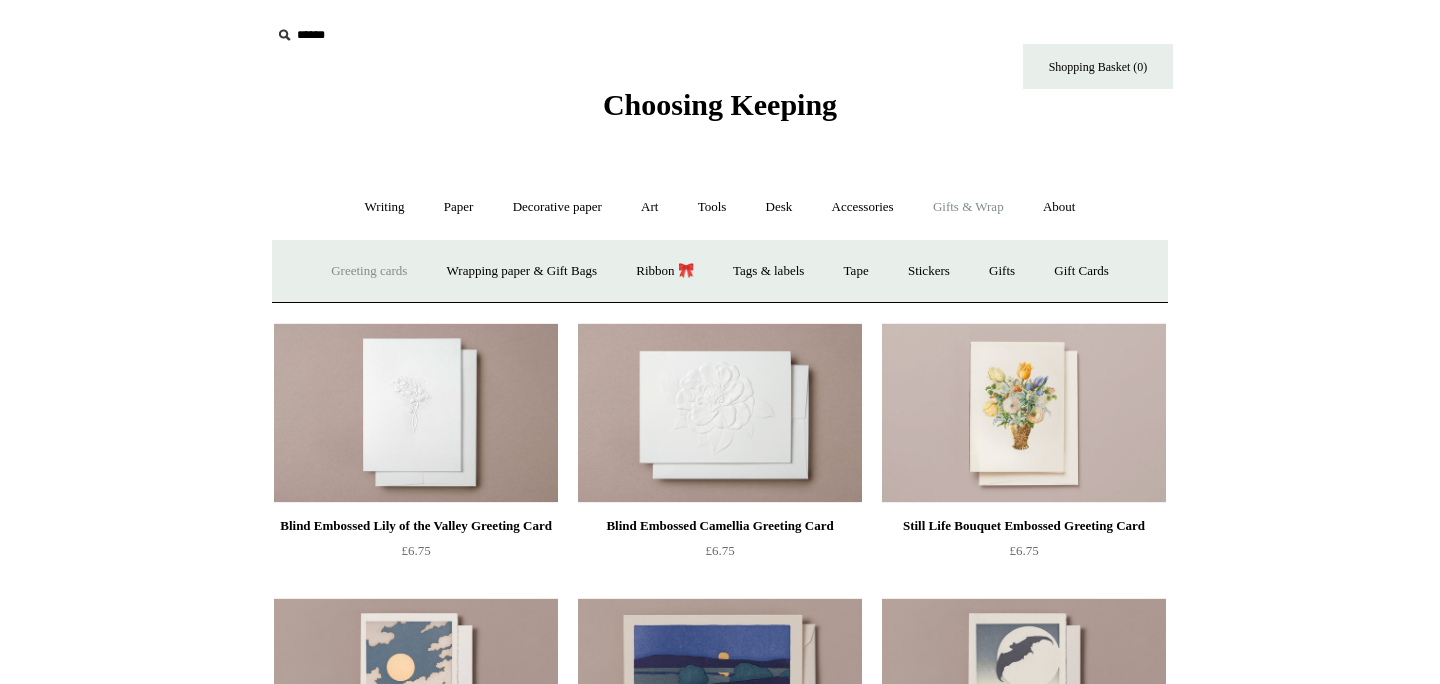 click on "Greeting cards +" at bounding box center [369, 271] 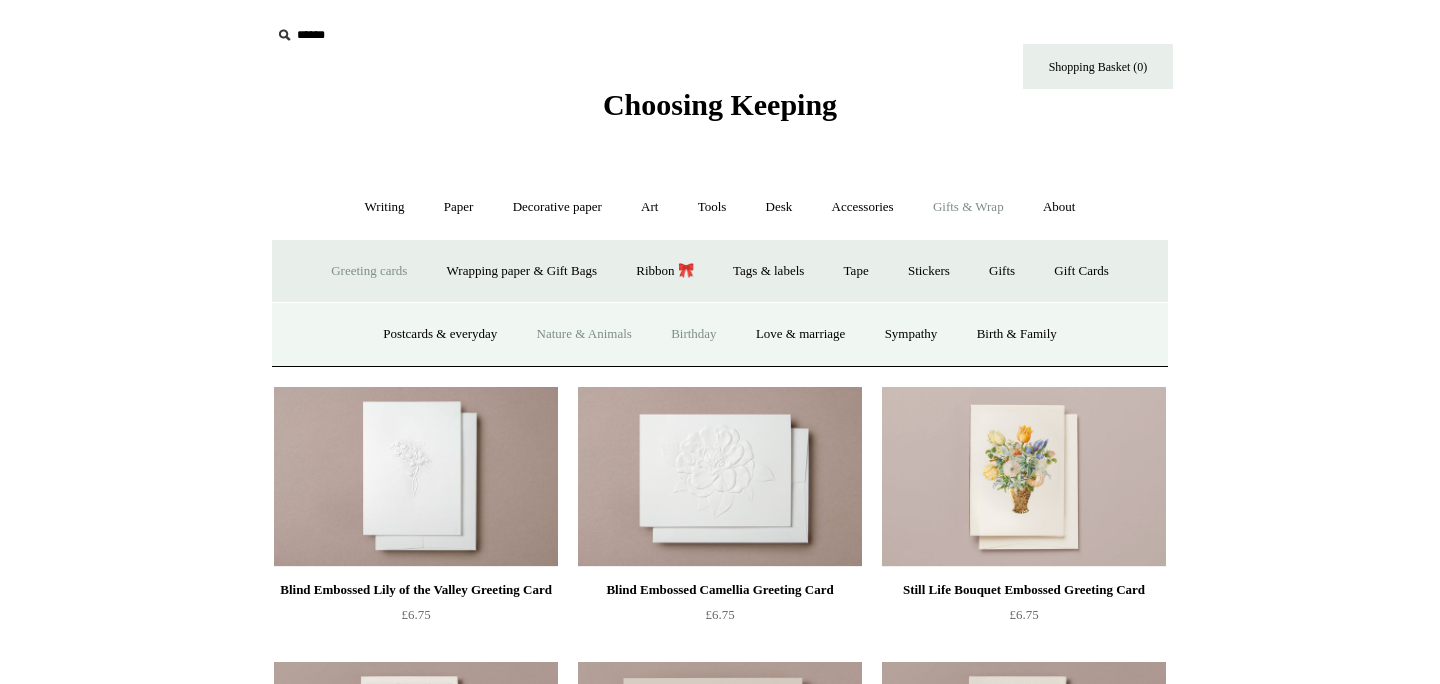 click on "Birthday" at bounding box center (694, 334) 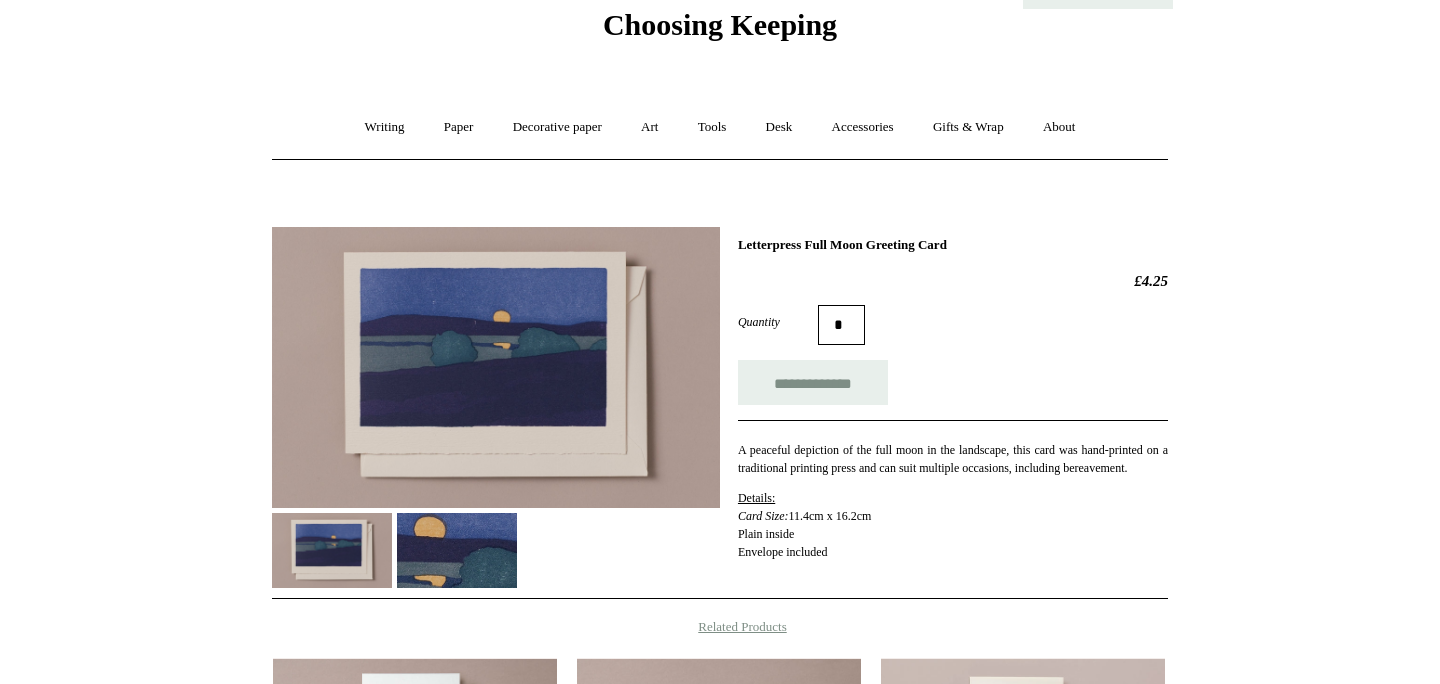 scroll, scrollTop: 87, scrollLeft: 0, axis: vertical 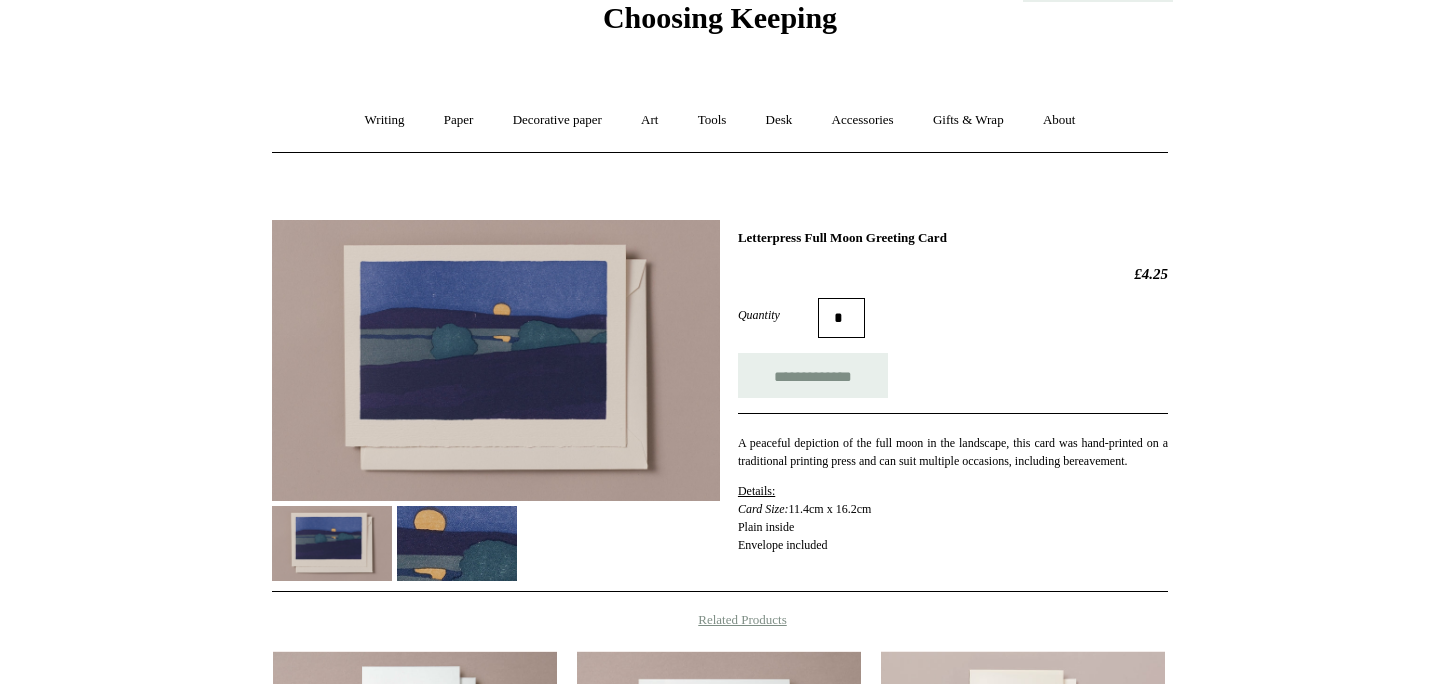 click at bounding box center (457, 543) 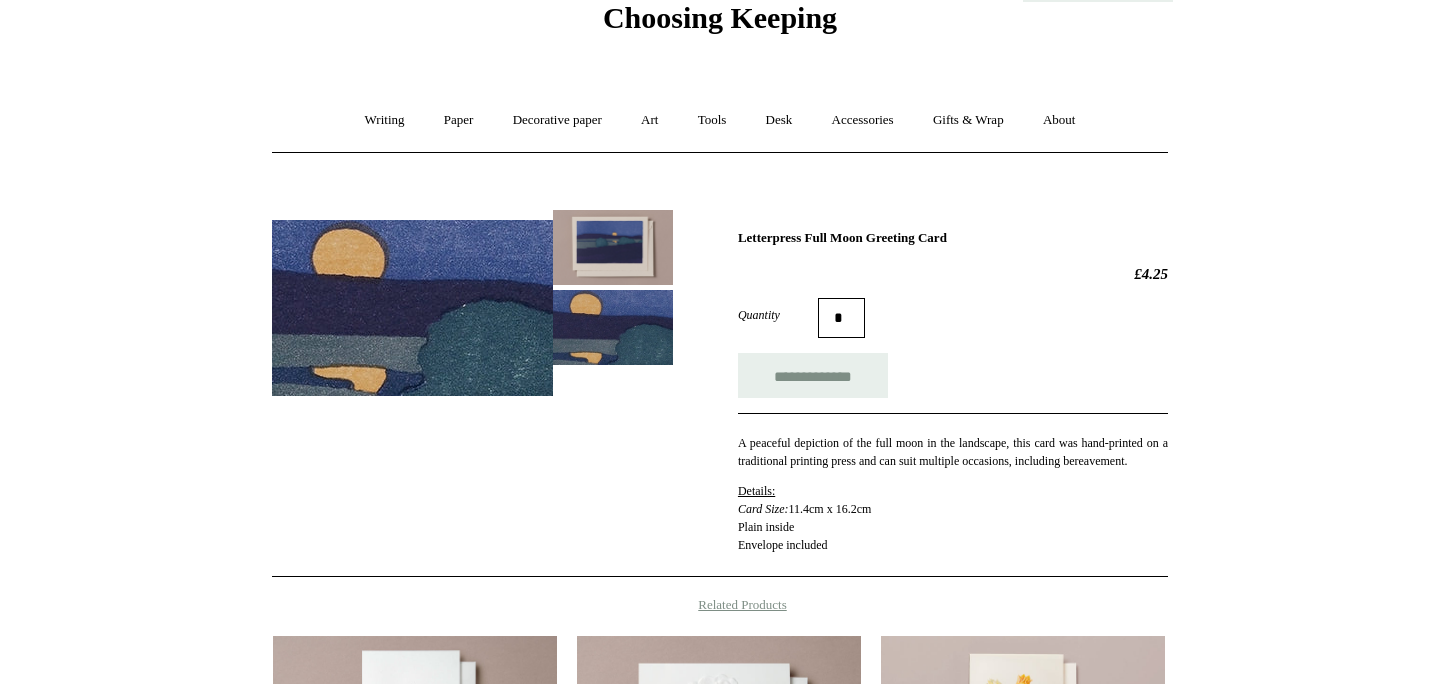 click at bounding box center (412, 308) 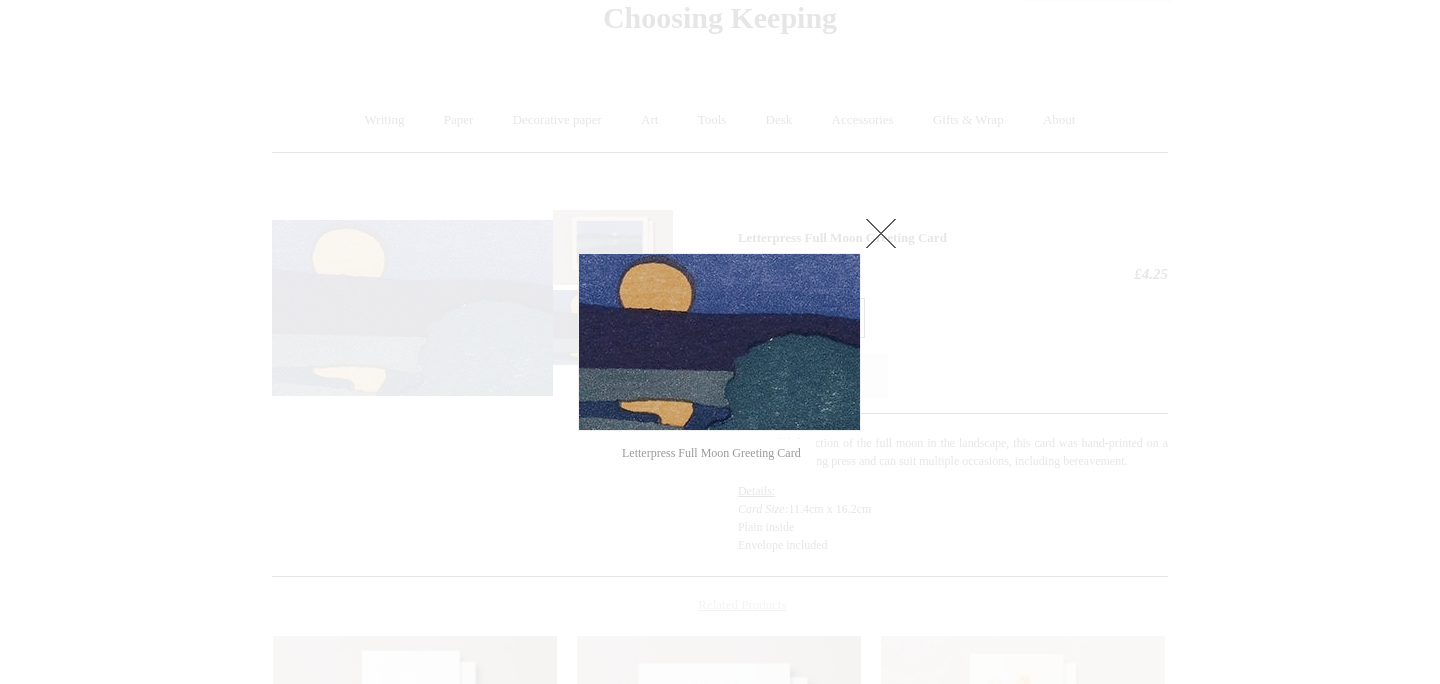 click at bounding box center (881, 233) 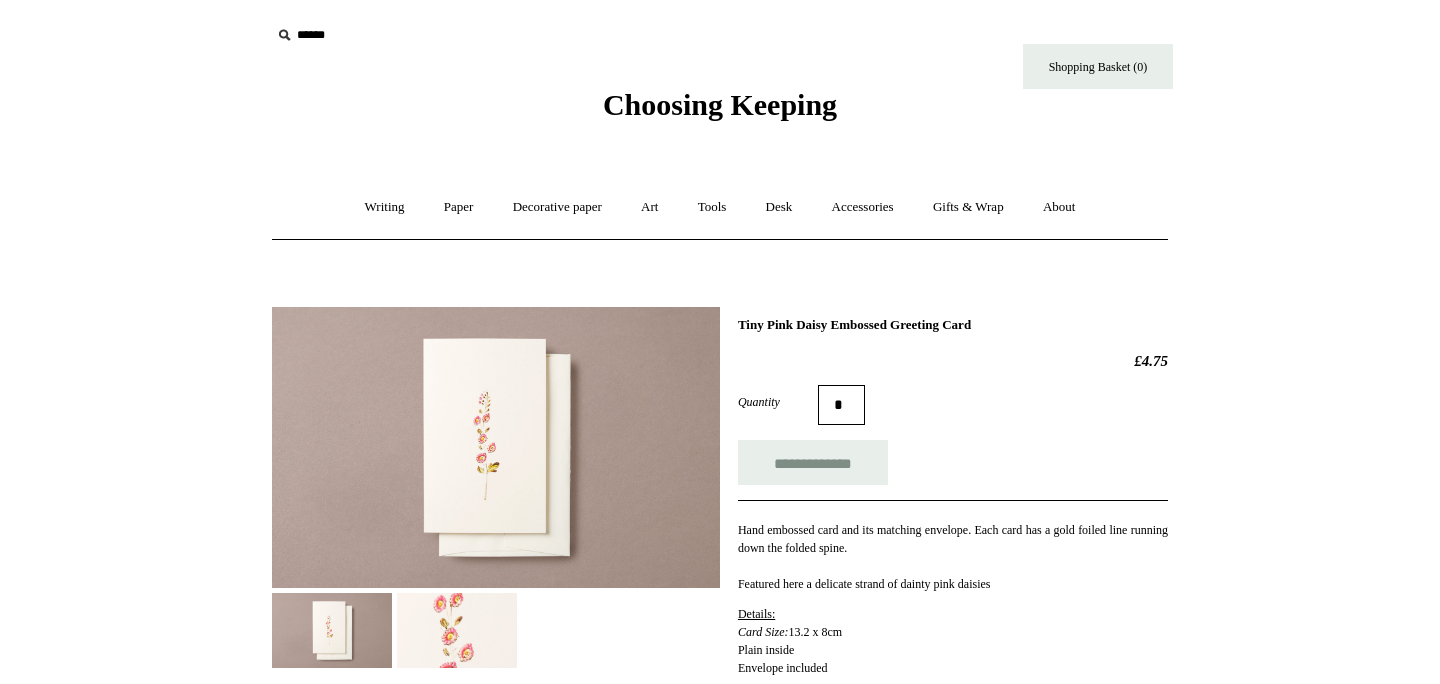scroll, scrollTop: 0, scrollLeft: 0, axis: both 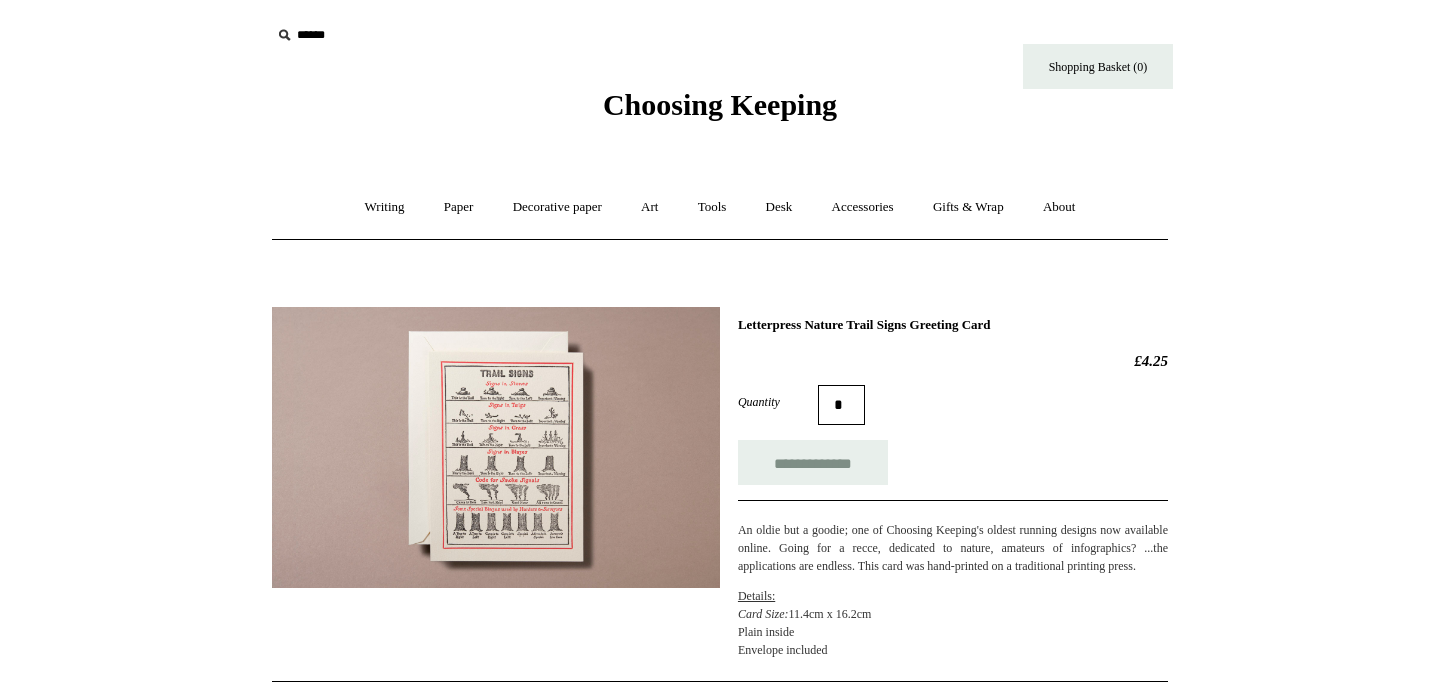 click at bounding box center [496, 447] 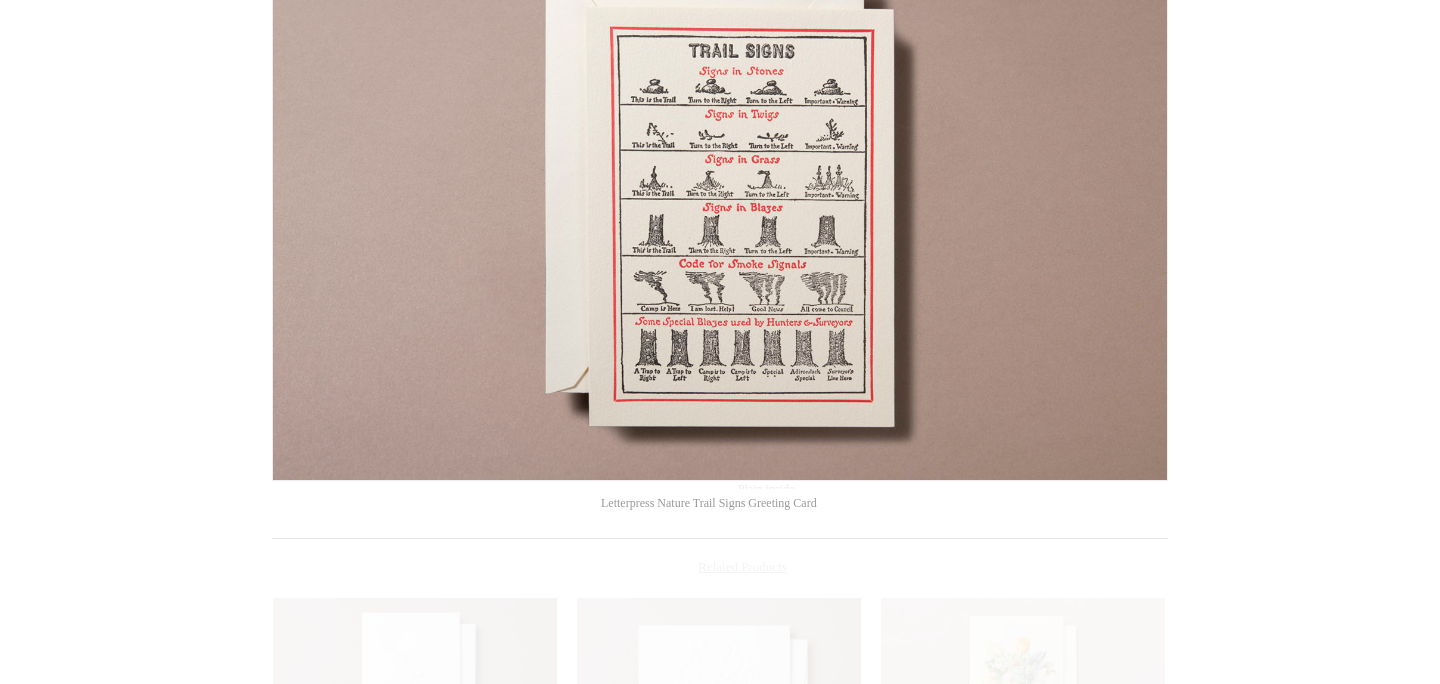scroll, scrollTop: 0, scrollLeft: 0, axis: both 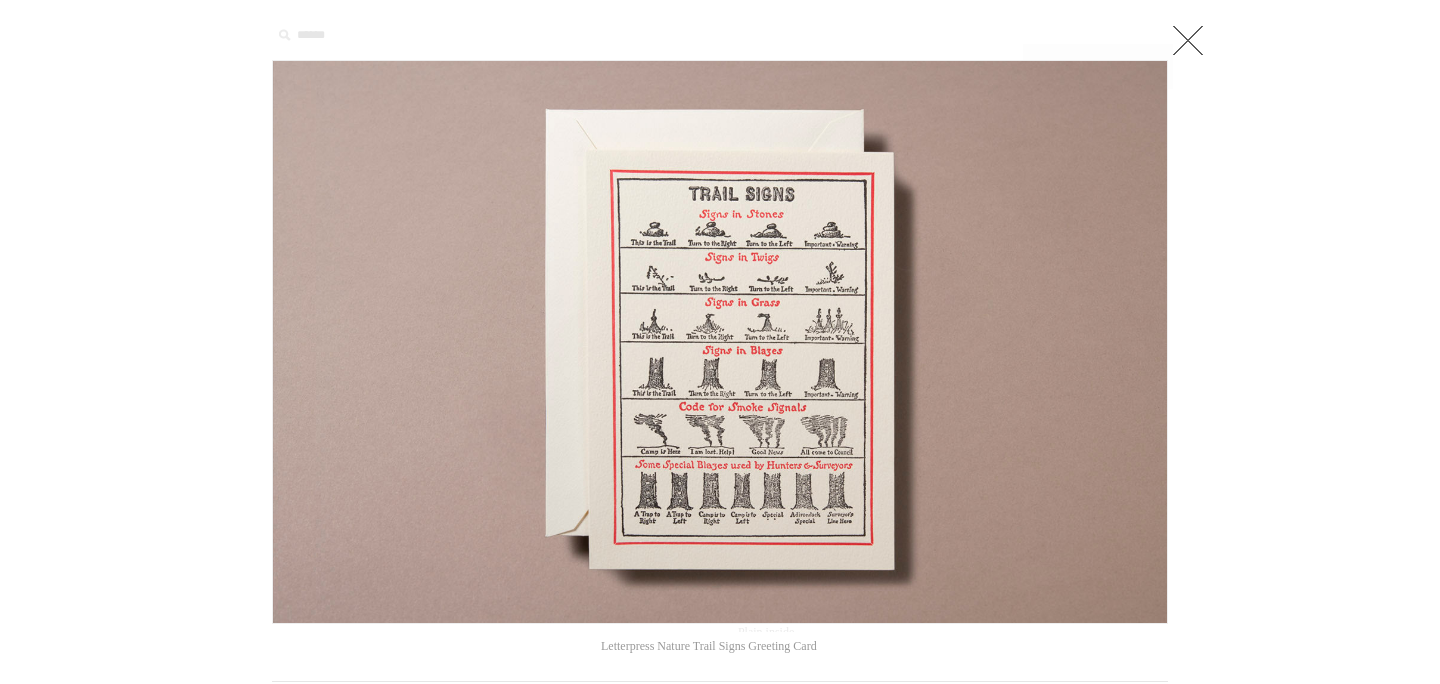 click at bounding box center (1188, 40) 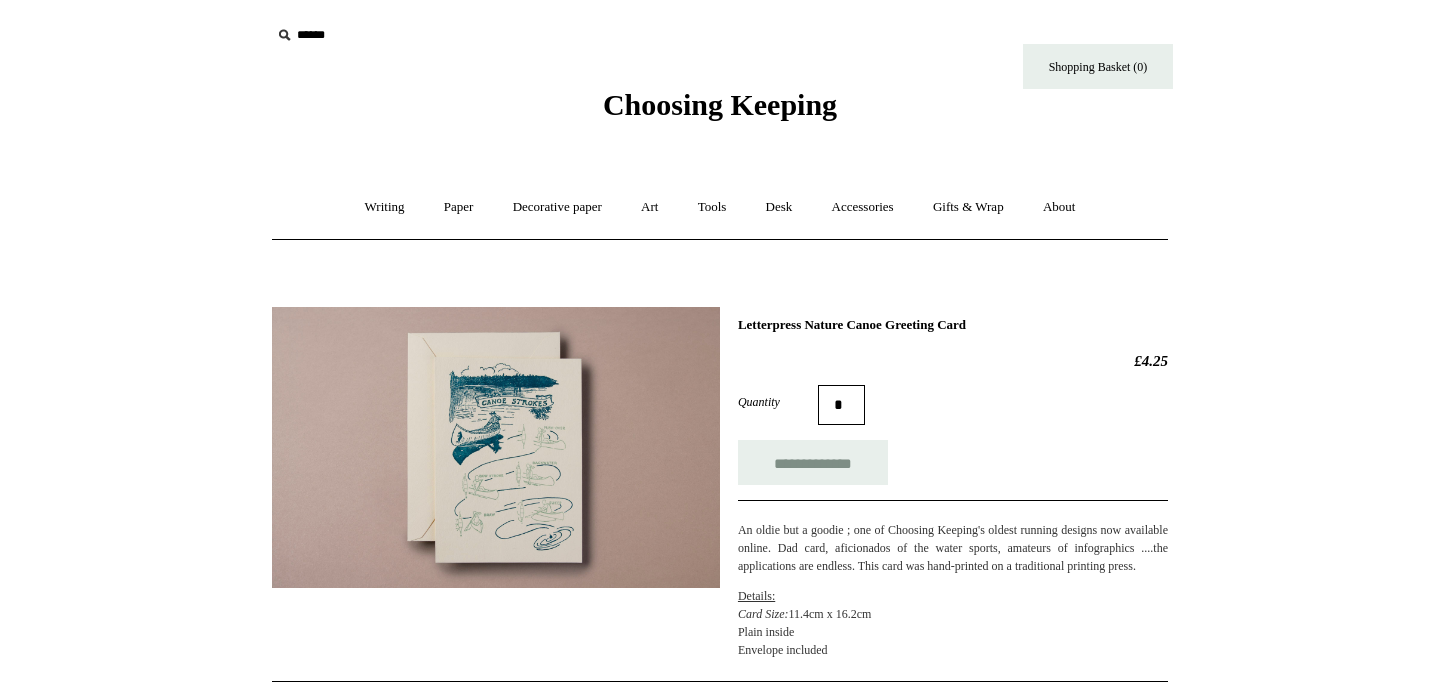 scroll, scrollTop: 0, scrollLeft: 0, axis: both 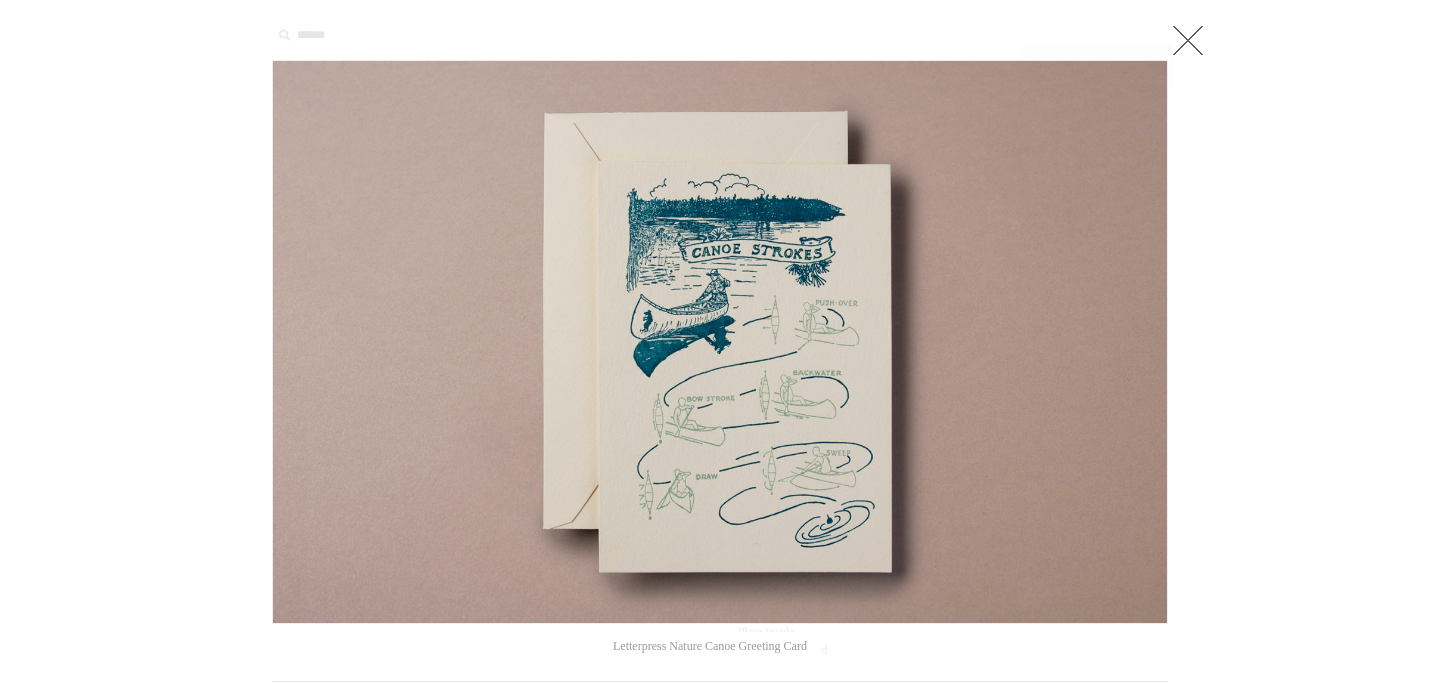 click at bounding box center (1188, 40) 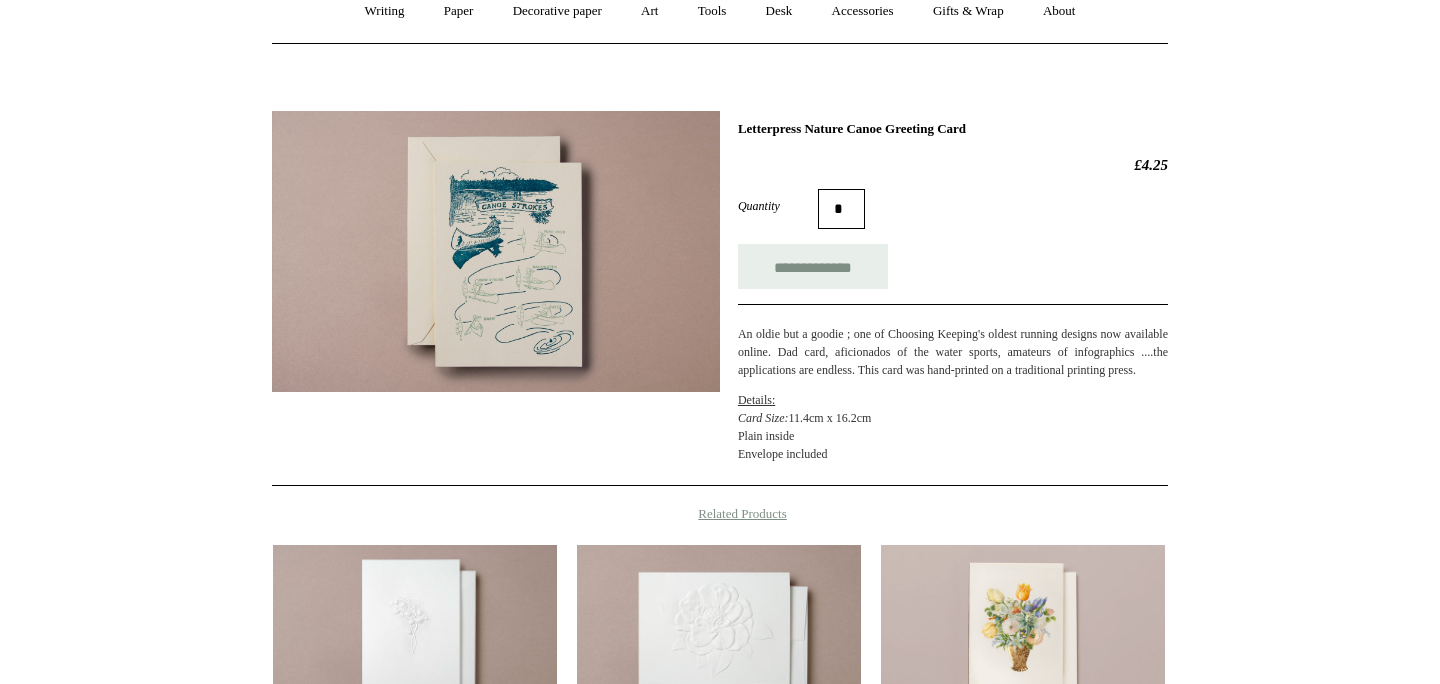 scroll, scrollTop: 197, scrollLeft: 0, axis: vertical 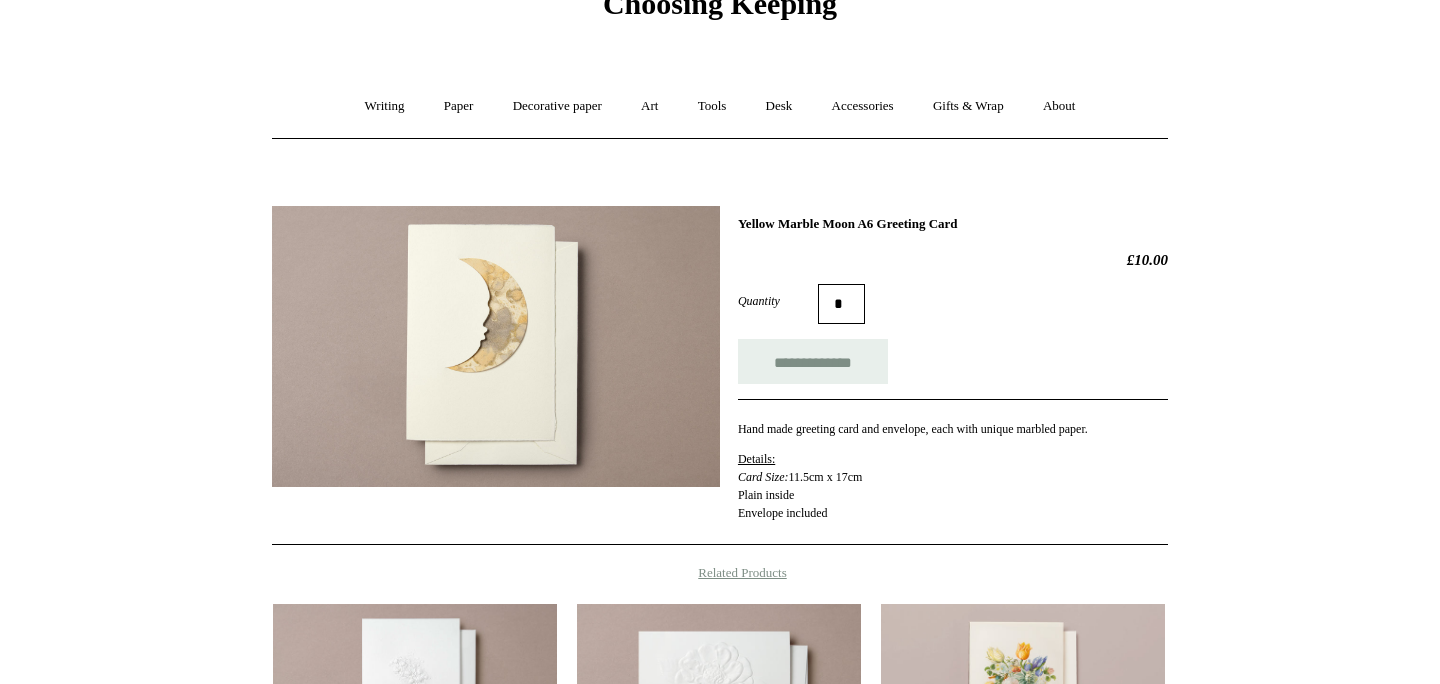 click at bounding box center [496, 346] 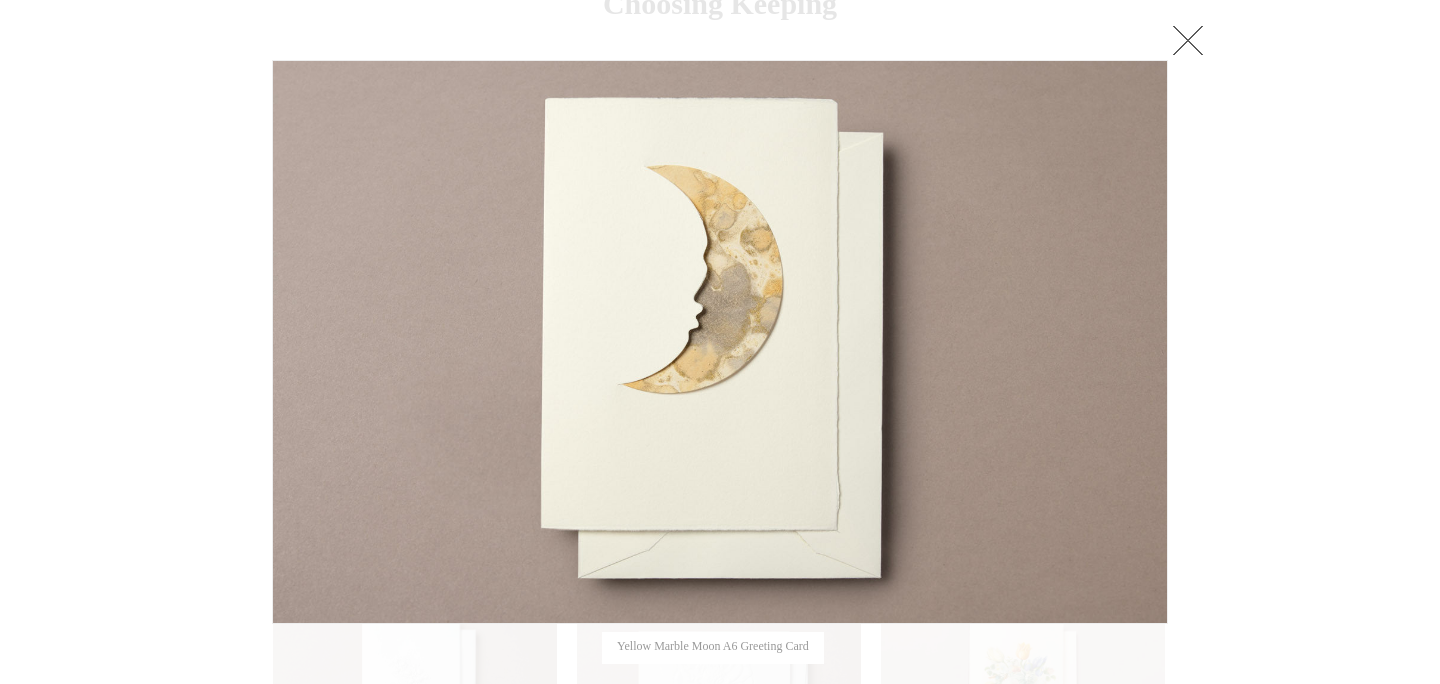click at bounding box center [1188, 40] 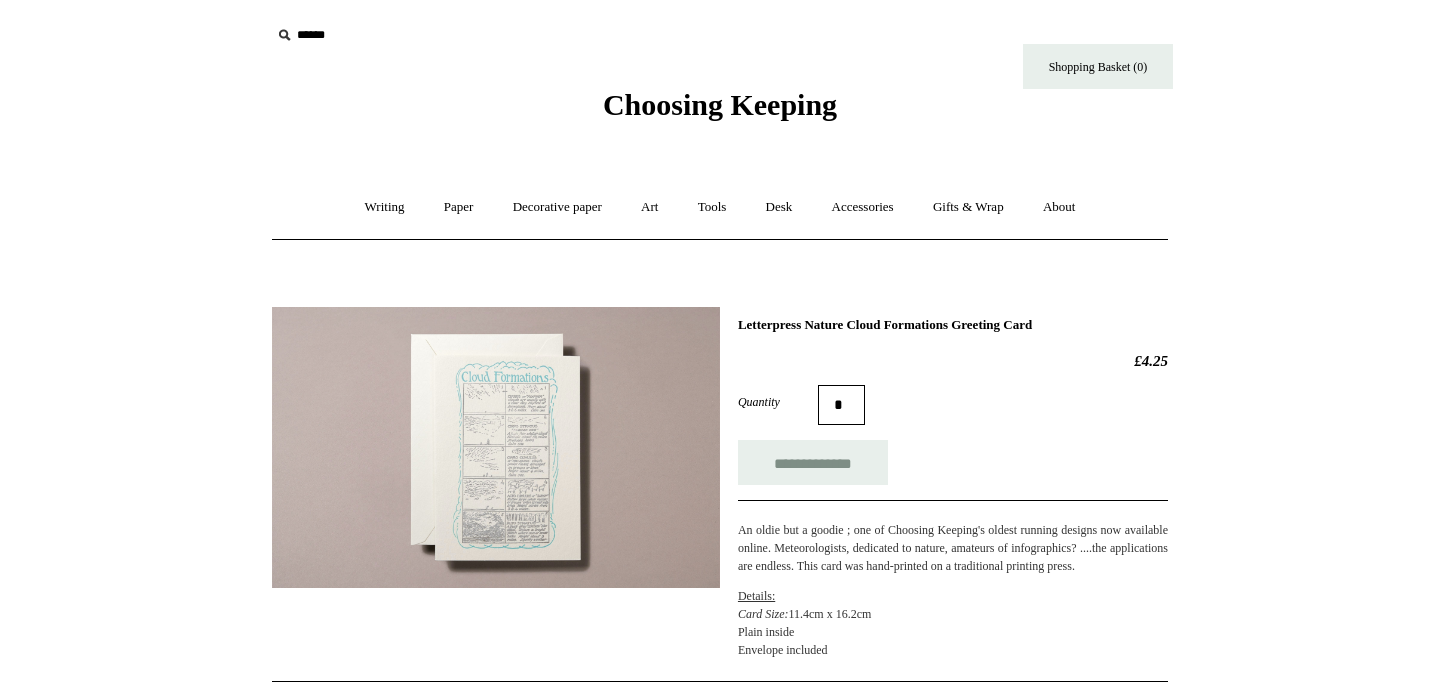scroll, scrollTop: 0, scrollLeft: 0, axis: both 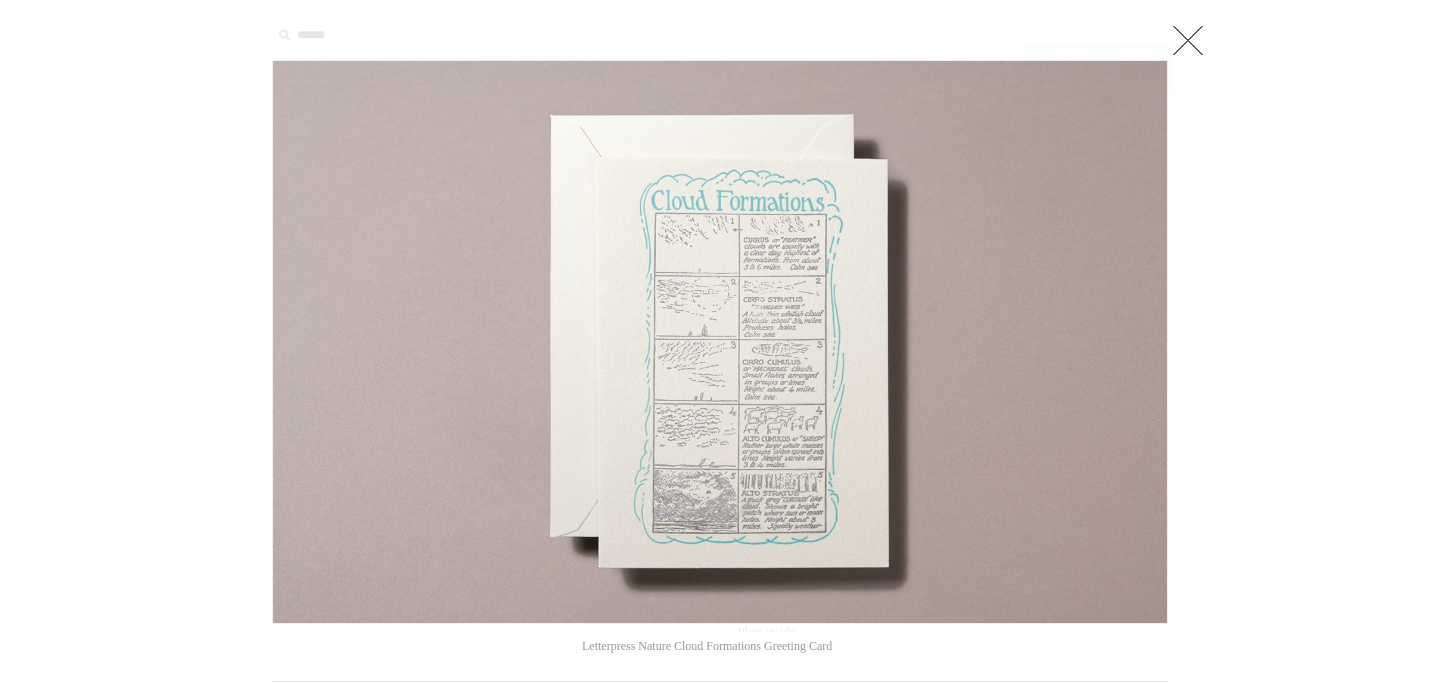 click at bounding box center (1188, 40) 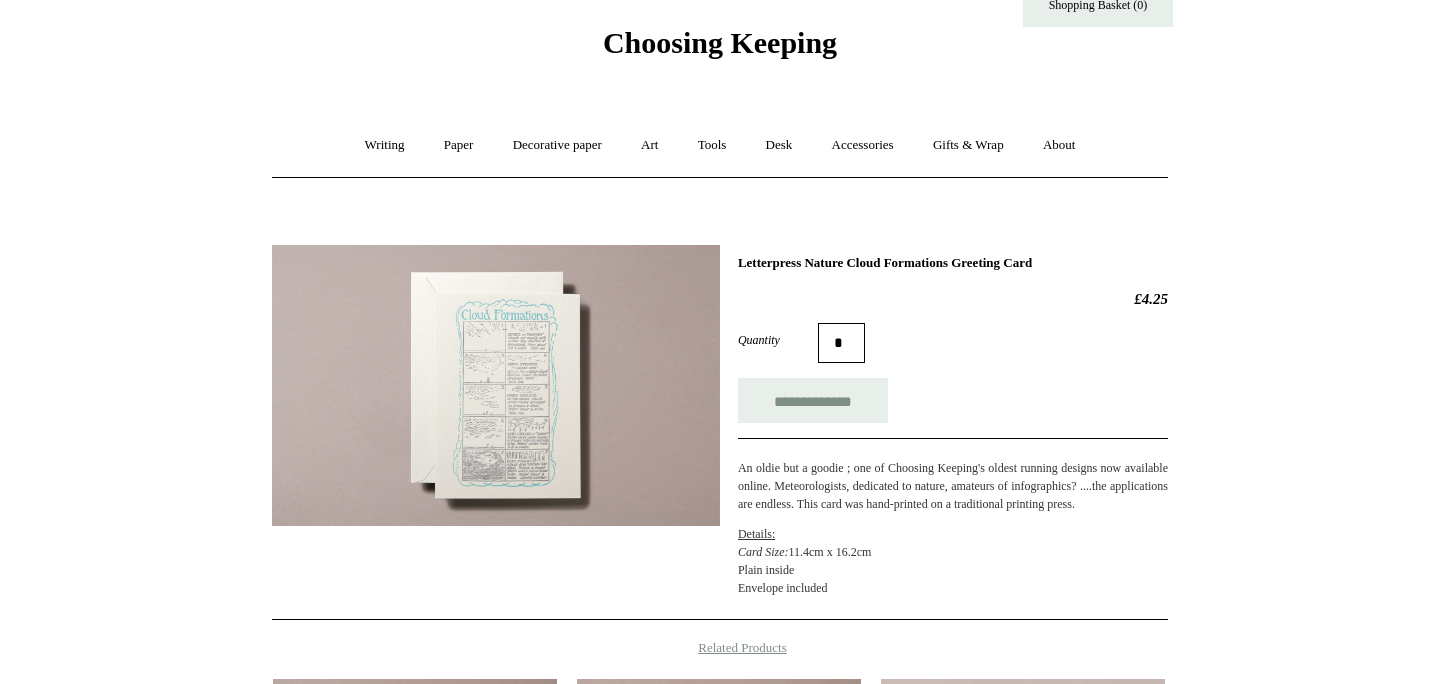 scroll, scrollTop: 85, scrollLeft: 0, axis: vertical 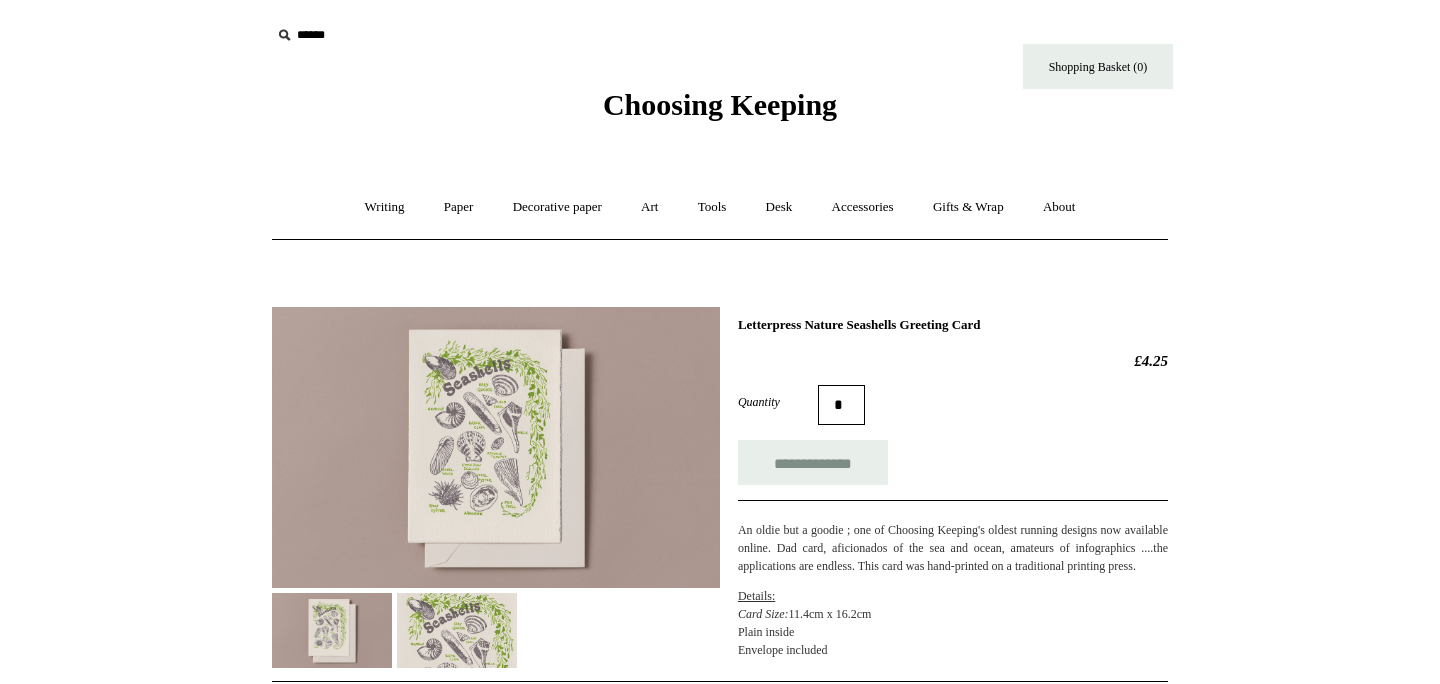 click at bounding box center [457, 630] 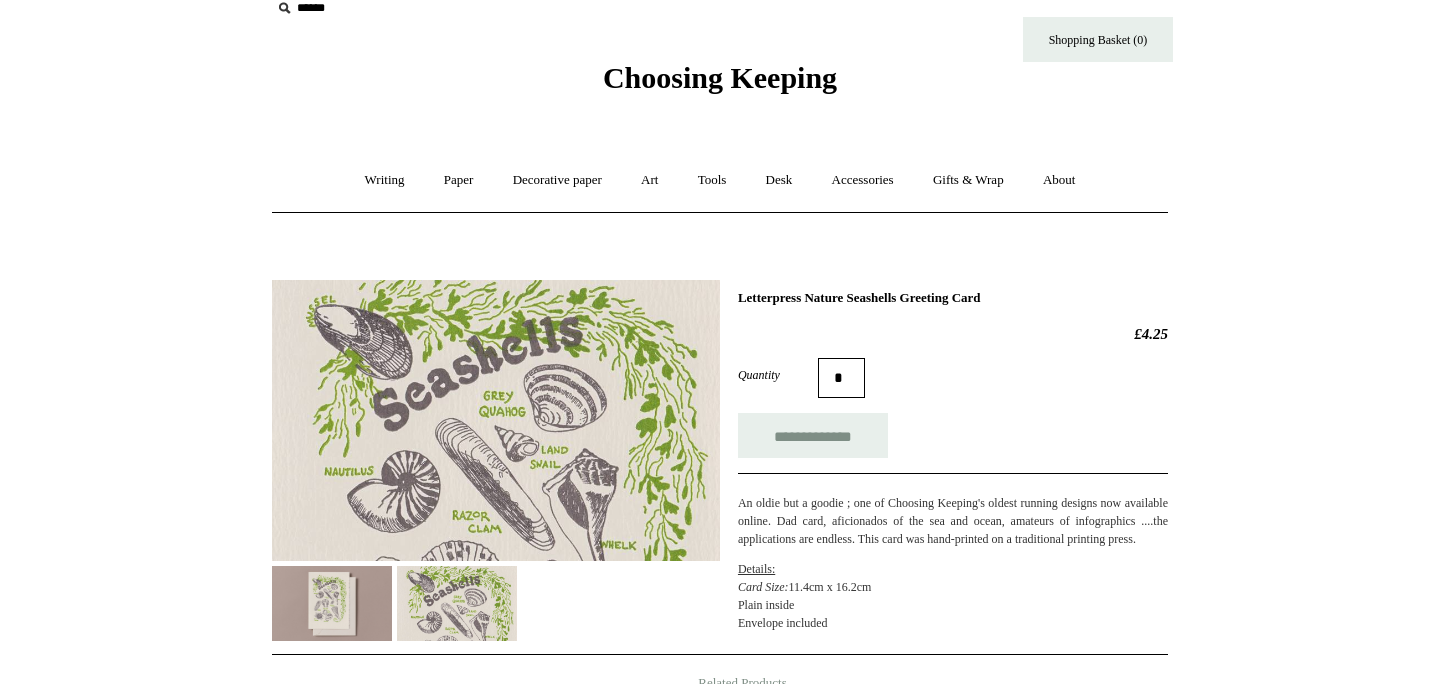 scroll, scrollTop: 36, scrollLeft: 0, axis: vertical 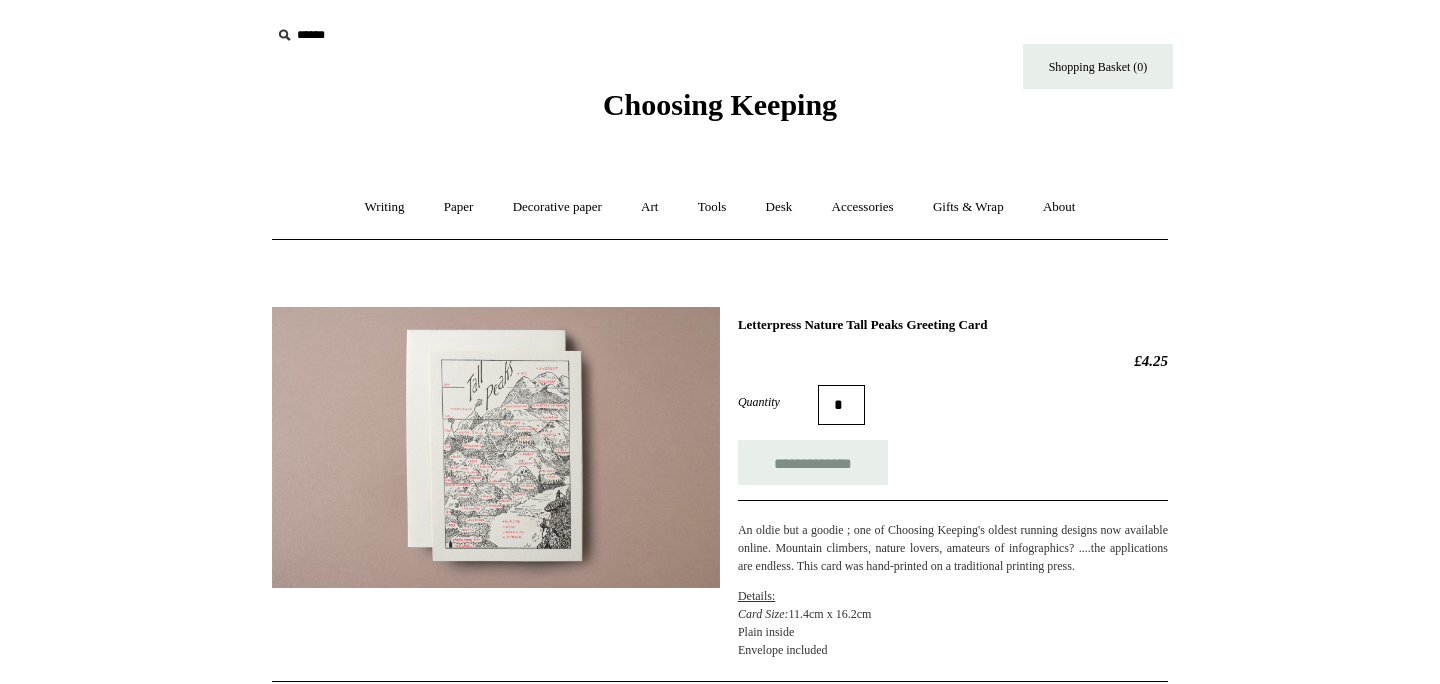 click at bounding box center [496, 447] 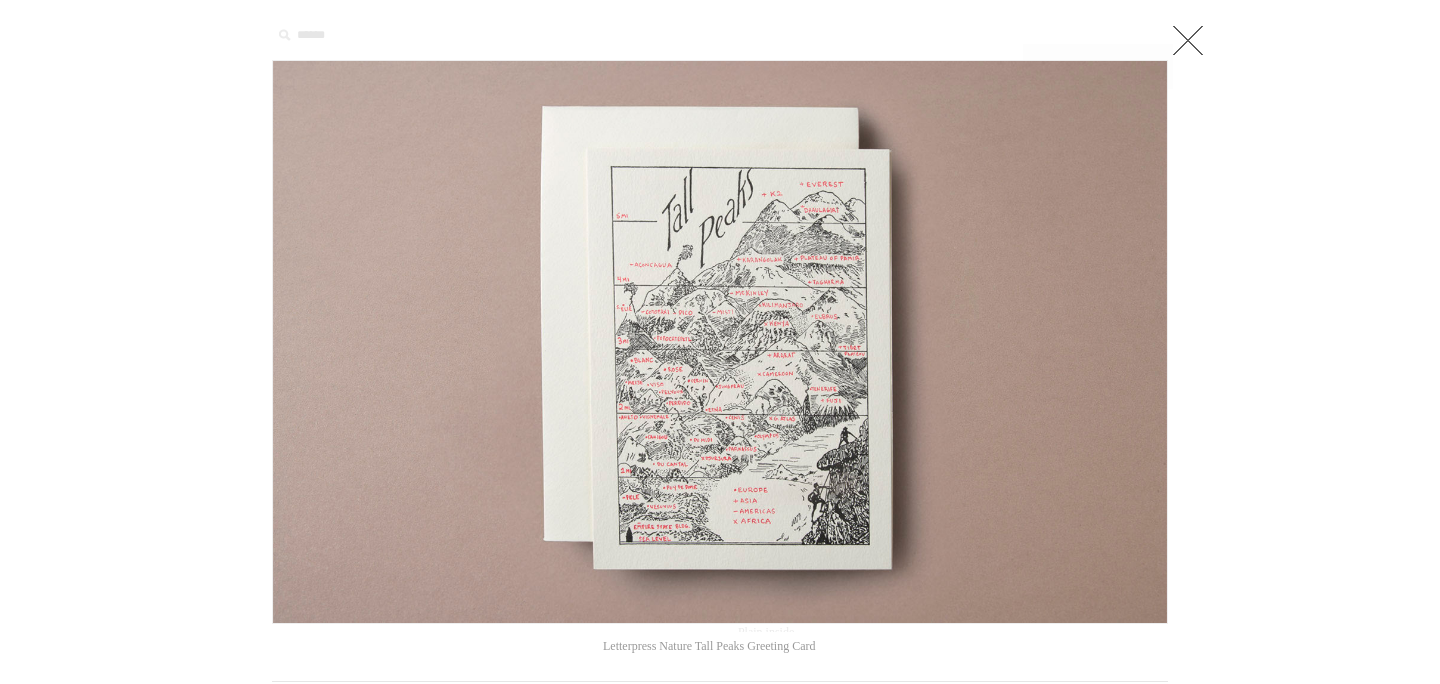 click at bounding box center (1188, 40) 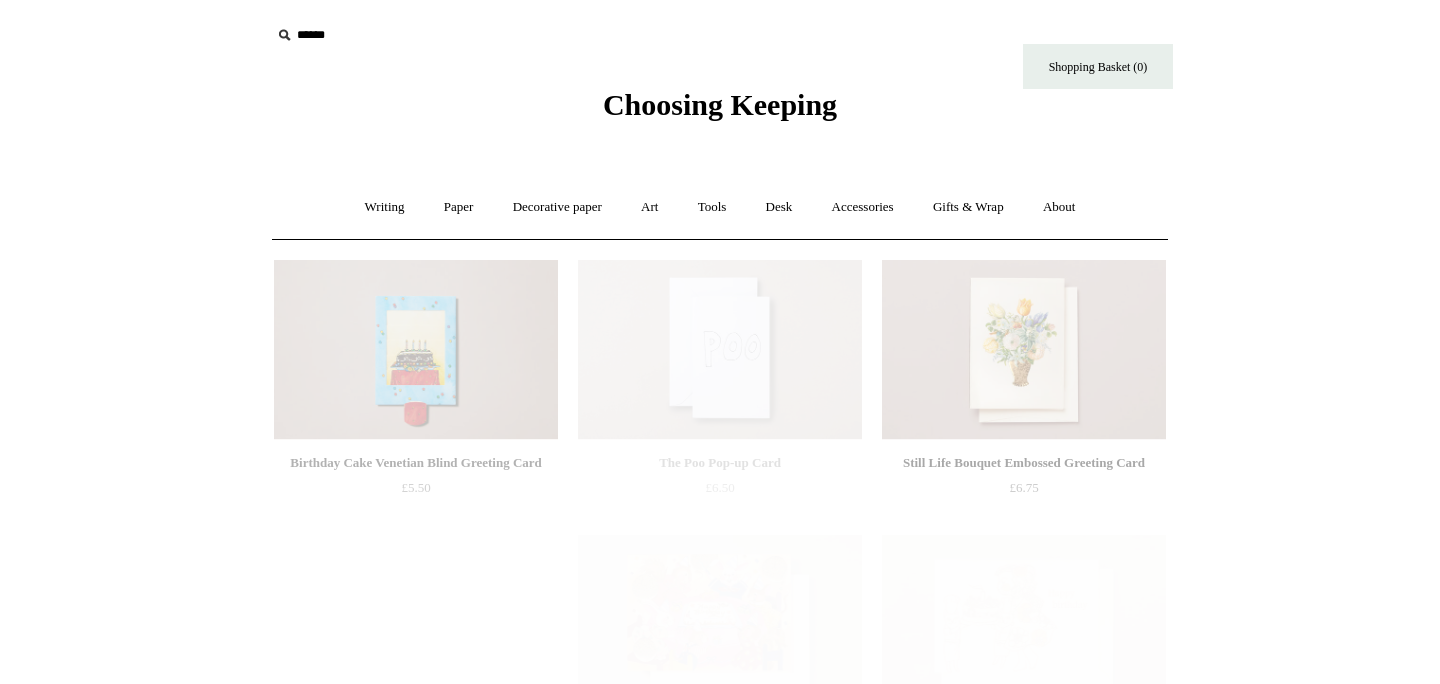 scroll, scrollTop: 0, scrollLeft: 0, axis: both 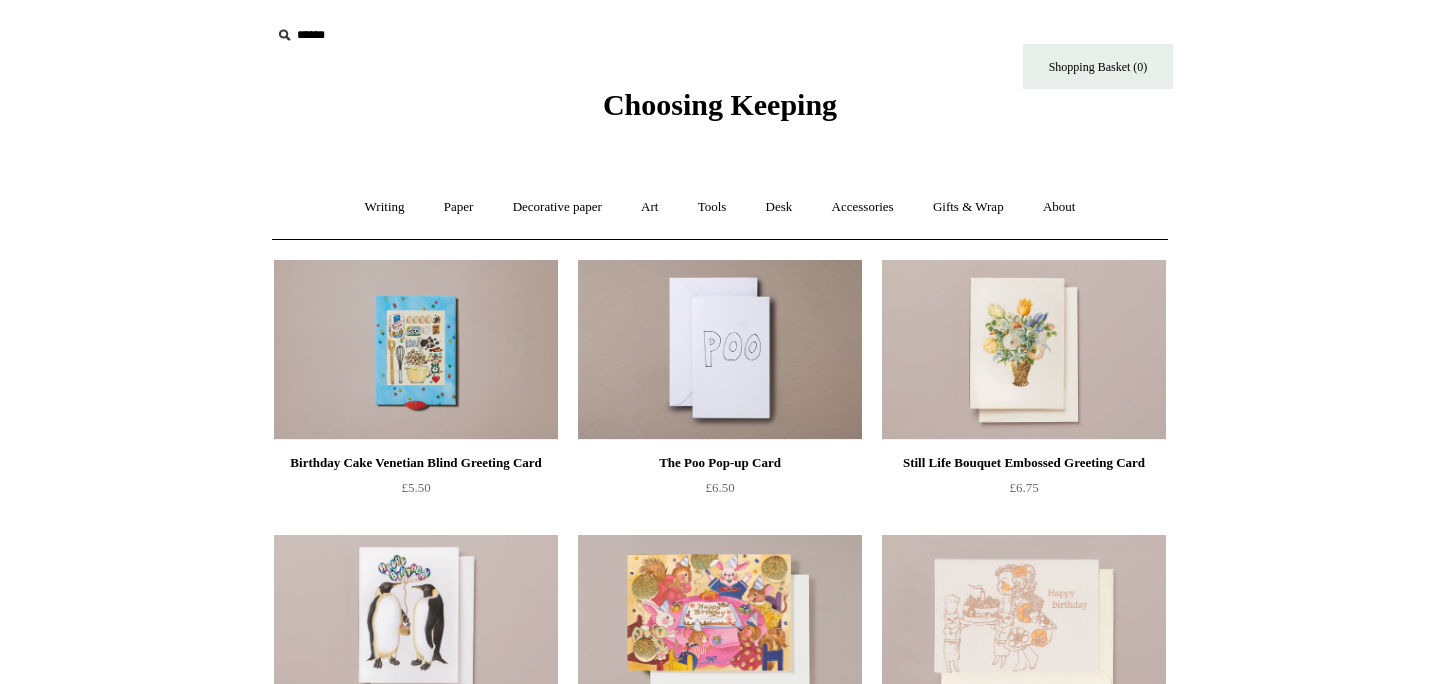 click at bounding box center [416, 350] 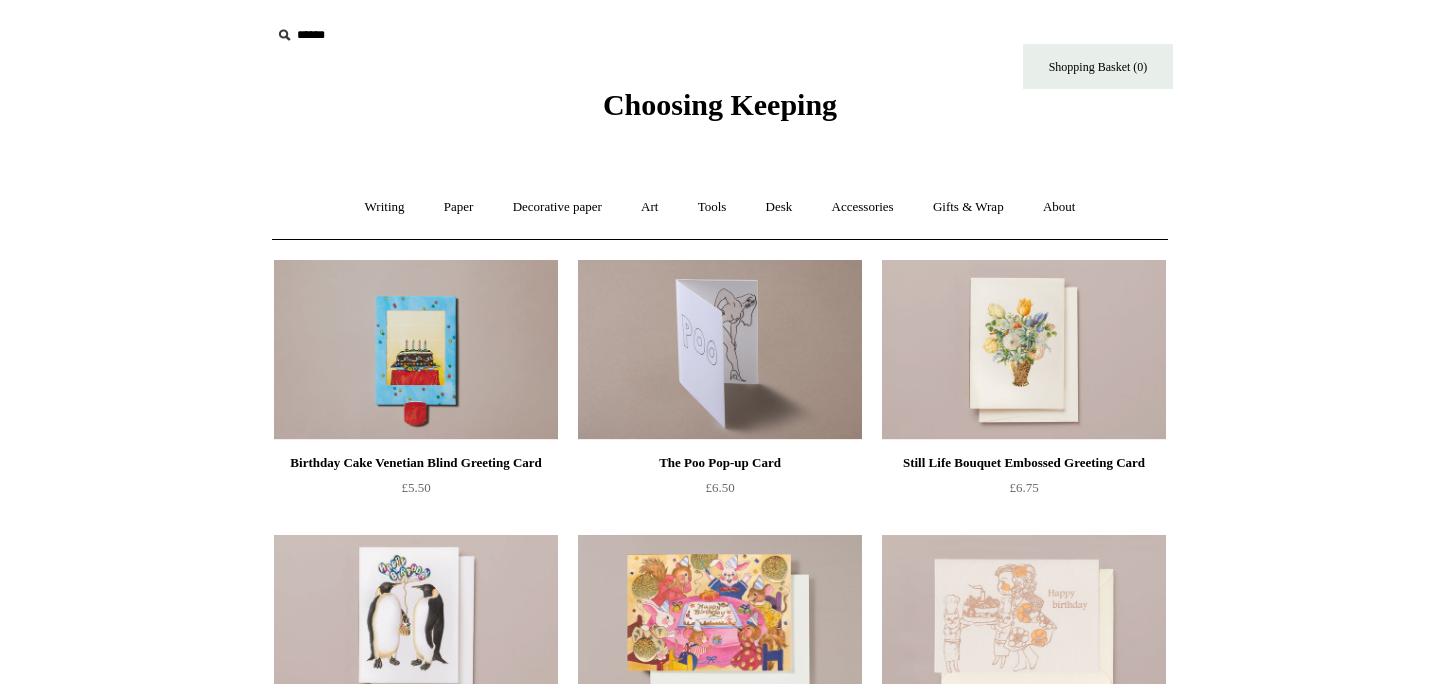 click at bounding box center (720, 350) 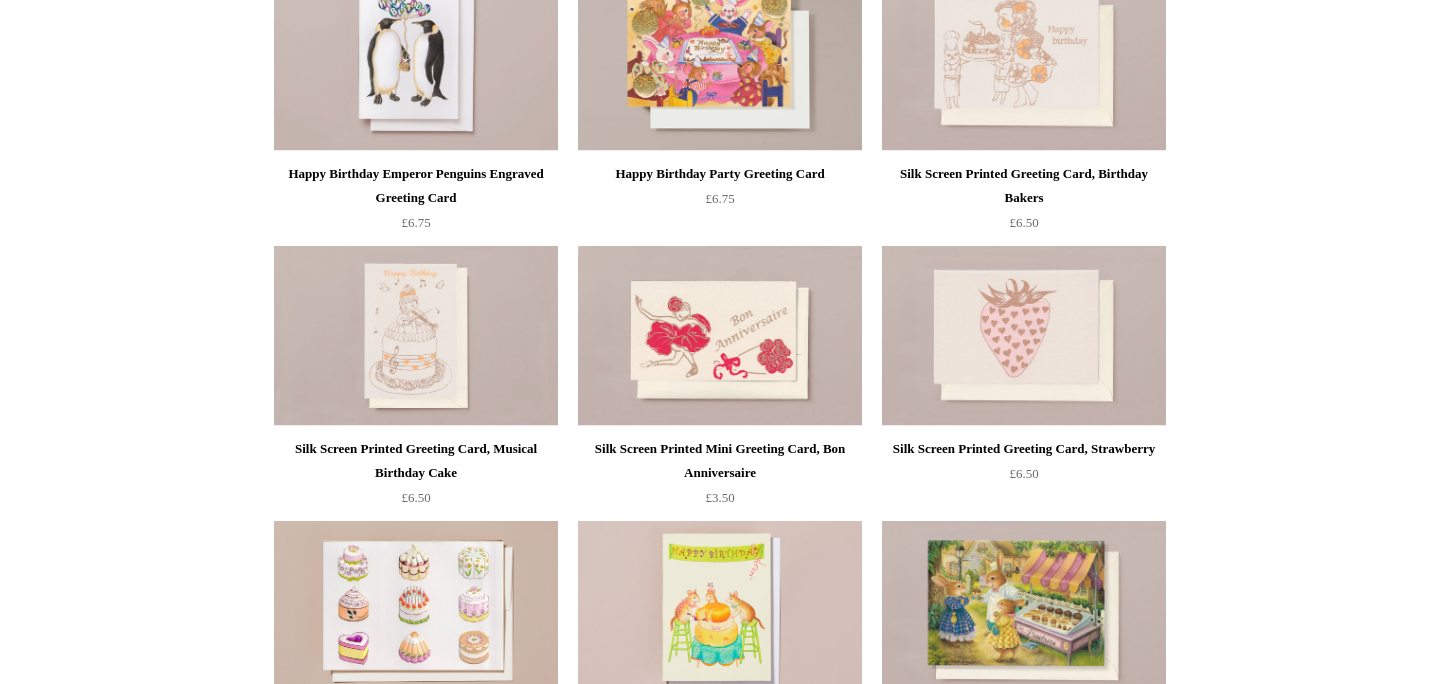 scroll, scrollTop: 689, scrollLeft: 0, axis: vertical 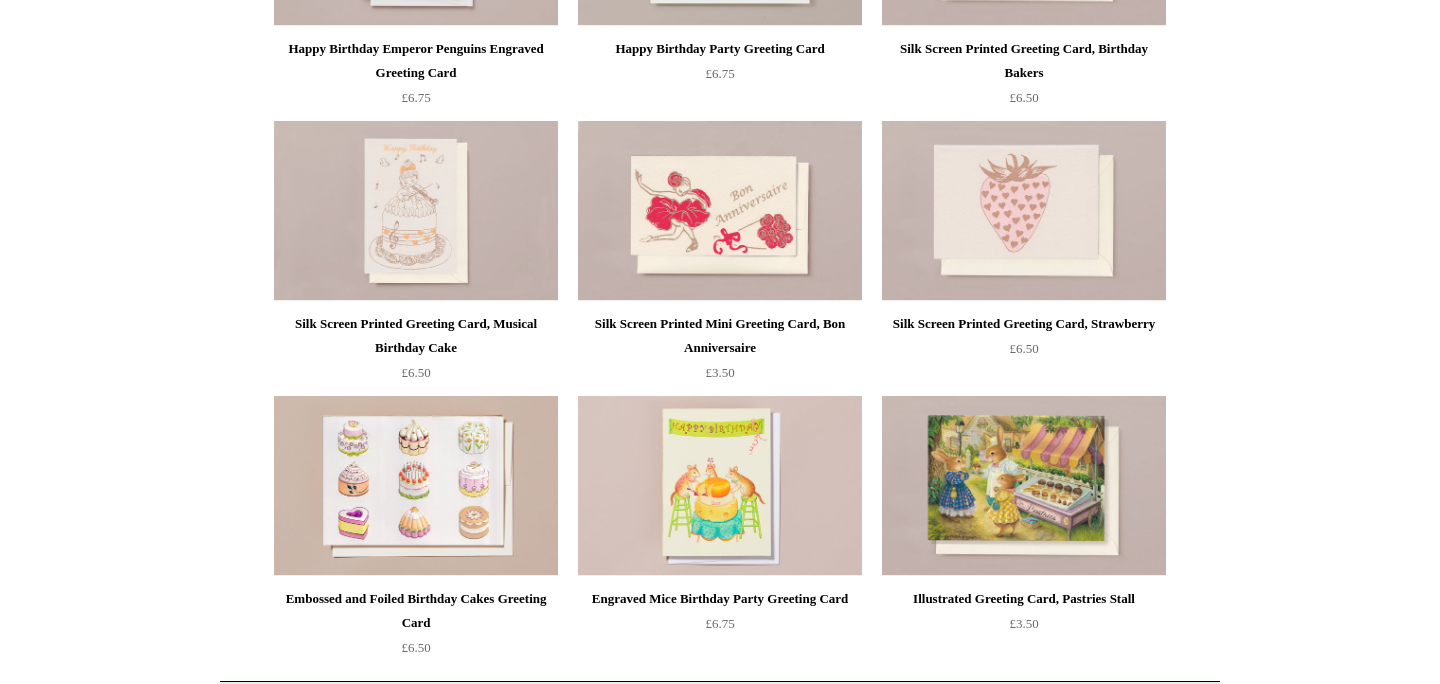 click at bounding box center (416, 486) 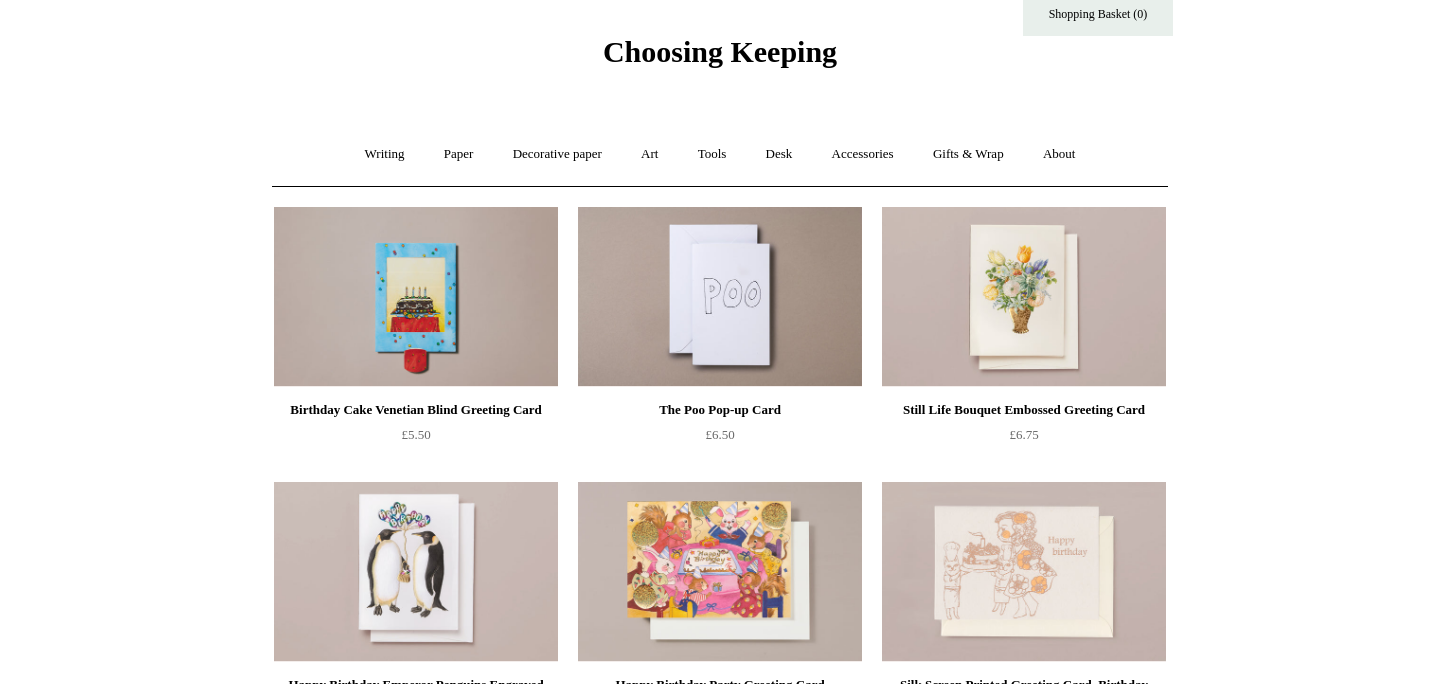 scroll, scrollTop: 0, scrollLeft: 0, axis: both 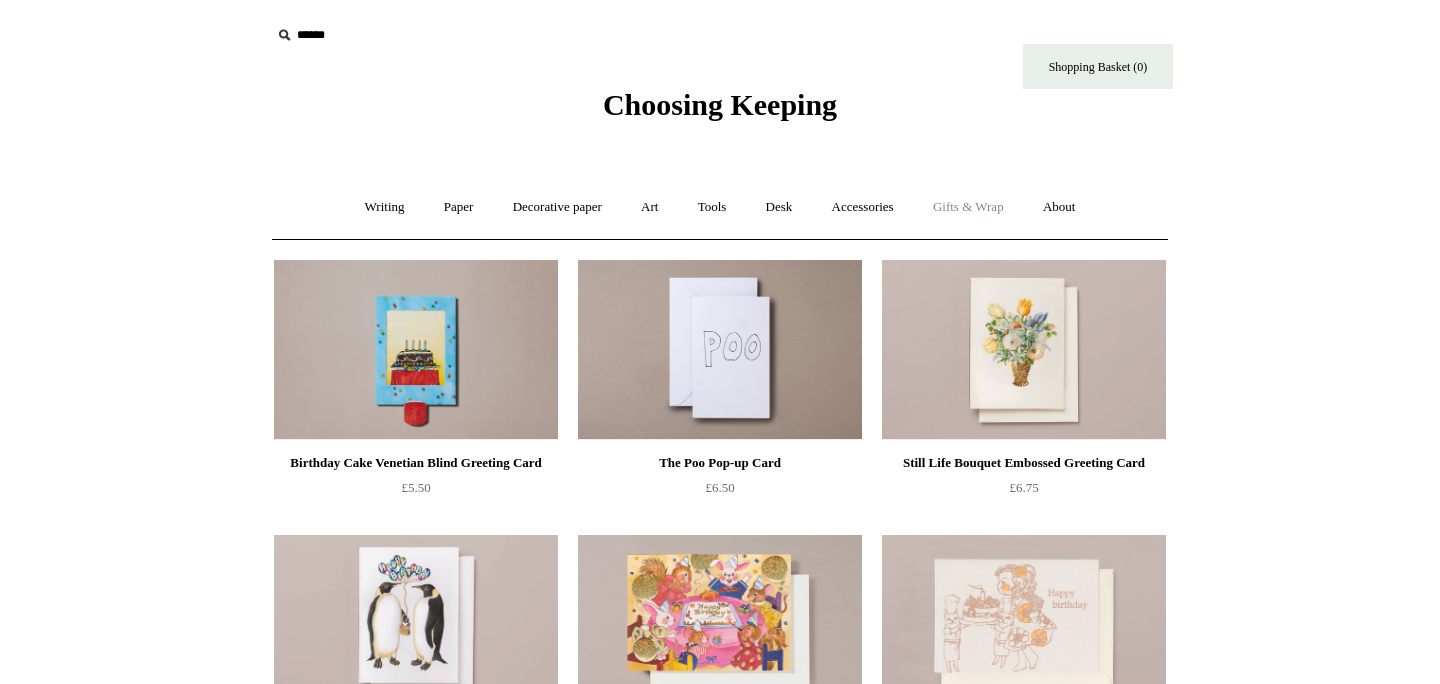 click on "Gifts & Wrap +" at bounding box center (968, 207) 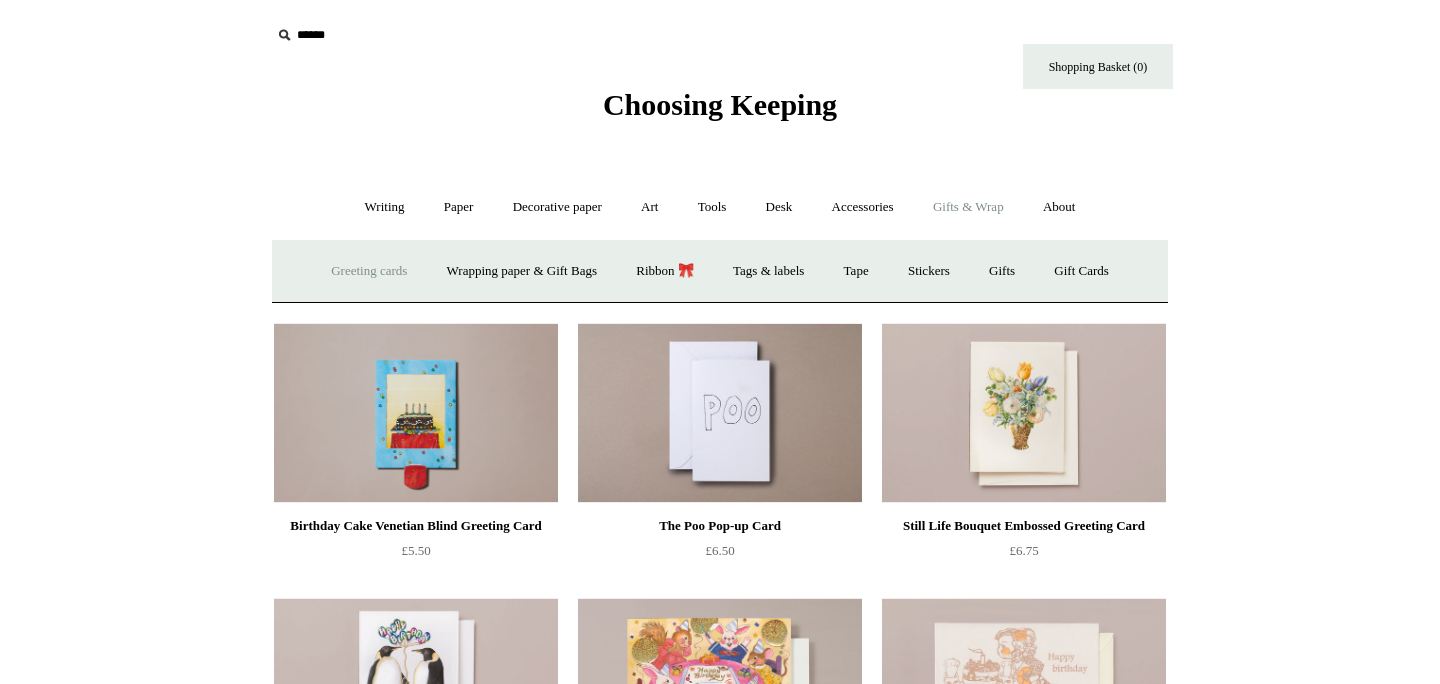 click on "Greeting cards +" at bounding box center [369, 271] 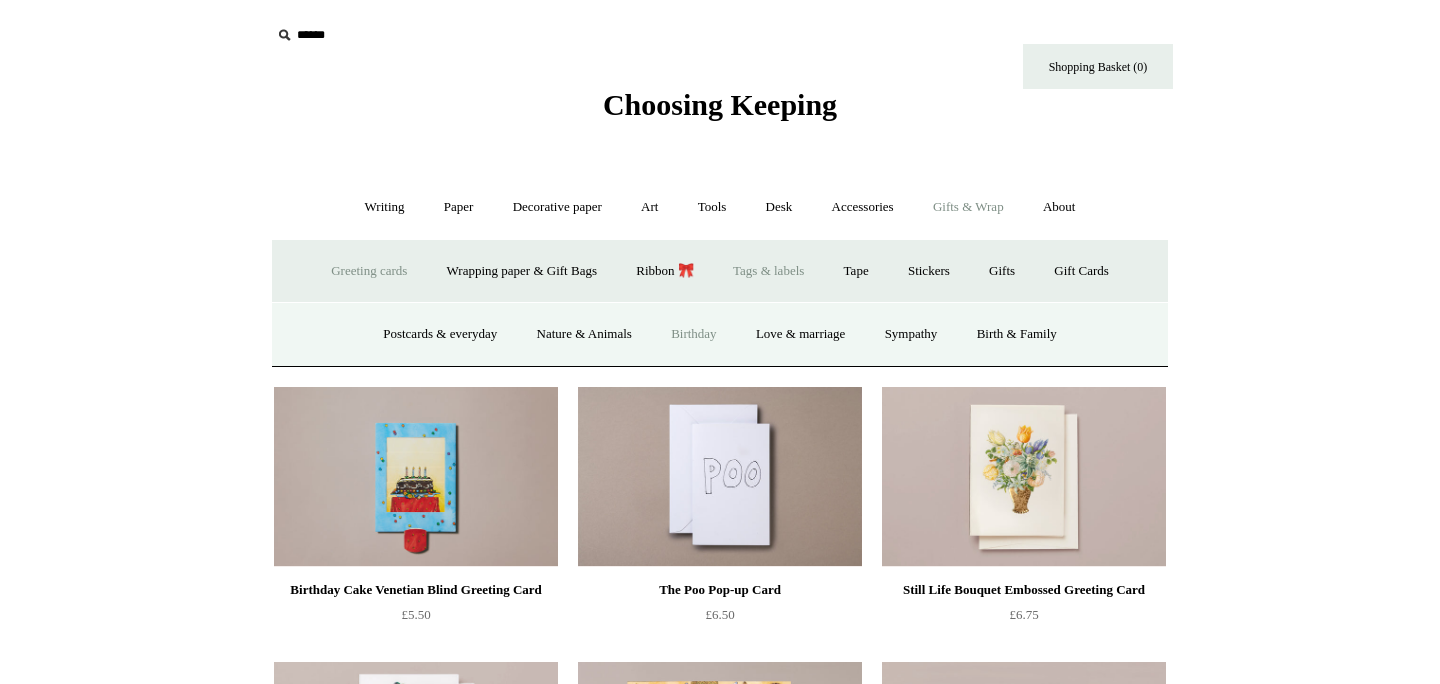 click on "Tags & labels" at bounding box center [768, 271] 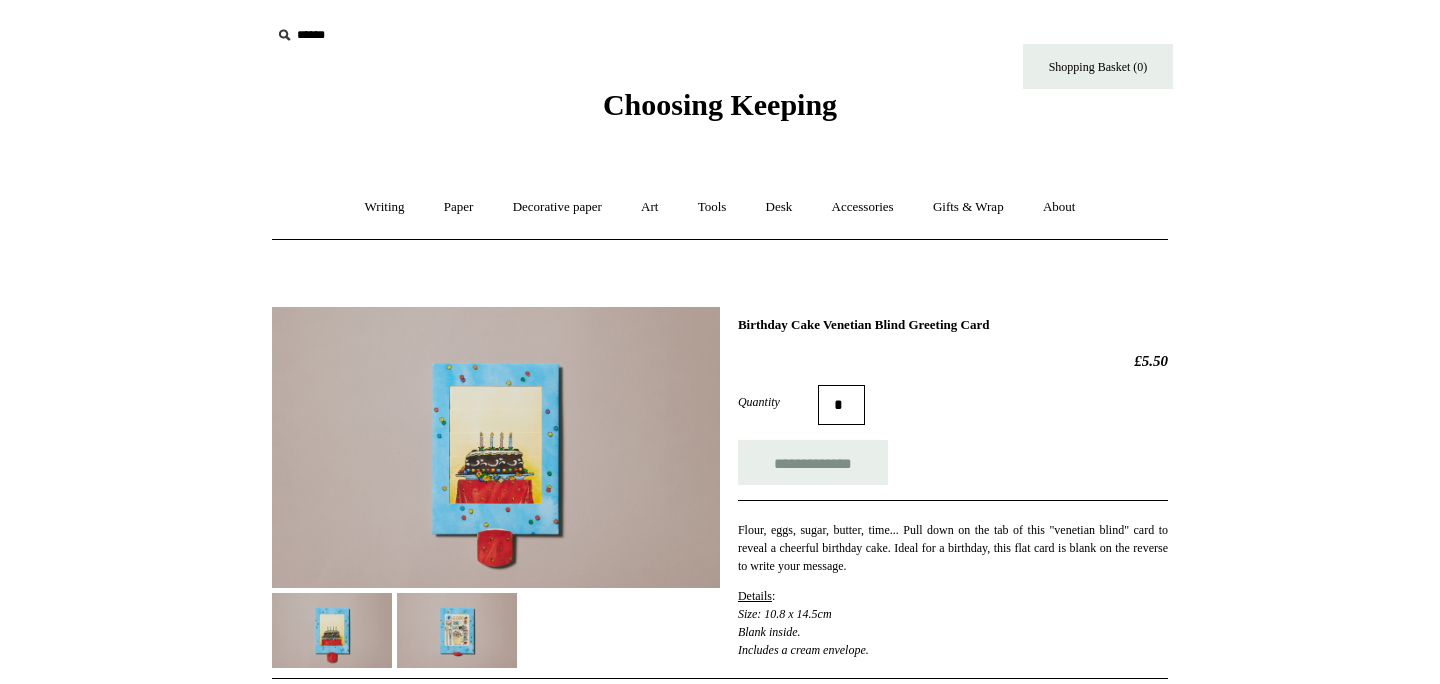 scroll, scrollTop: 29, scrollLeft: 0, axis: vertical 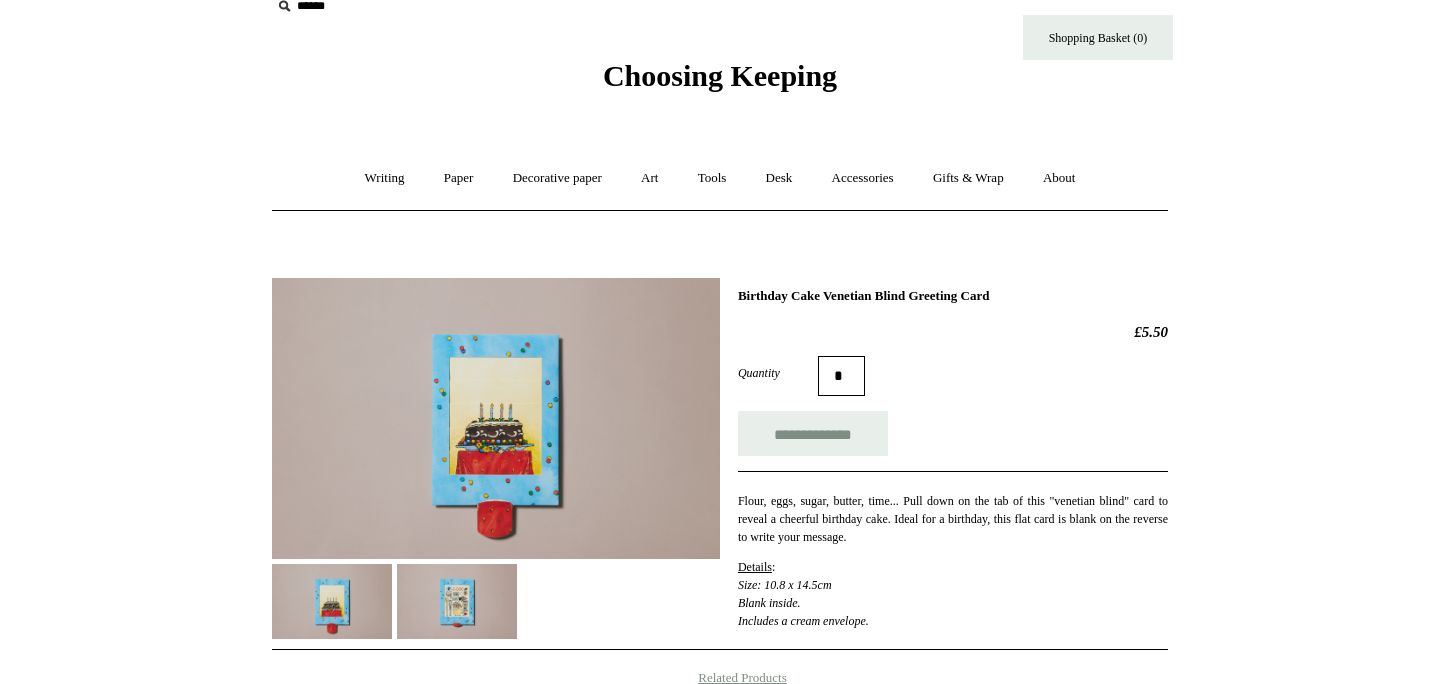 click at bounding box center [457, 601] 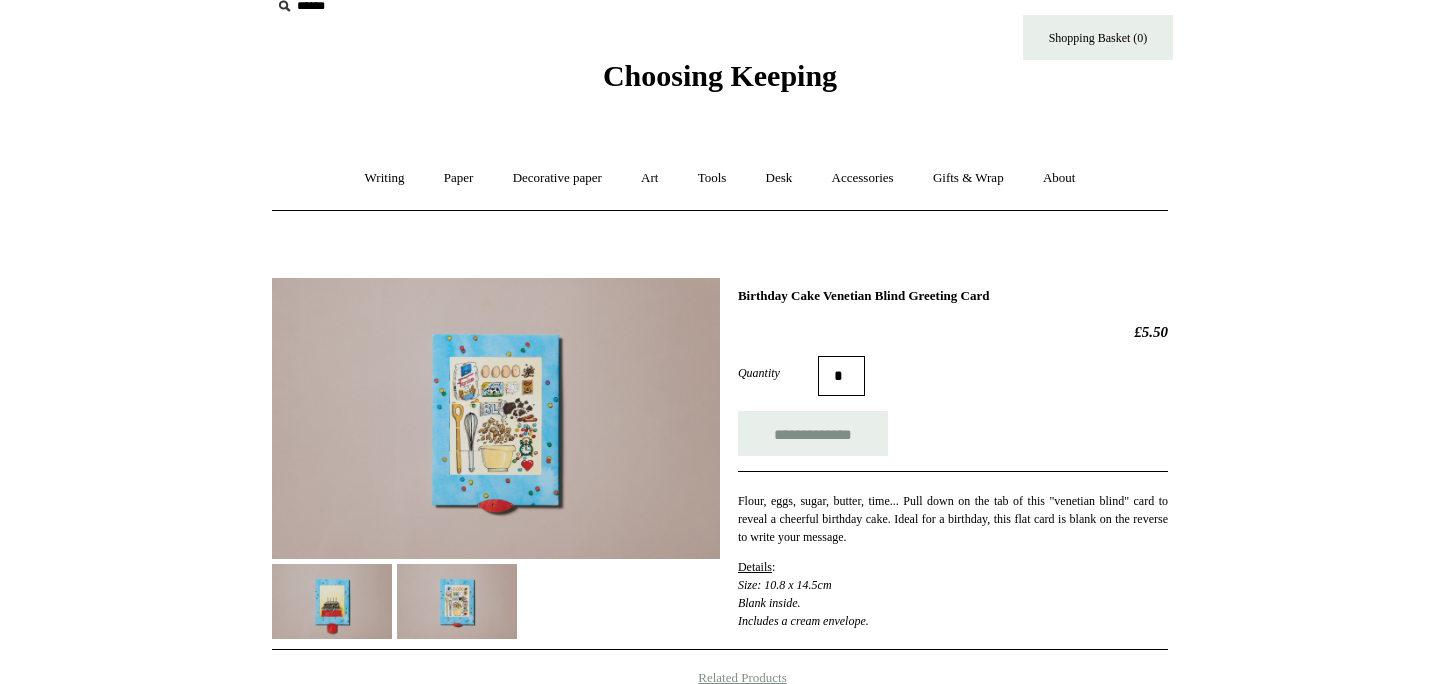 click at bounding box center (332, 601) 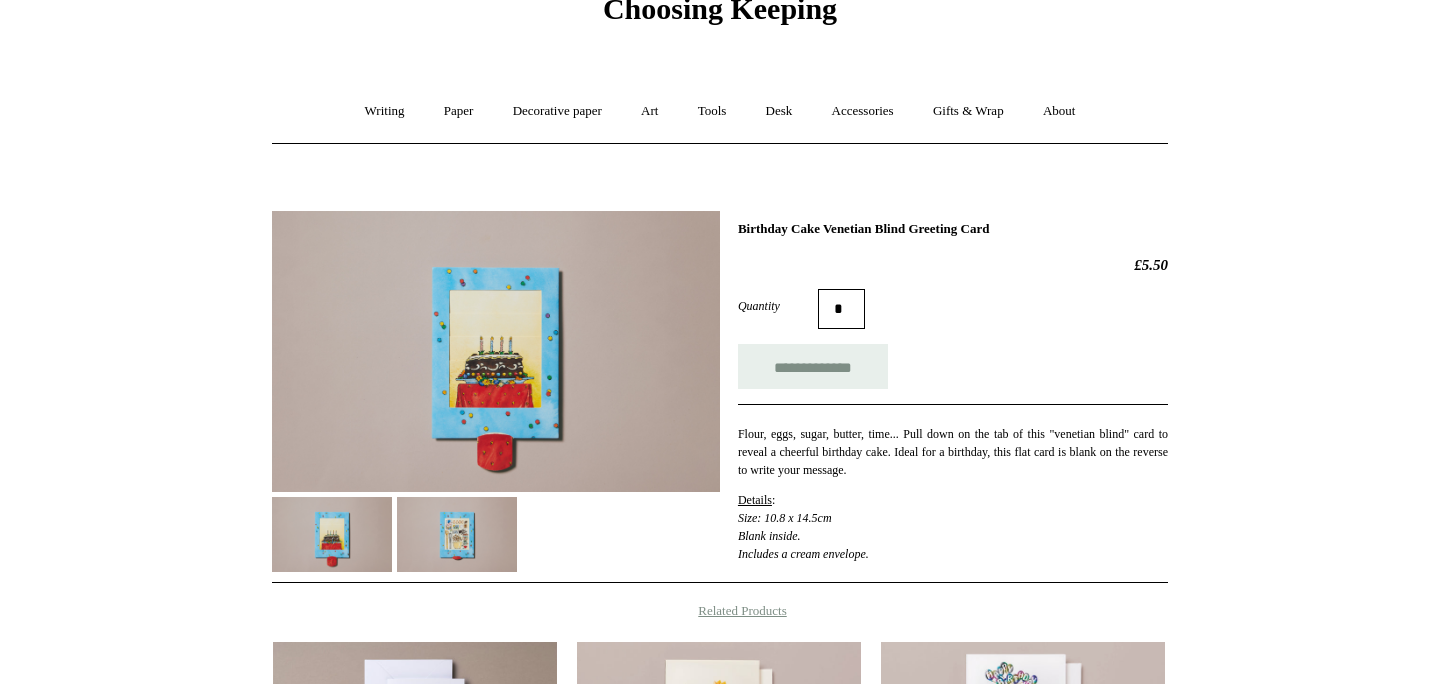 scroll, scrollTop: 208, scrollLeft: 0, axis: vertical 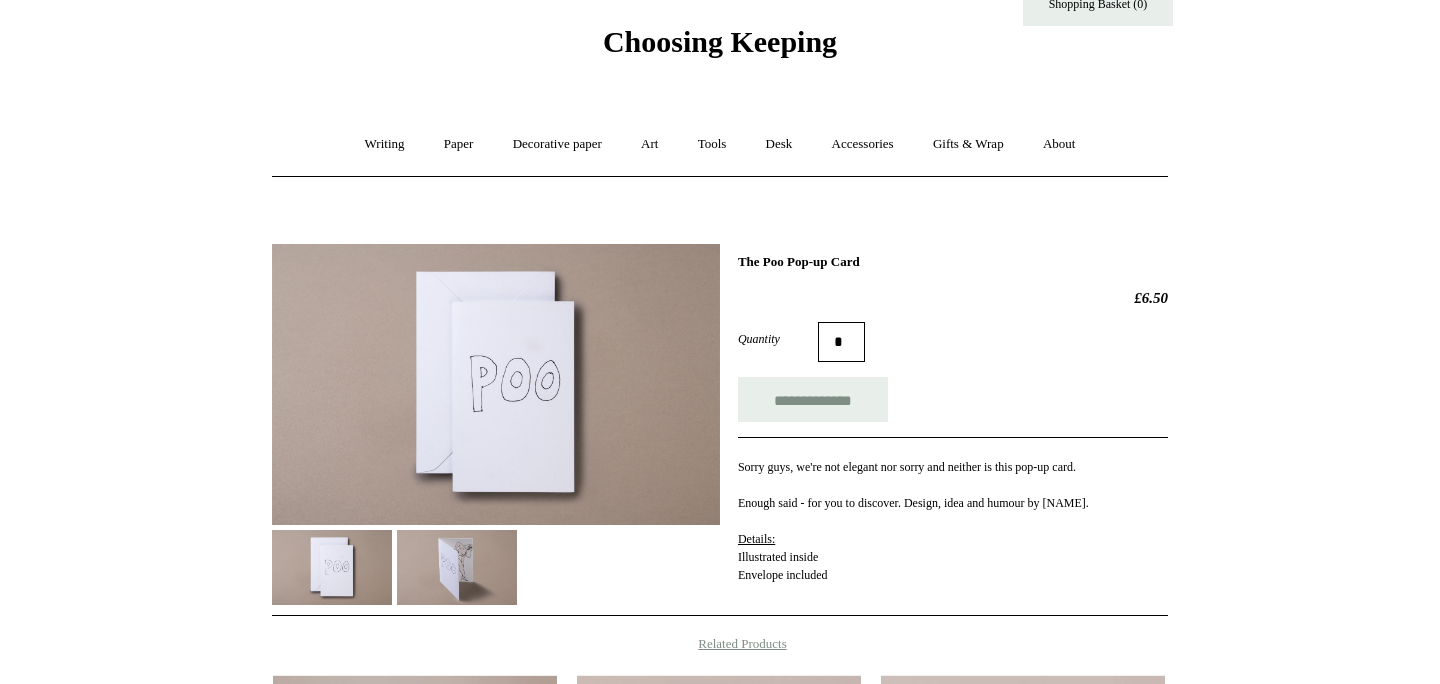 click at bounding box center [457, 567] 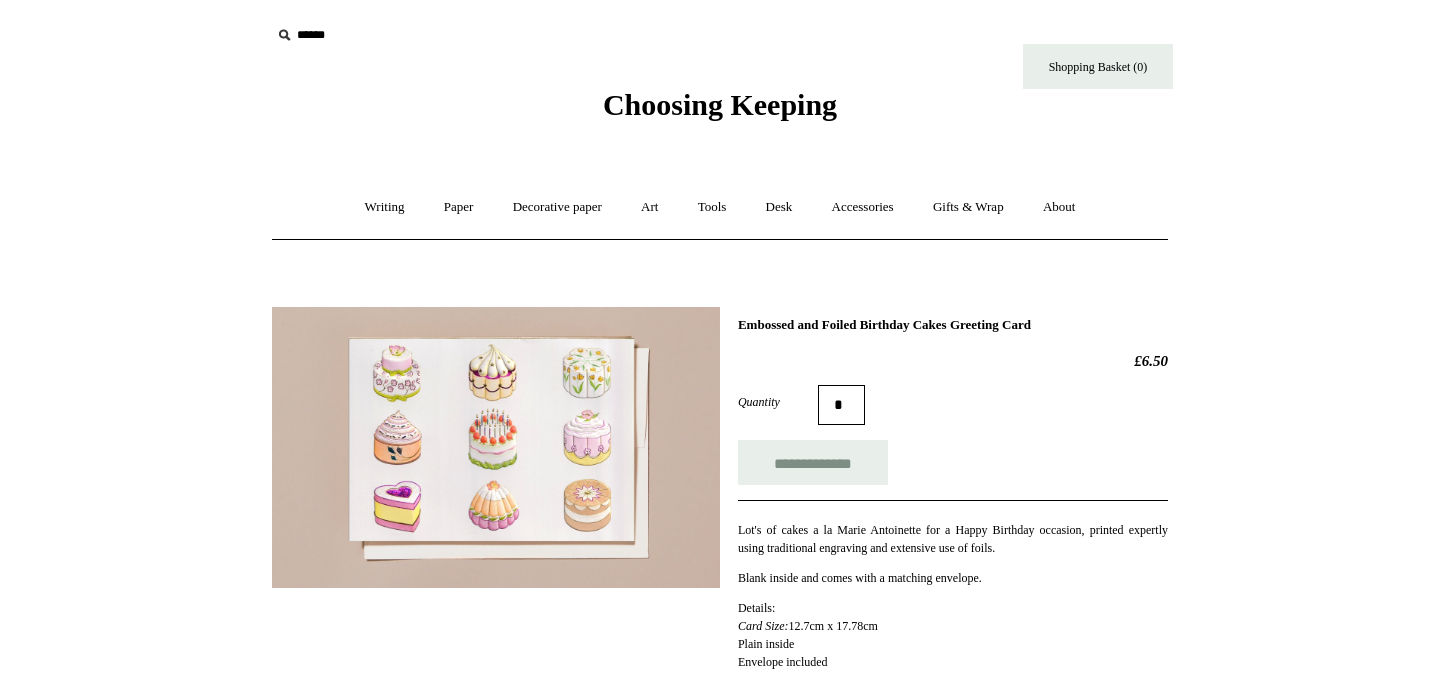 scroll, scrollTop: 0, scrollLeft: 0, axis: both 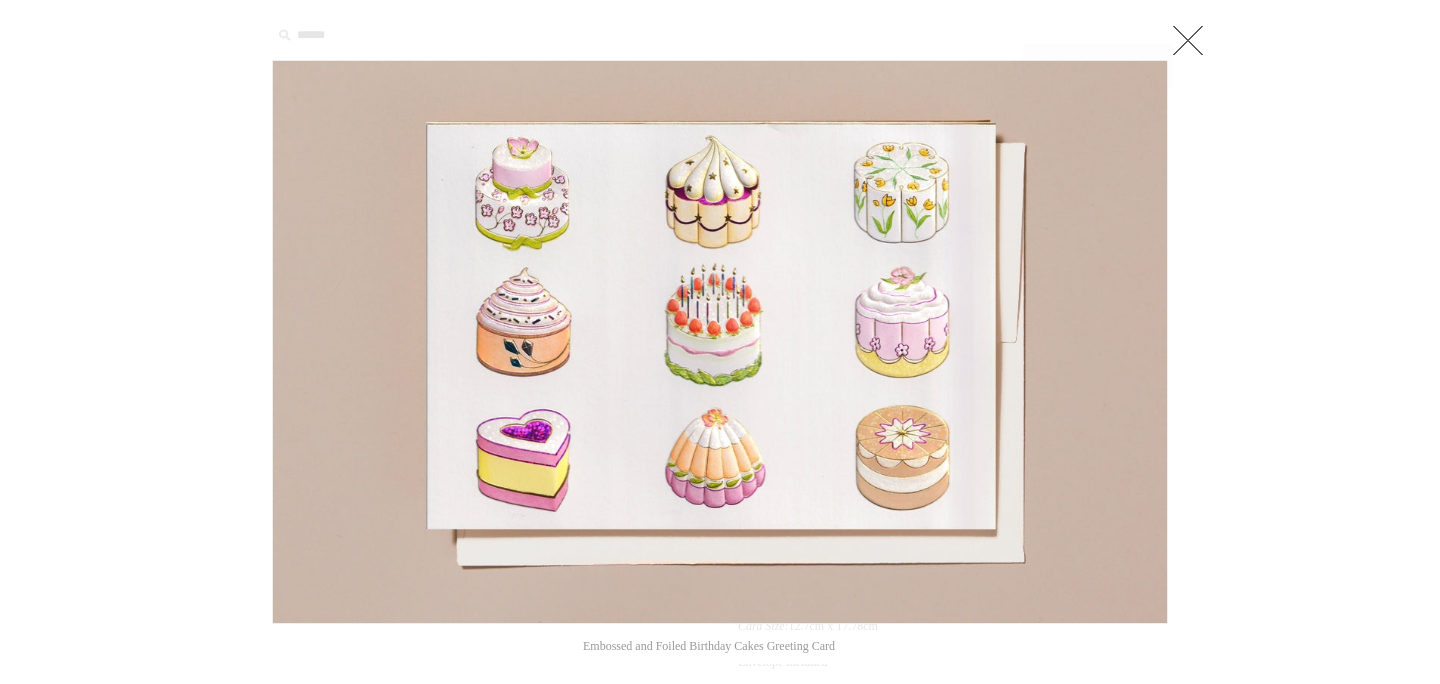 click at bounding box center [1188, 40] 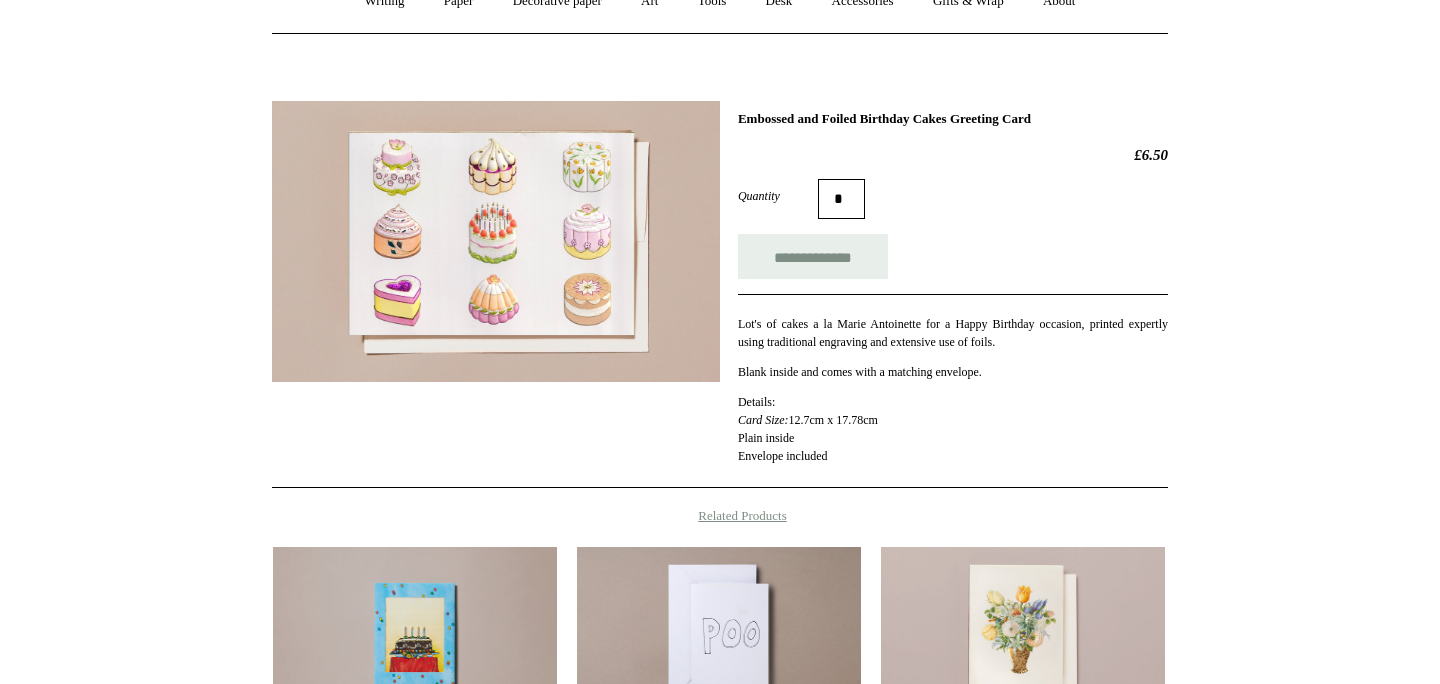 scroll, scrollTop: 196, scrollLeft: 0, axis: vertical 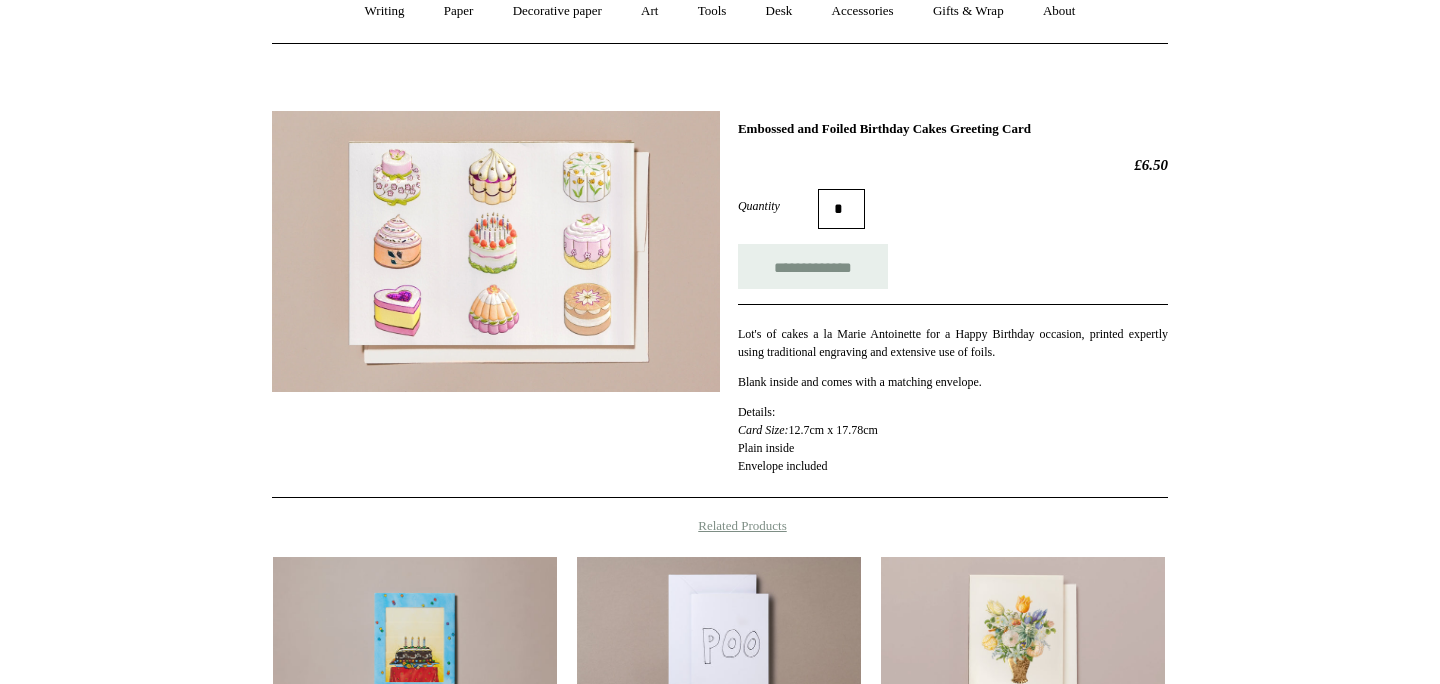 click at bounding box center (496, 252) 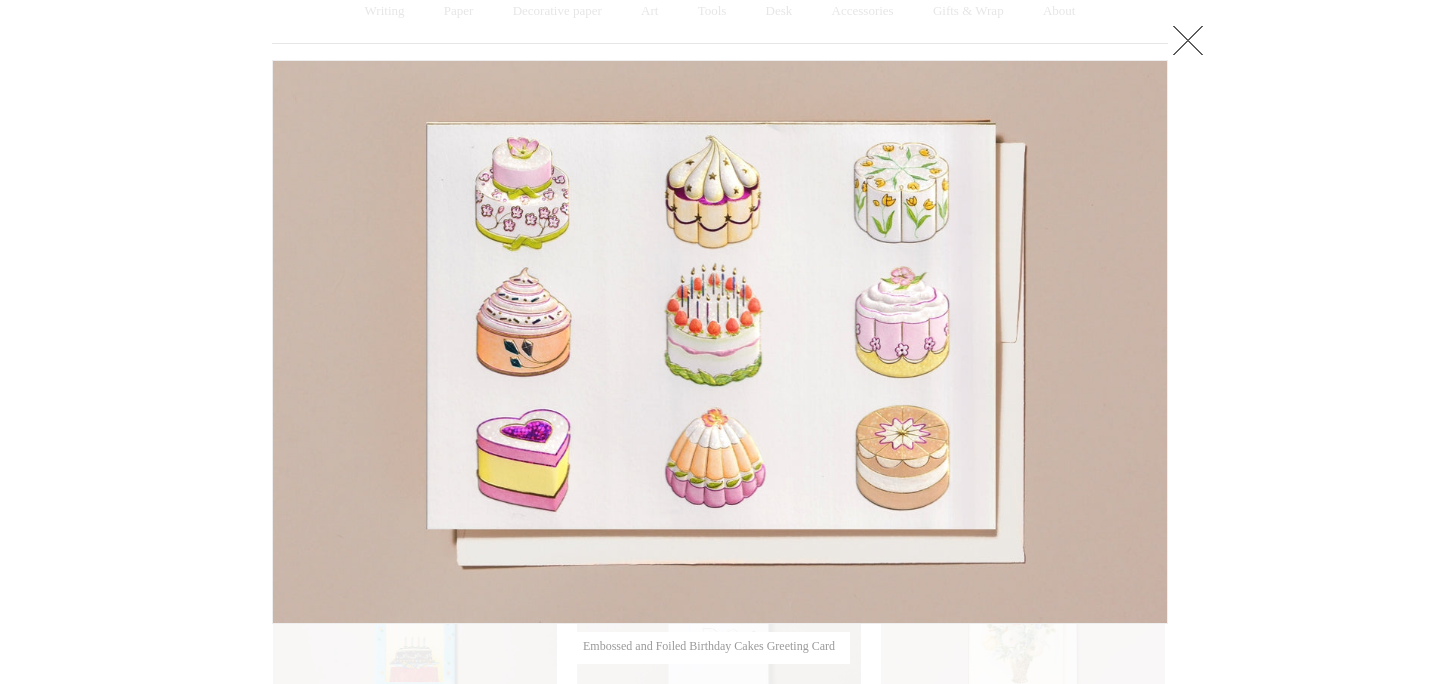 click at bounding box center (1188, 40) 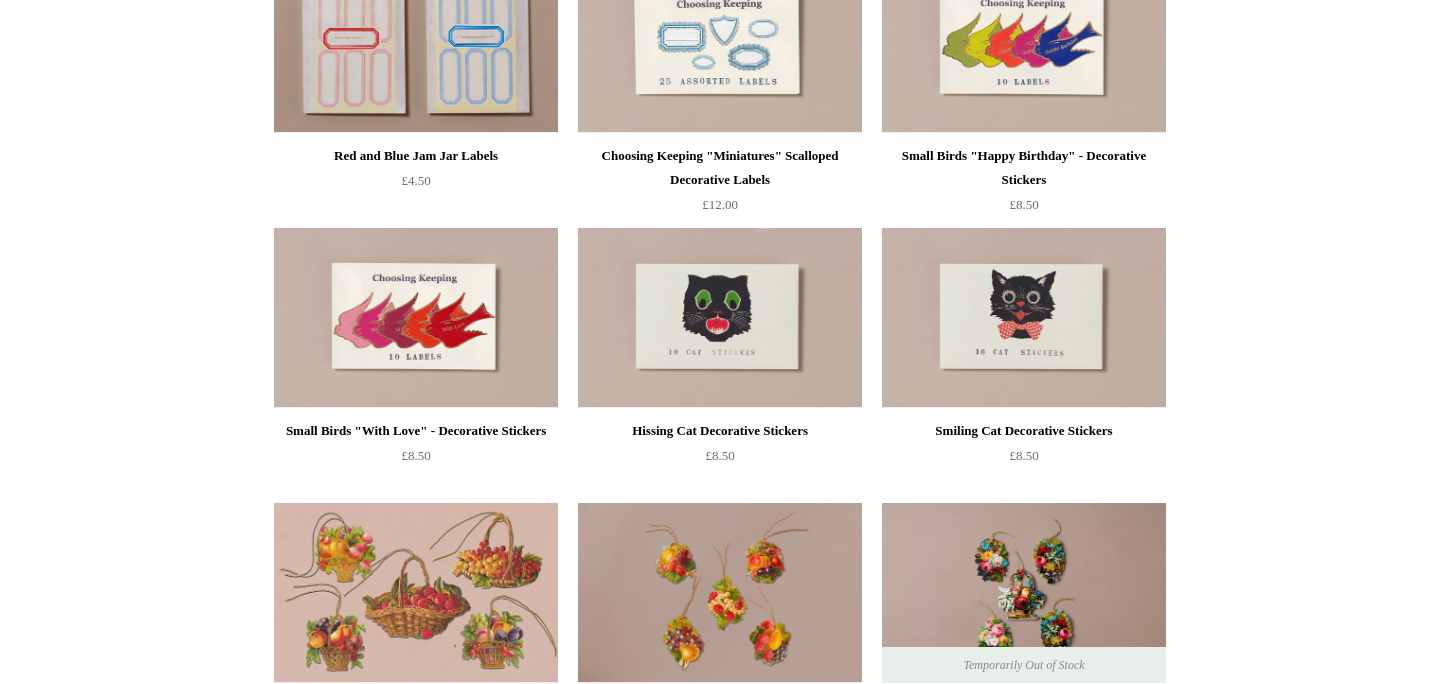 scroll, scrollTop: 0, scrollLeft: 0, axis: both 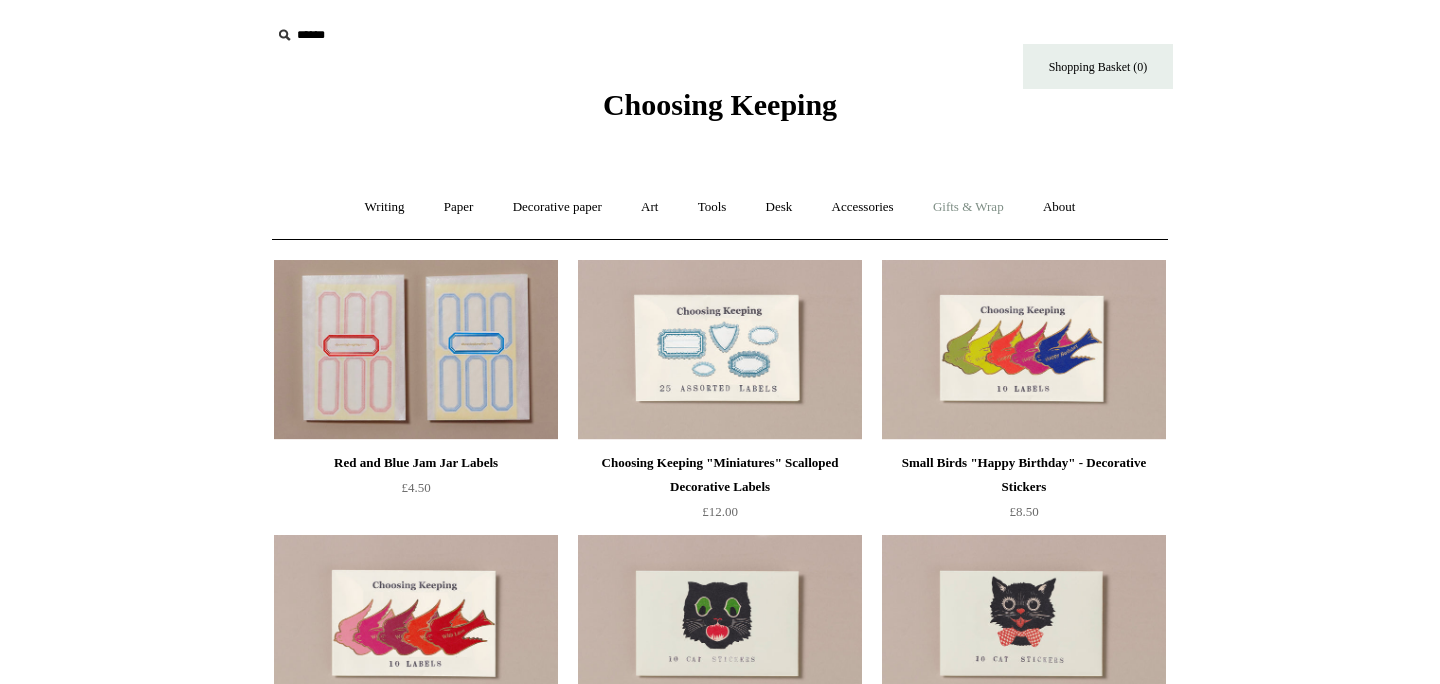 click on "Gifts & Wrap +" at bounding box center [968, 207] 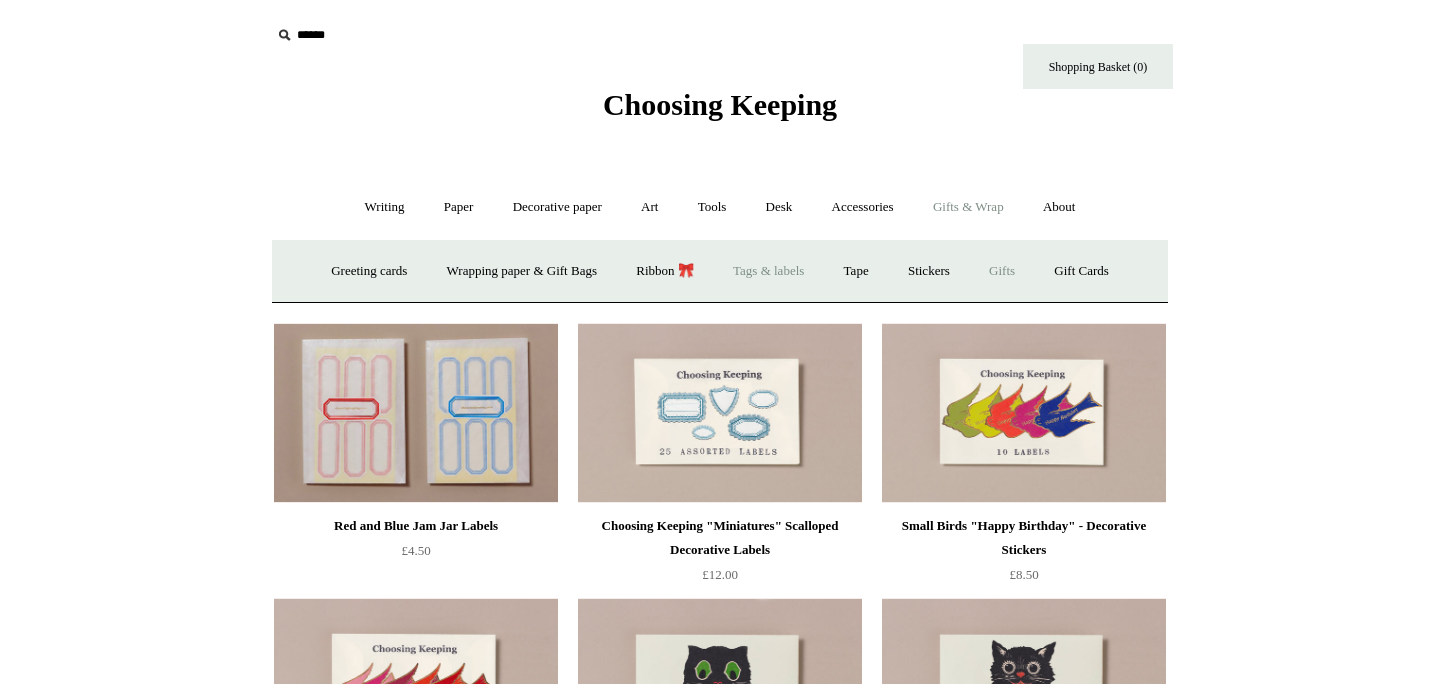 click on "Gifts +" at bounding box center (1002, 271) 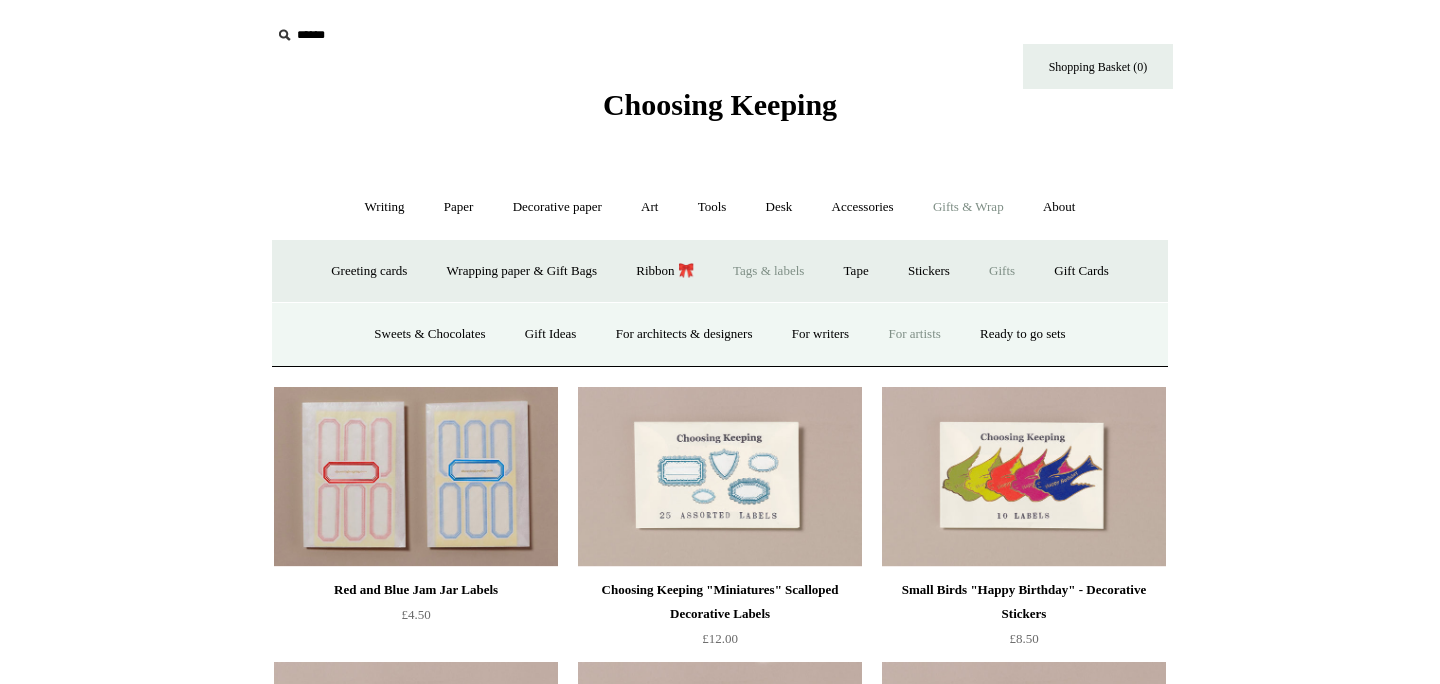 click on "For artists" at bounding box center (914, 334) 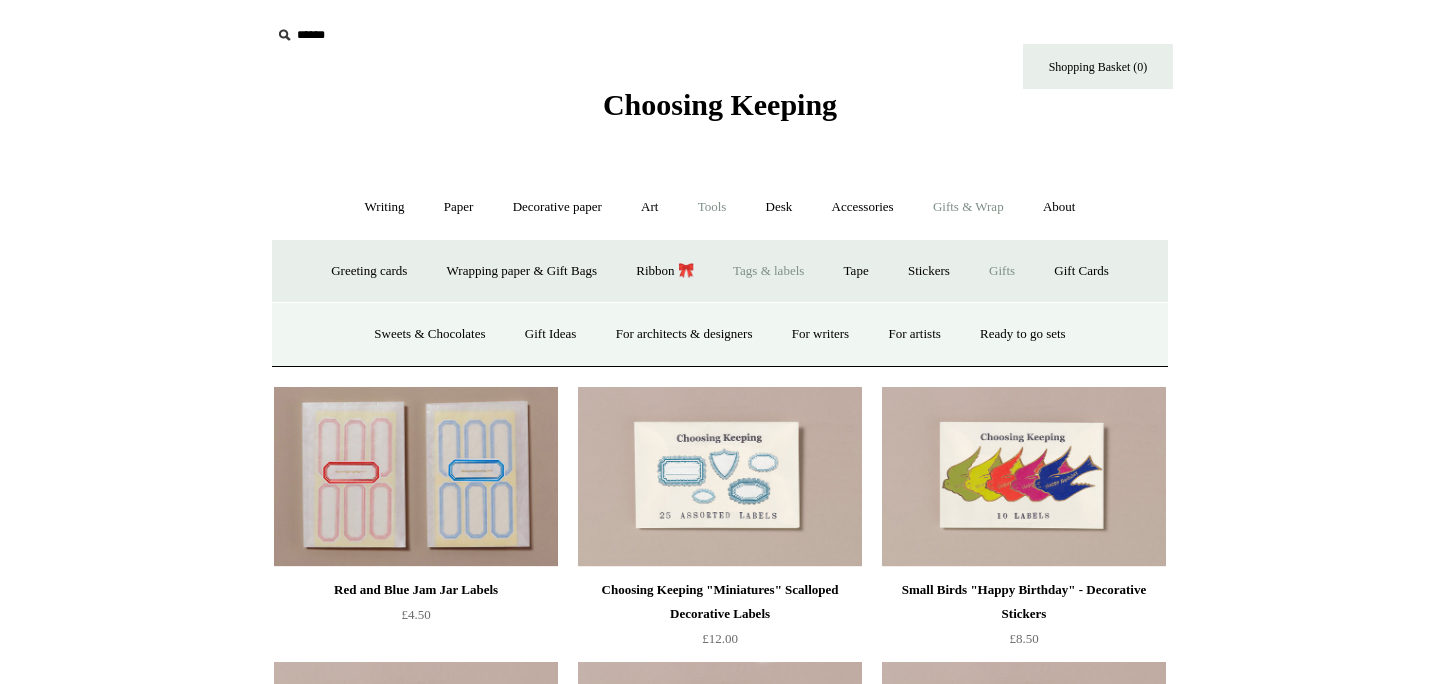click on "Tools +" at bounding box center (712, 207) 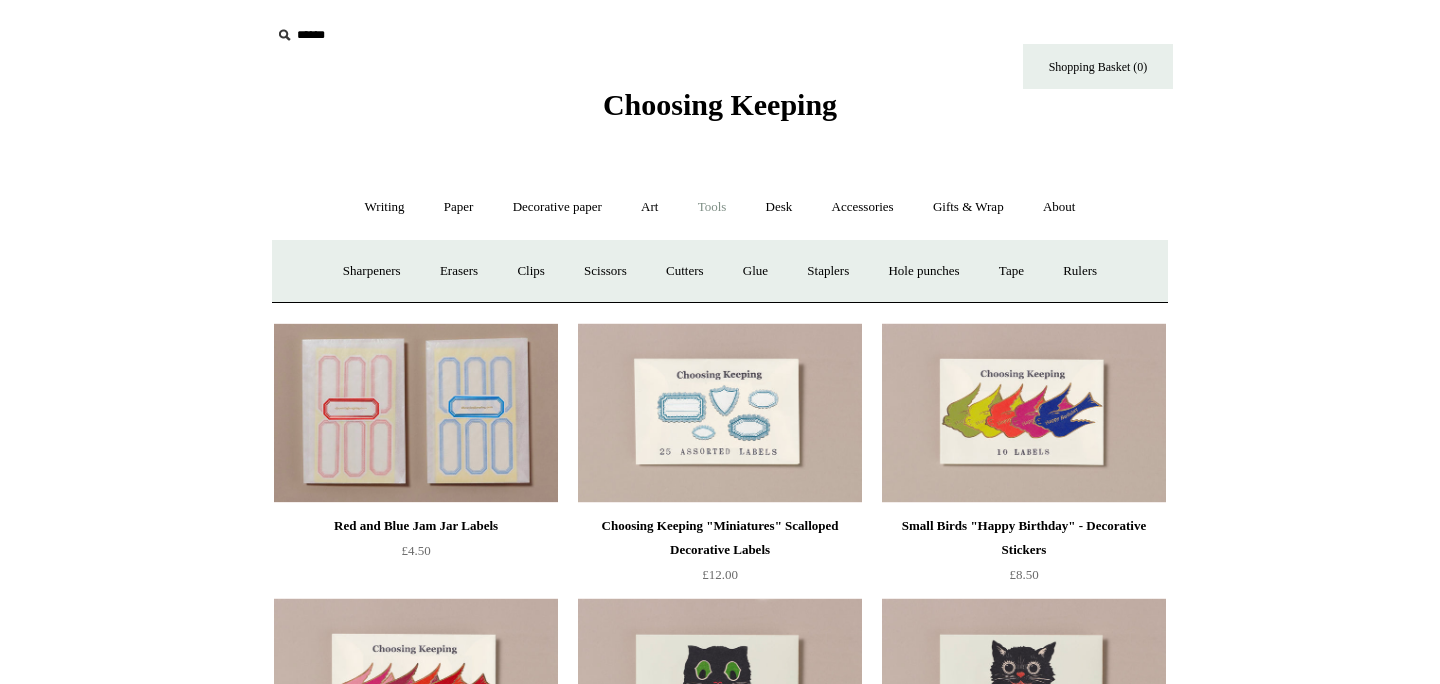 click on "Tools -" at bounding box center (712, 207) 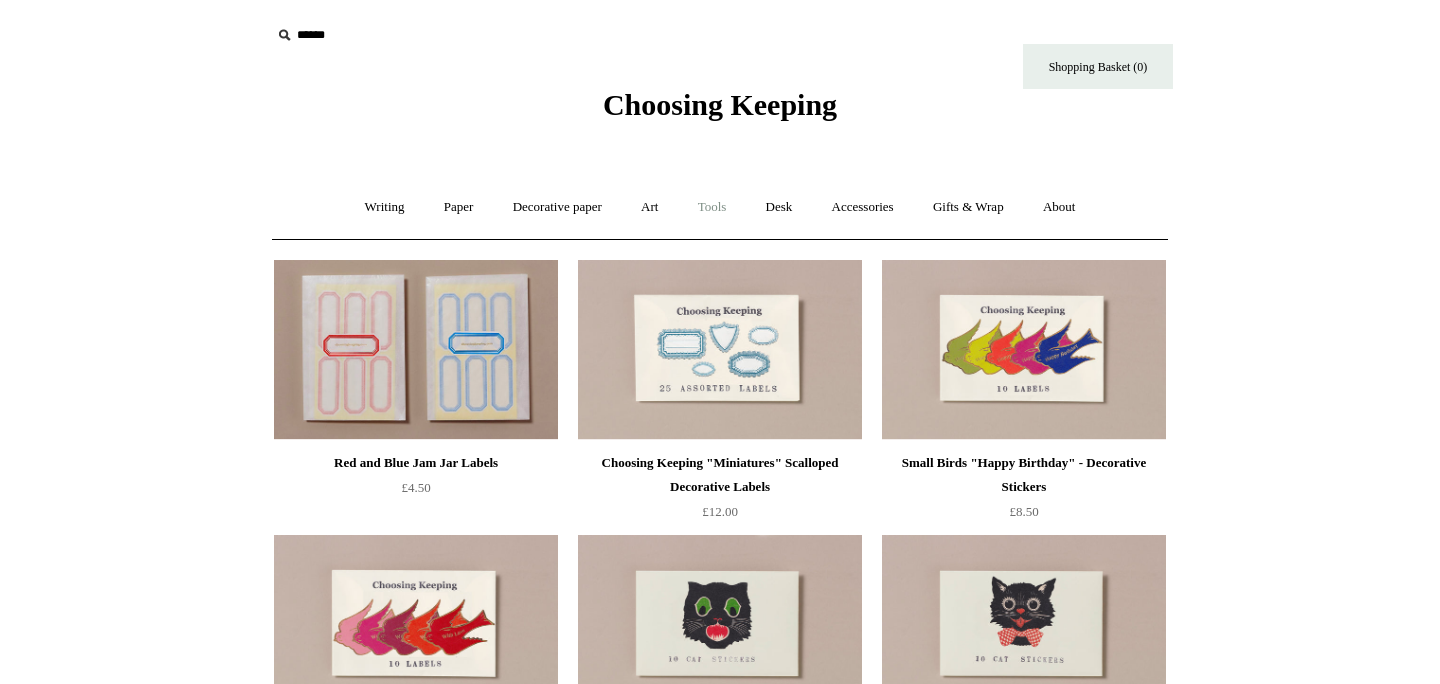 click on "Tools +" at bounding box center (712, 207) 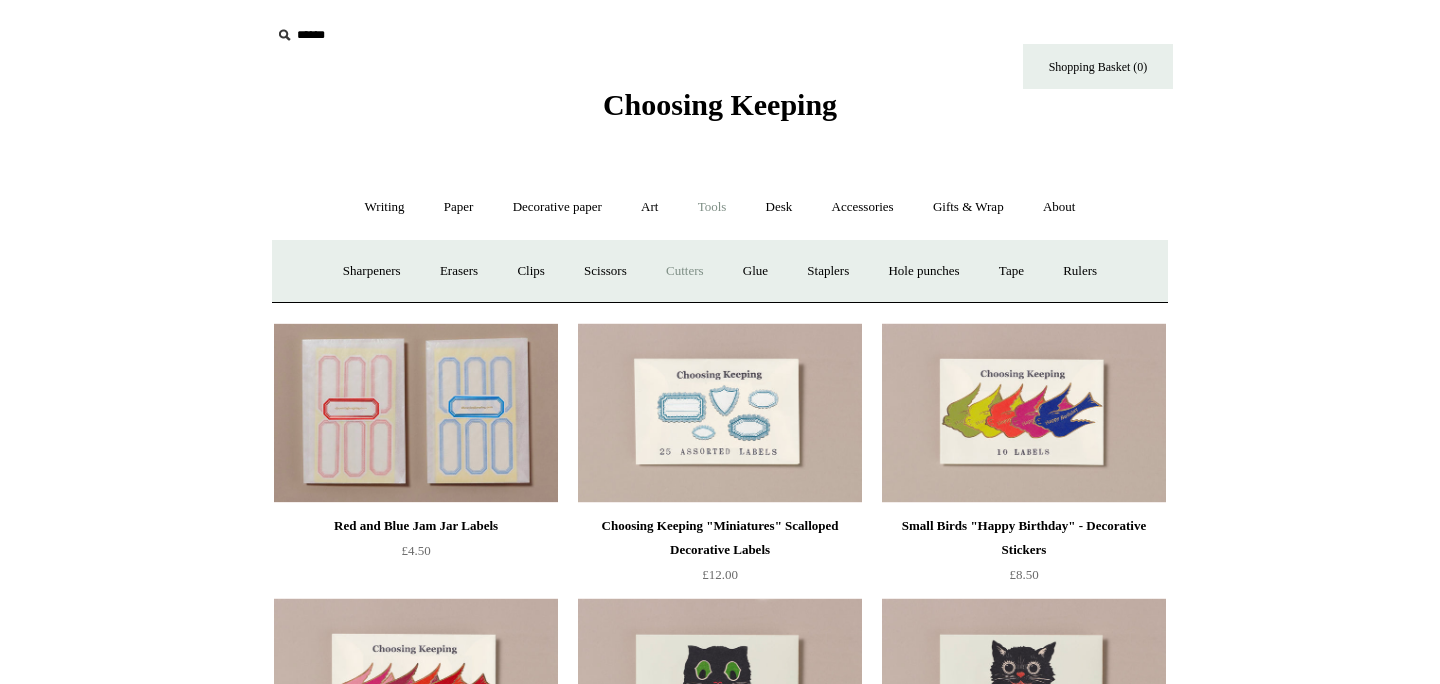 click on "Cutters" at bounding box center [685, 271] 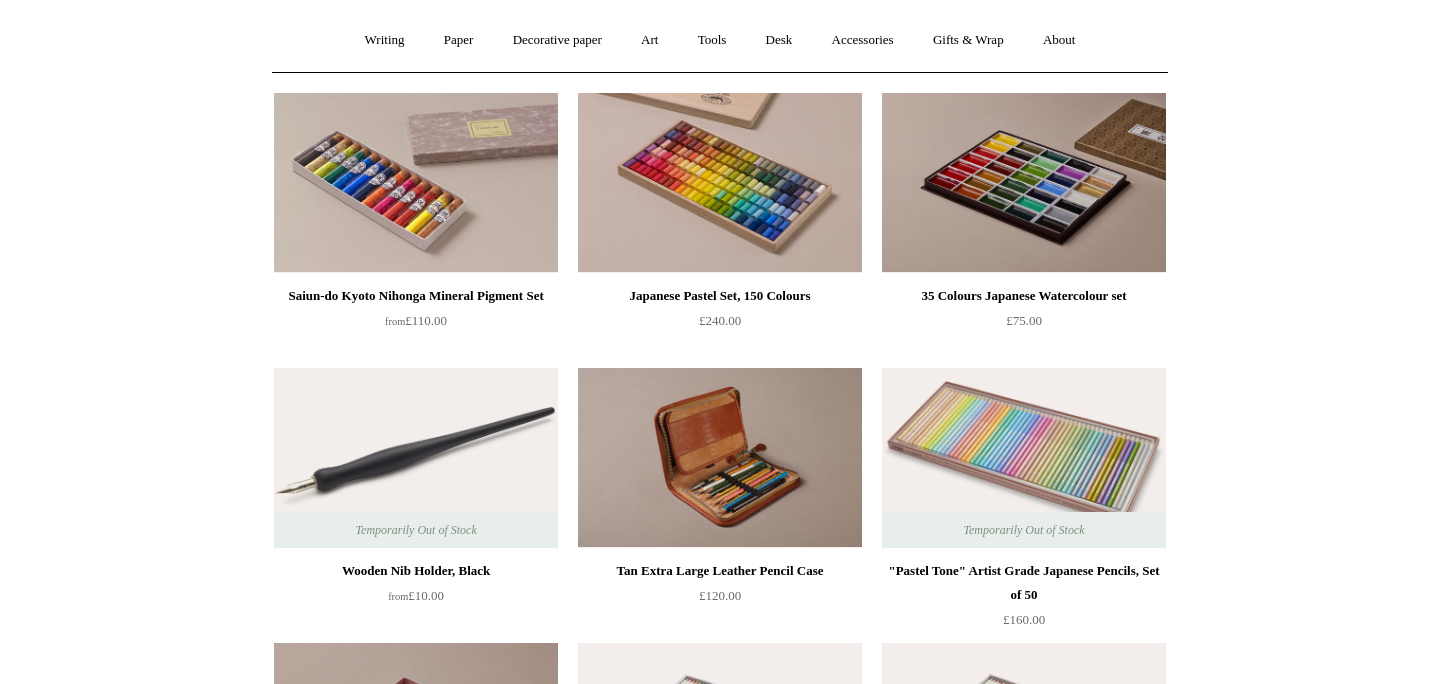 scroll, scrollTop: 0, scrollLeft: 0, axis: both 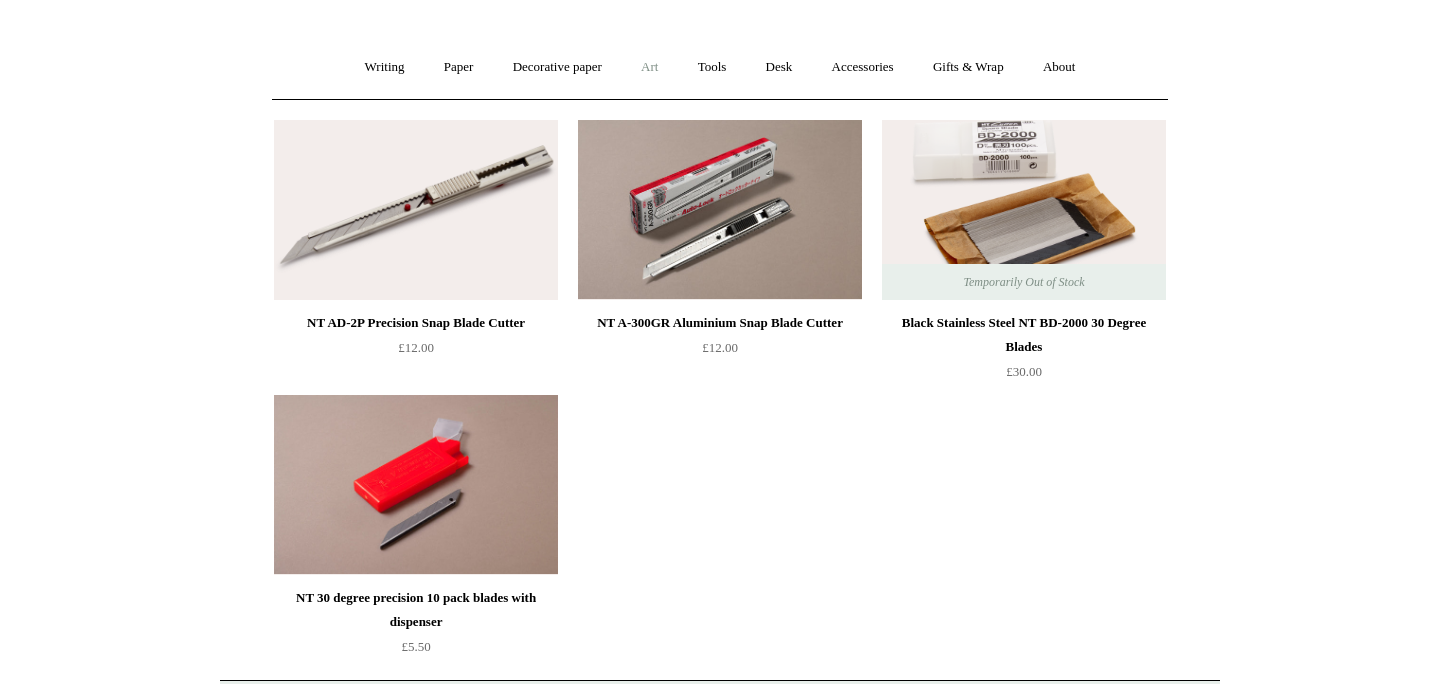 click on "Art +" at bounding box center [649, 67] 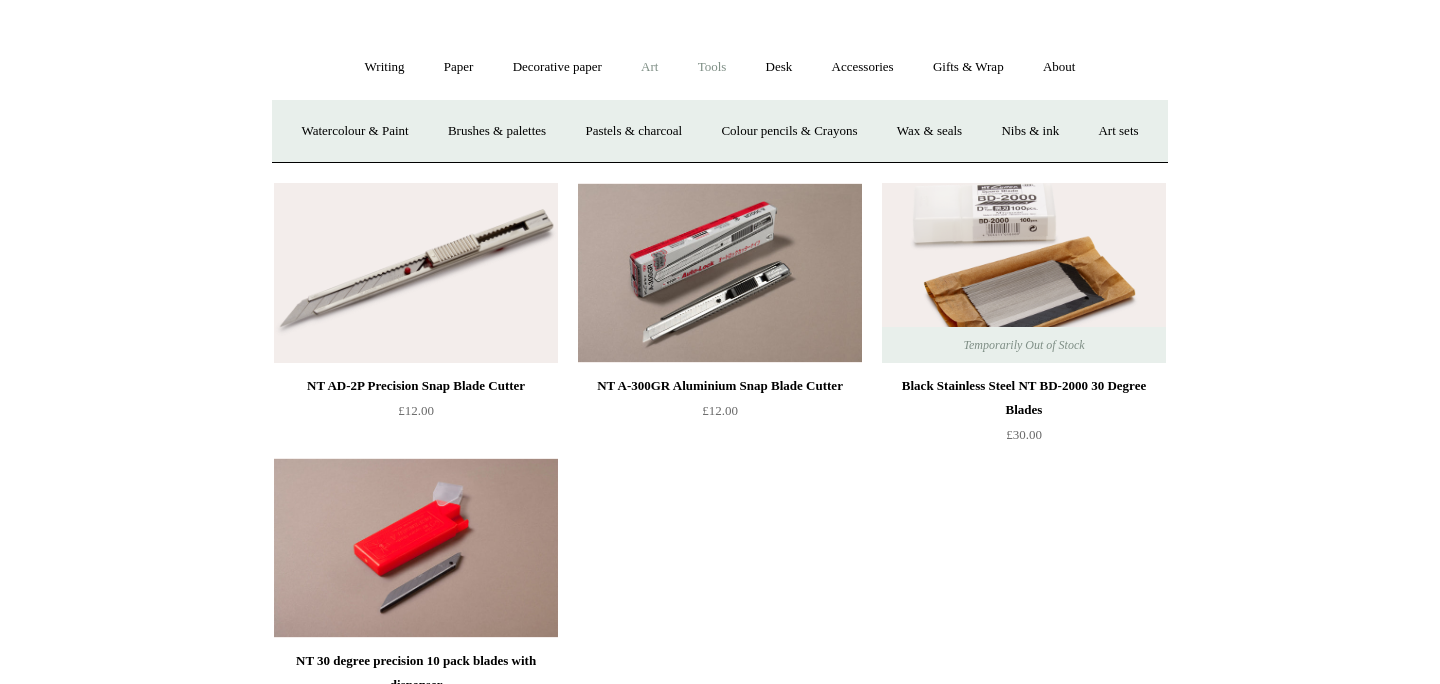 click on "Tools +" at bounding box center (712, 67) 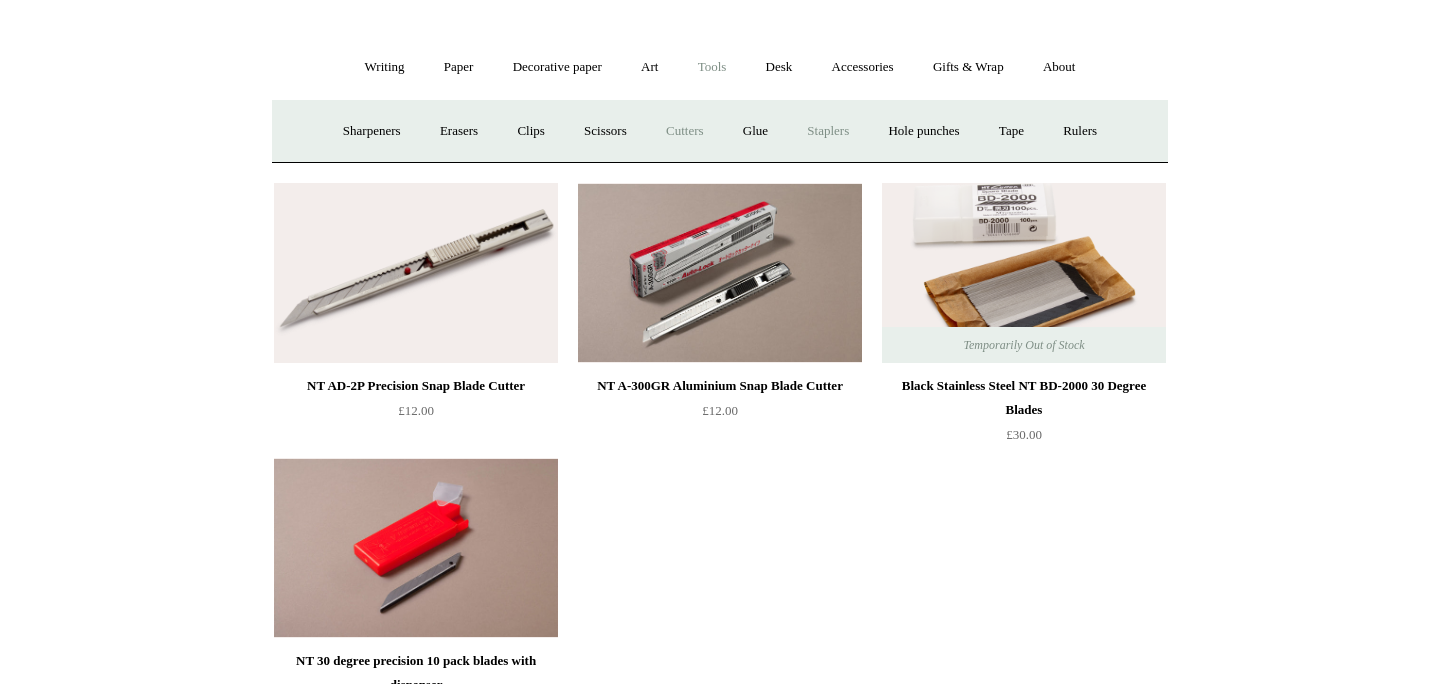 click on "Staplers +" at bounding box center (828, 131) 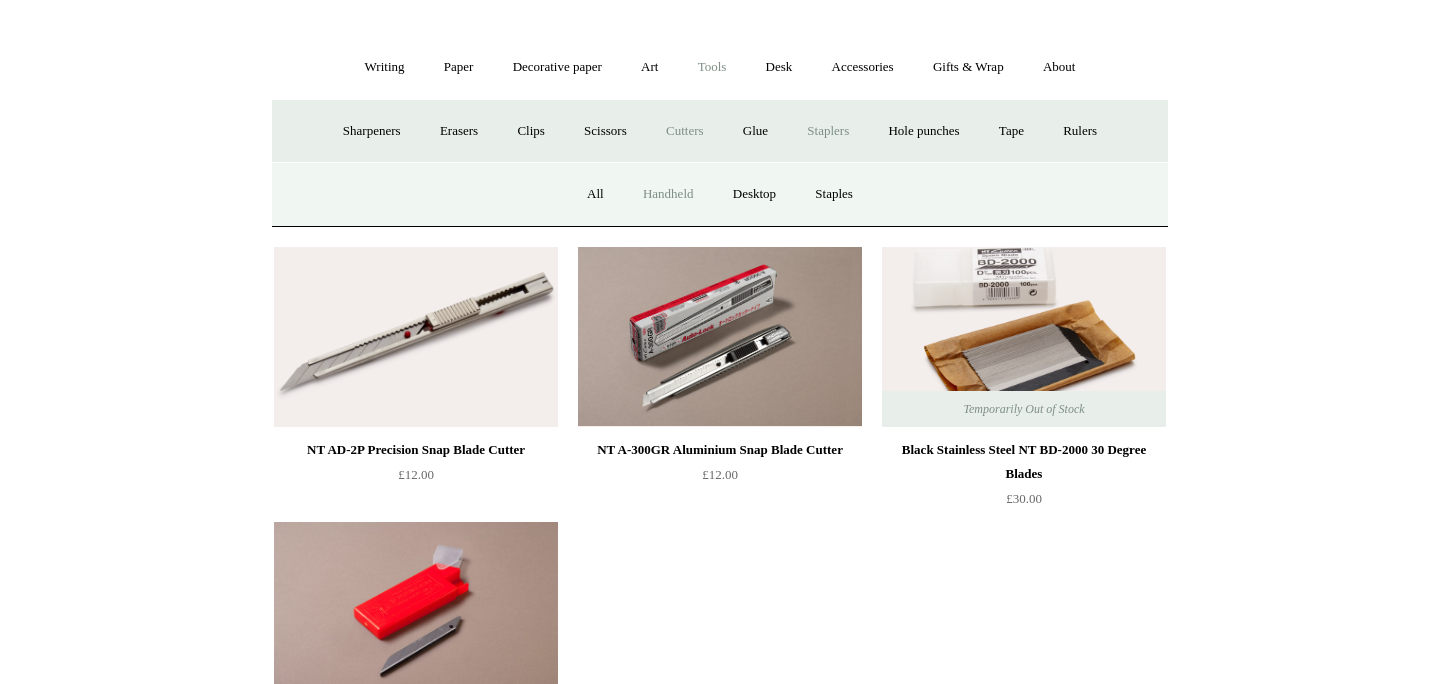 click on "Handheld" at bounding box center [668, 194] 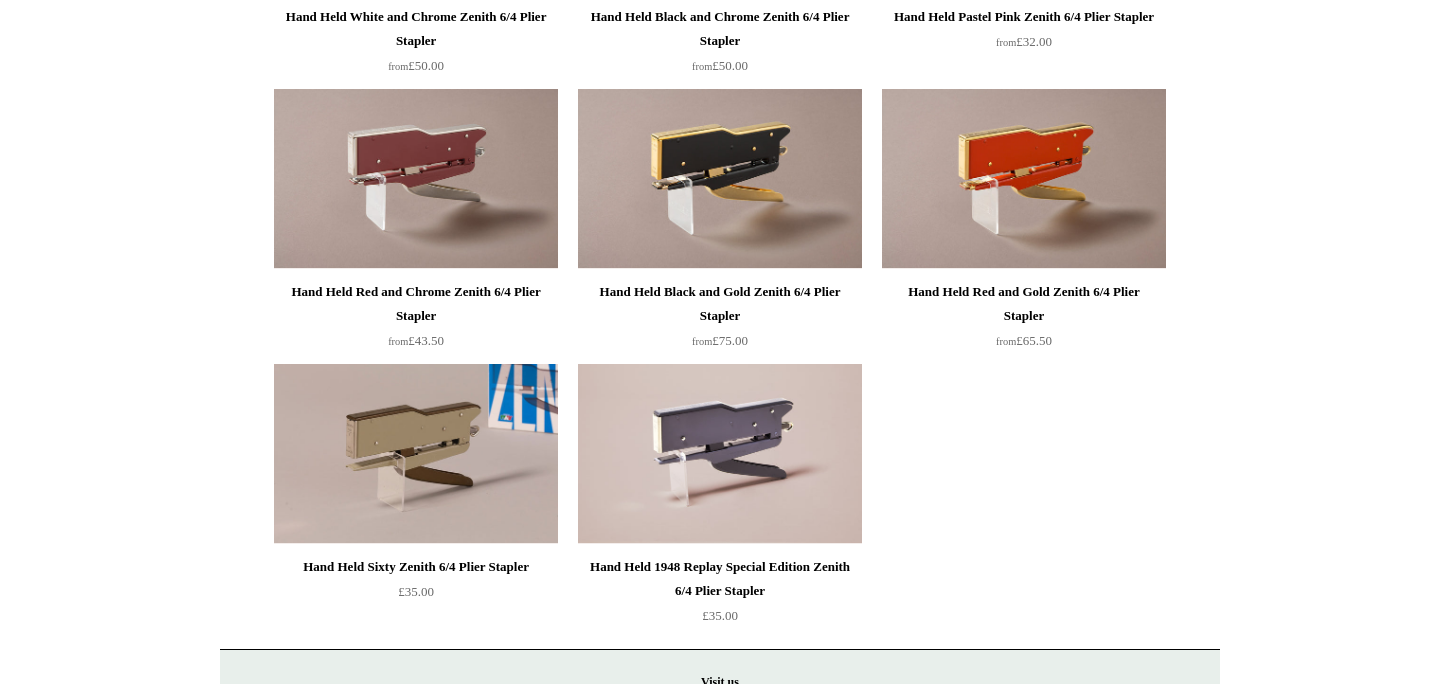 scroll, scrollTop: 801, scrollLeft: 0, axis: vertical 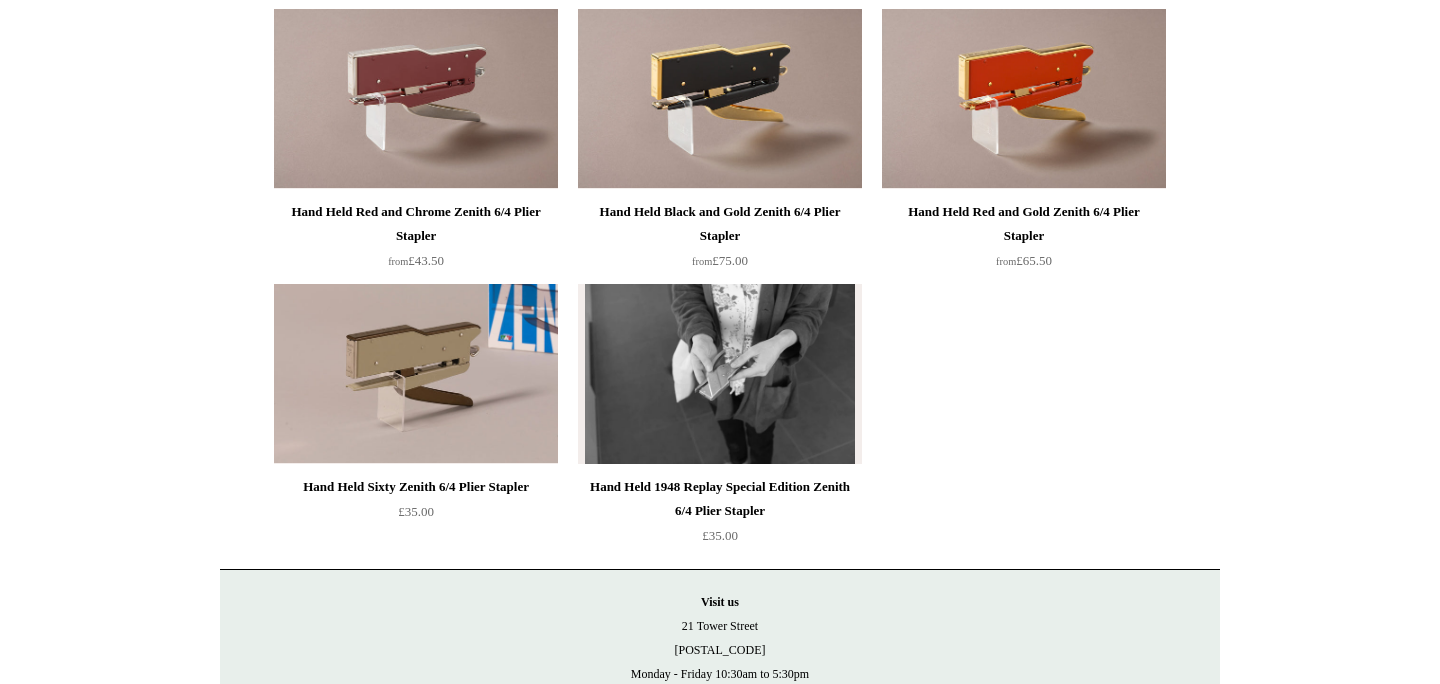 click at bounding box center (720, 374) 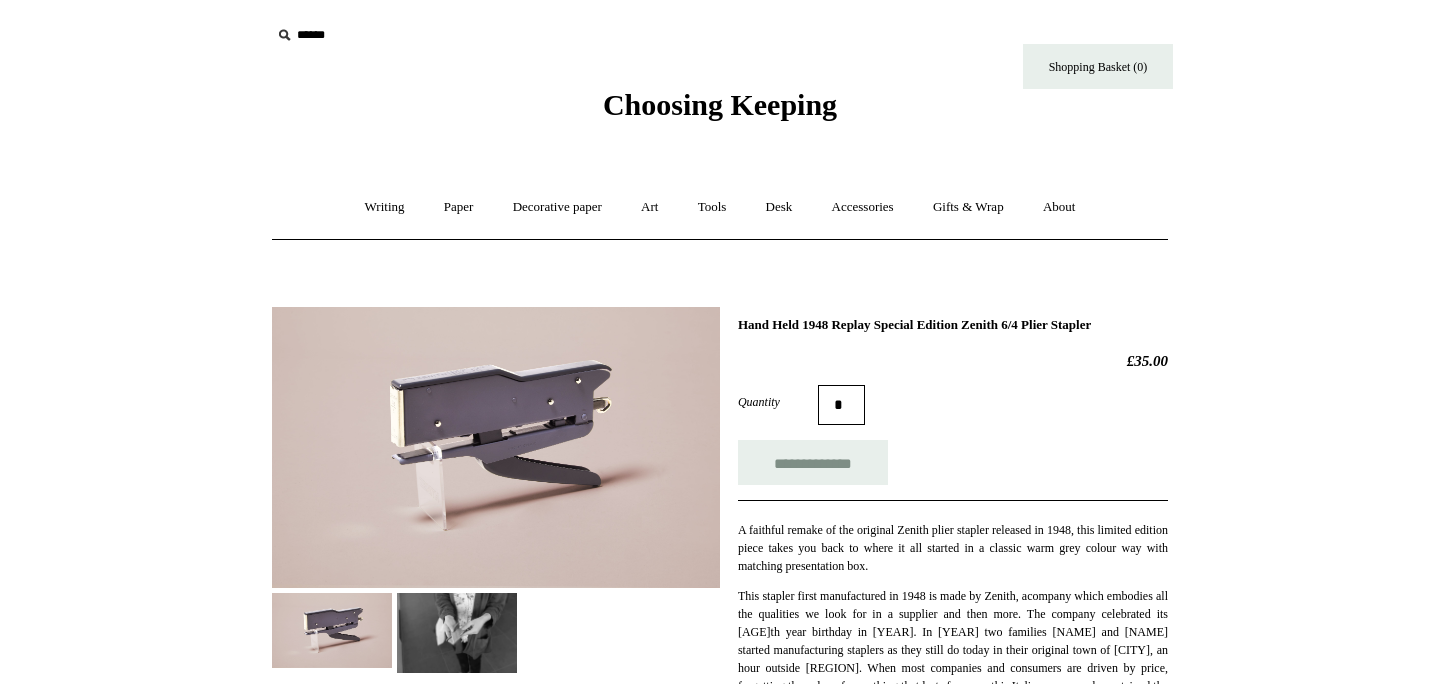 scroll, scrollTop: 0, scrollLeft: 0, axis: both 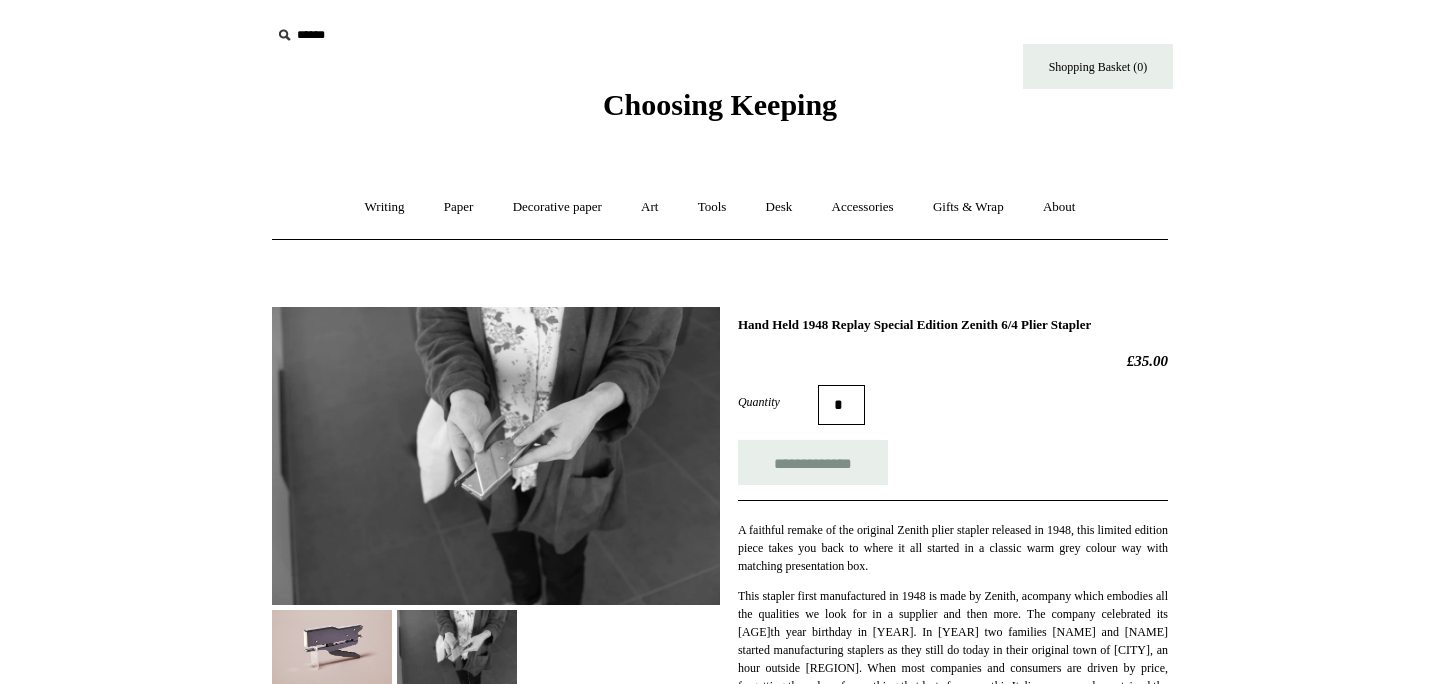 click at bounding box center [332, 647] 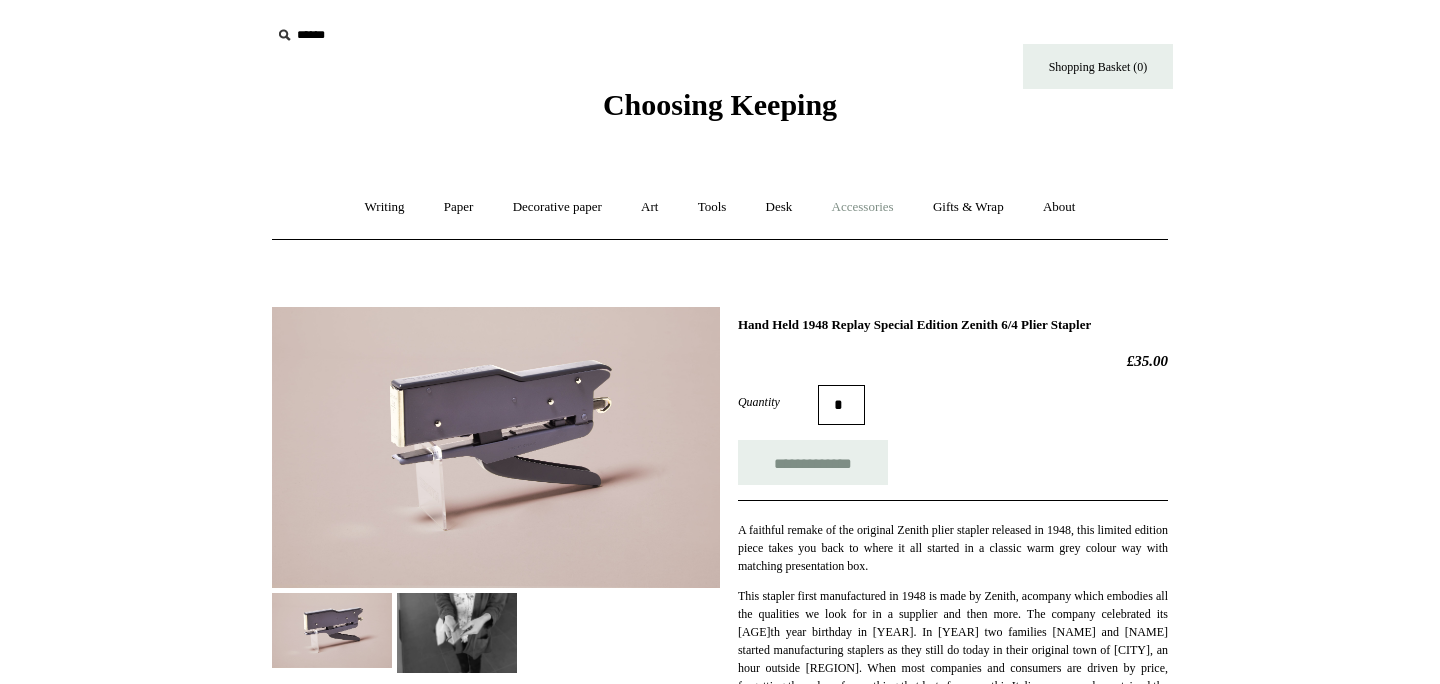 click on "Accessories +" at bounding box center [863, 207] 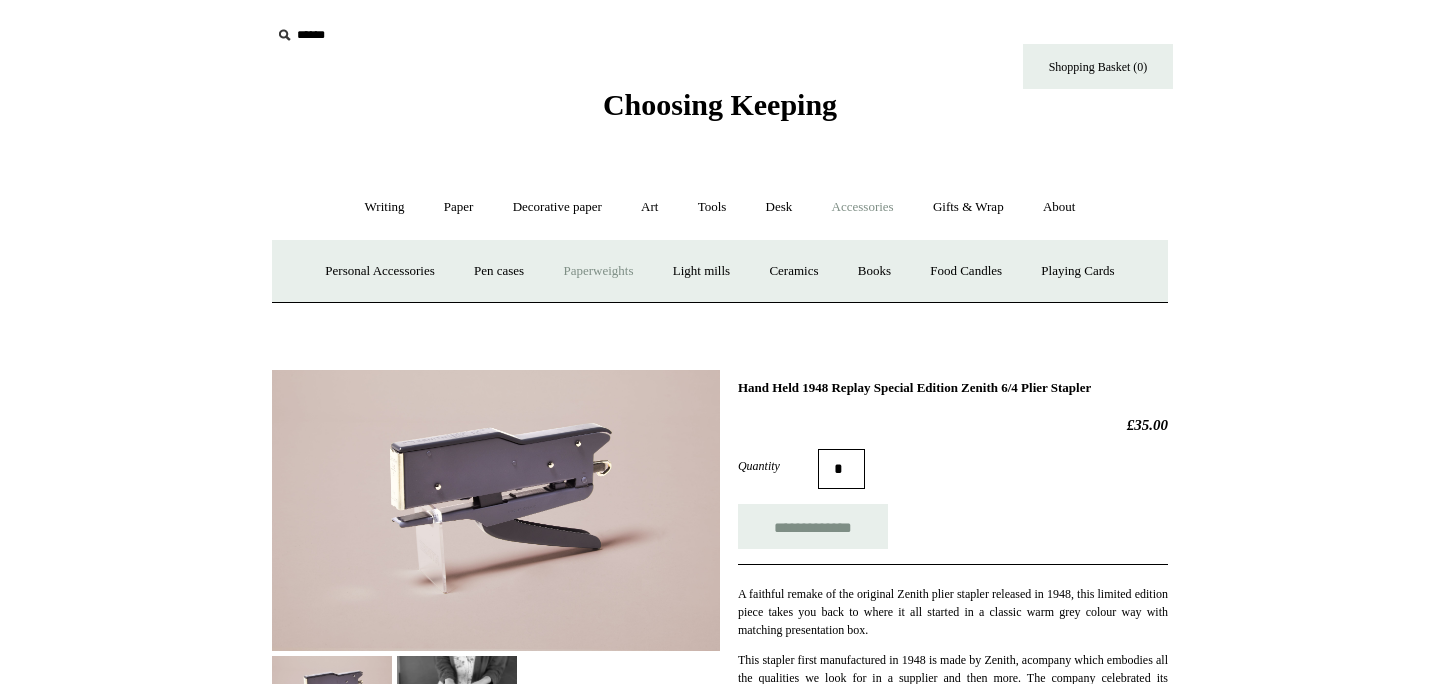 click on "Paperweights +" at bounding box center [598, 271] 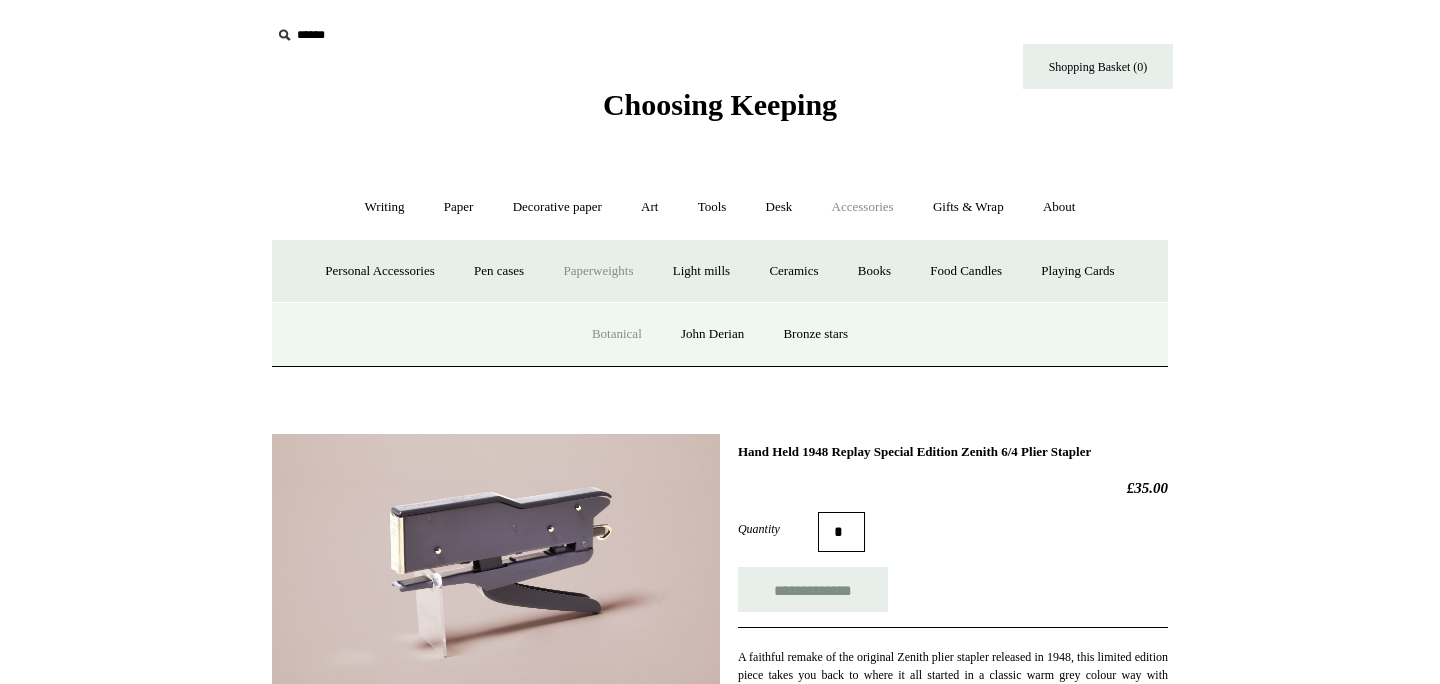 click on "Botanical" at bounding box center [617, 334] 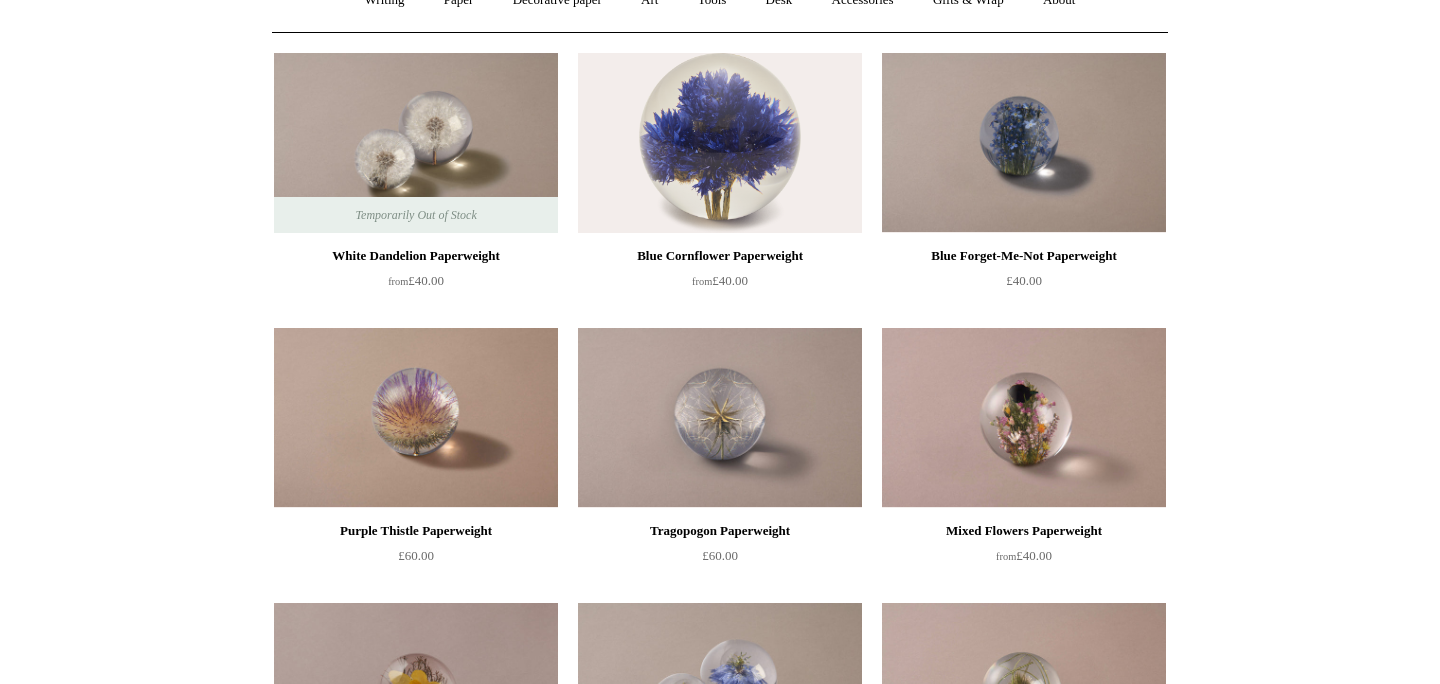 scroll, scrollTop: 217, scrollLeft: 0, axis: vertical 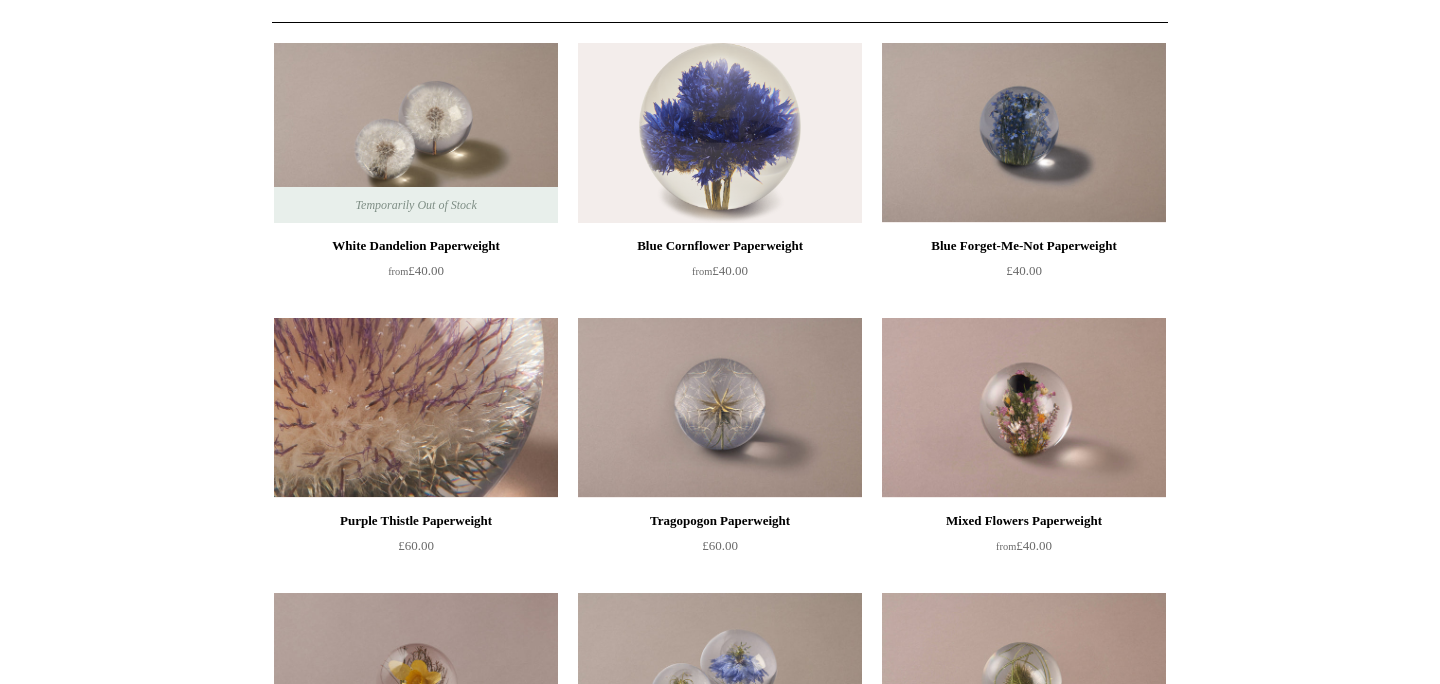 click at bounding box center (416, 408) 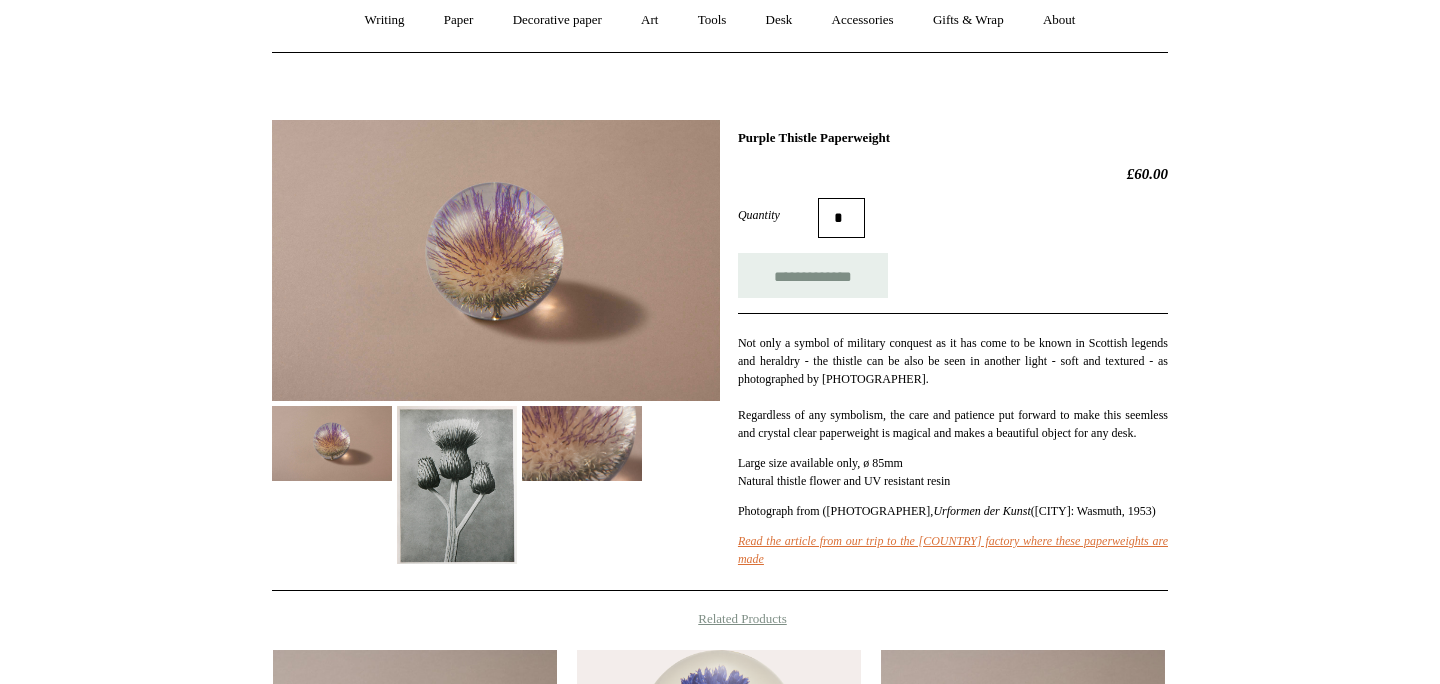 scroll, scrollTop: 225, scrollLeft: 0, axis: vertical 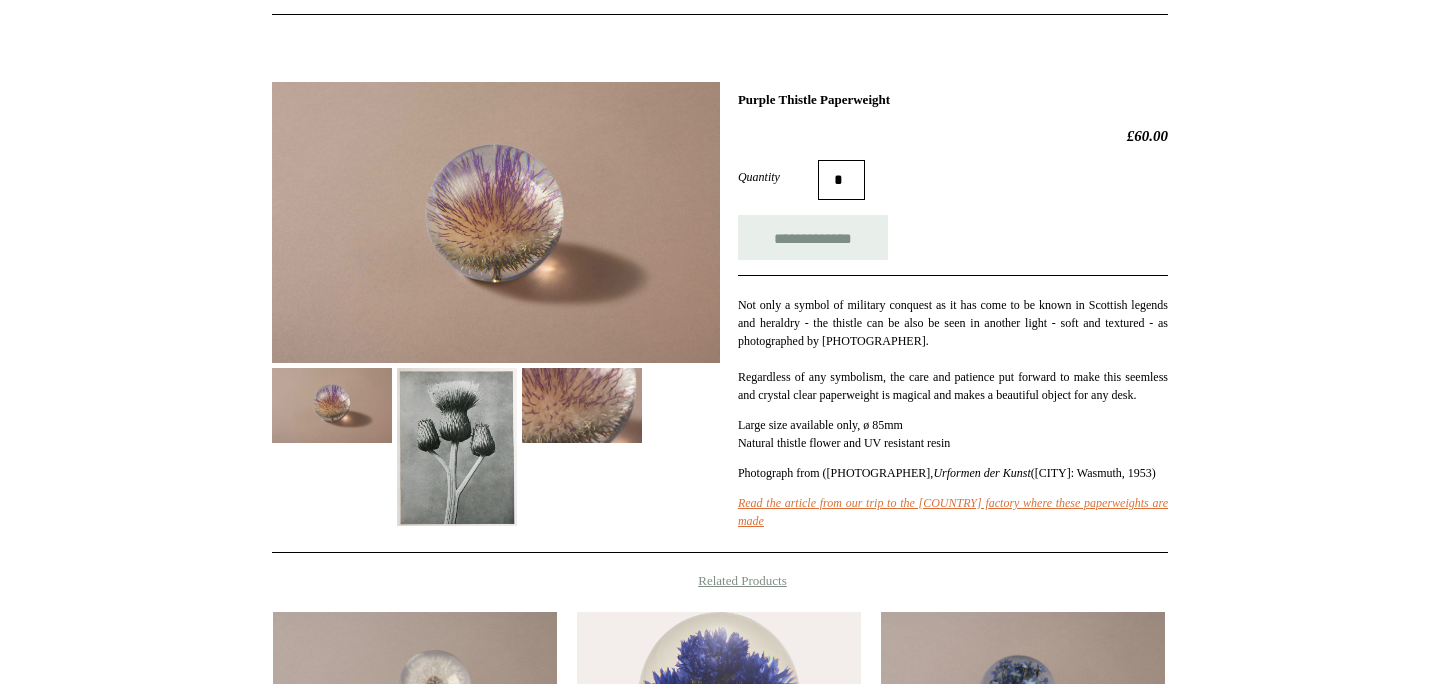 click at bounding box center [332, 405] 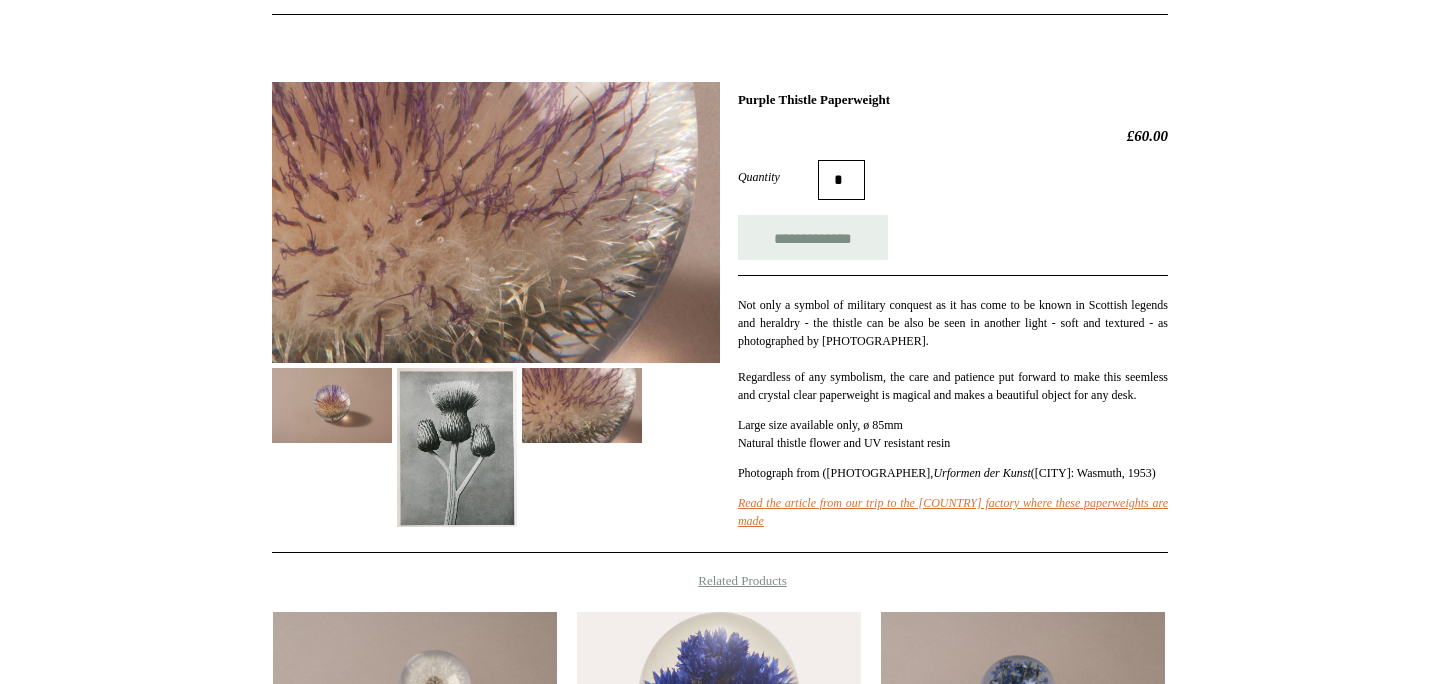 click at bounding box center [457, 447] 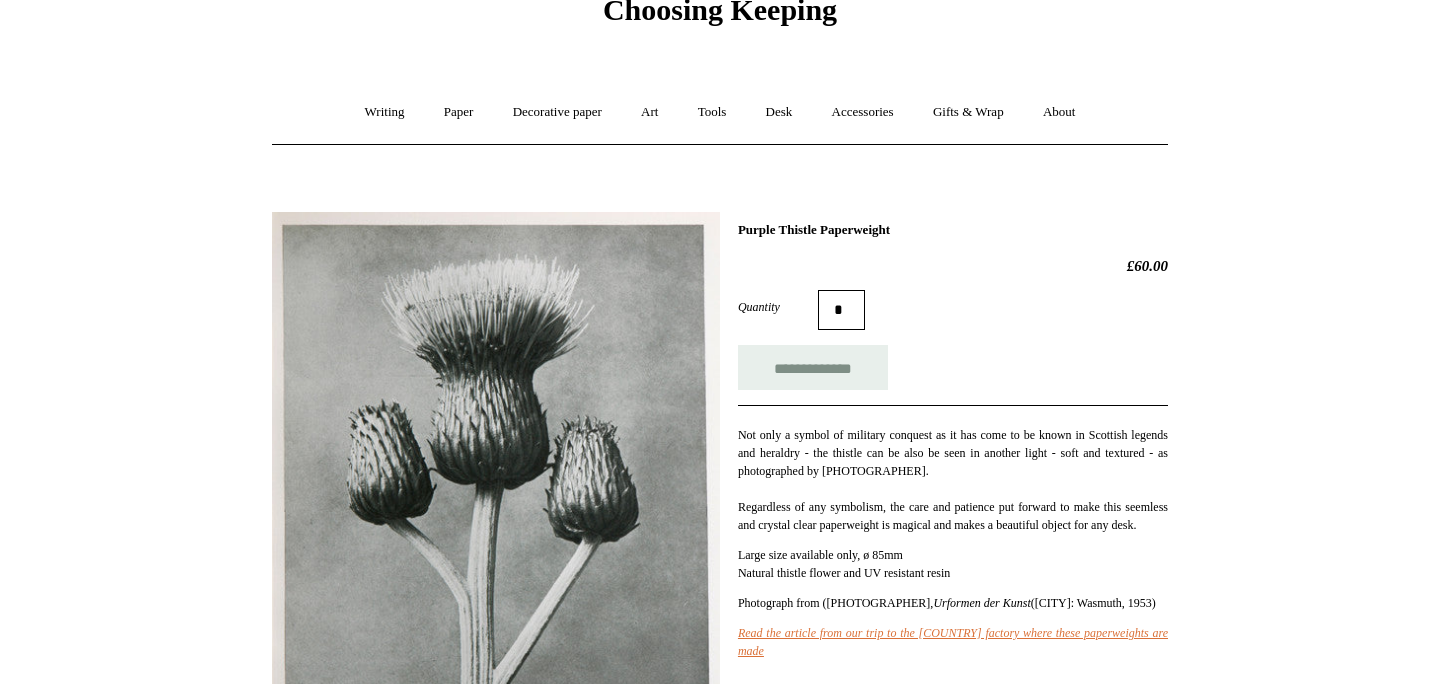 scroll, scrollTop: 0, scrollLeft: 0, axis: both 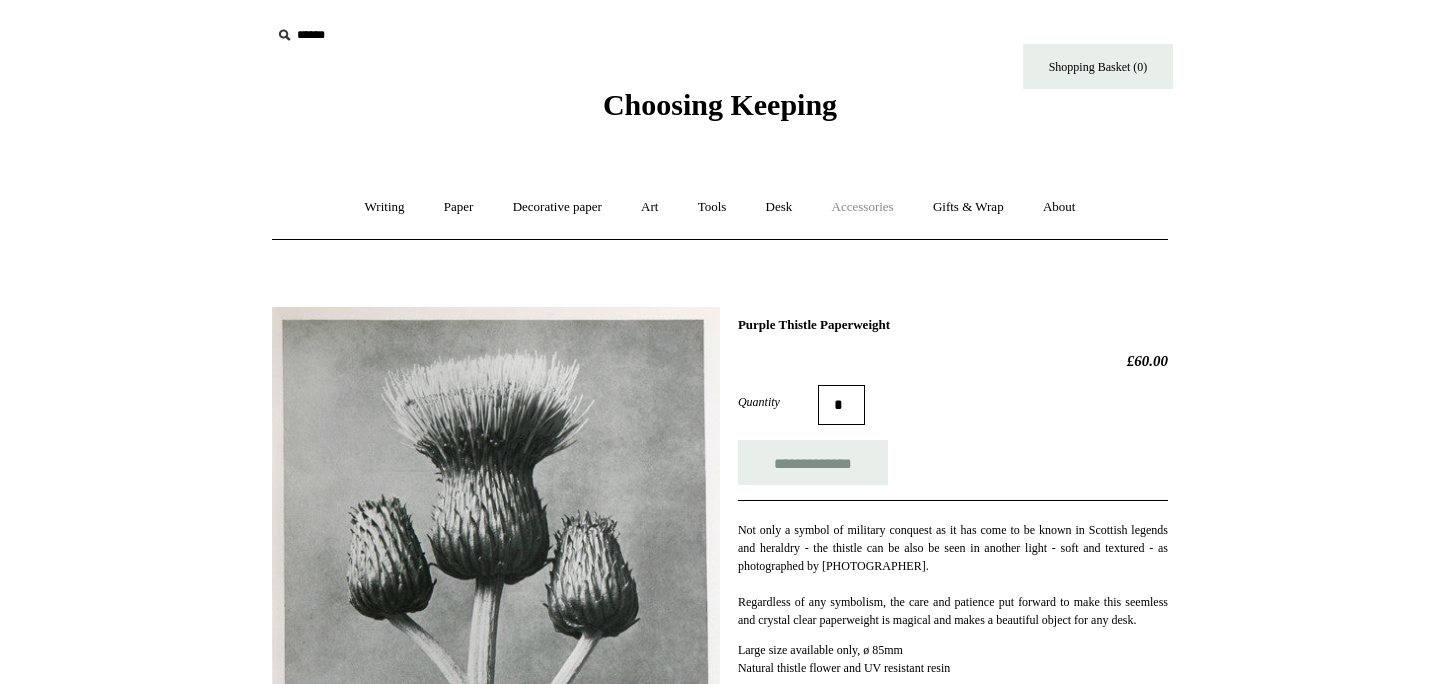 click on "Accessories +" at bounding box center (863, 207) 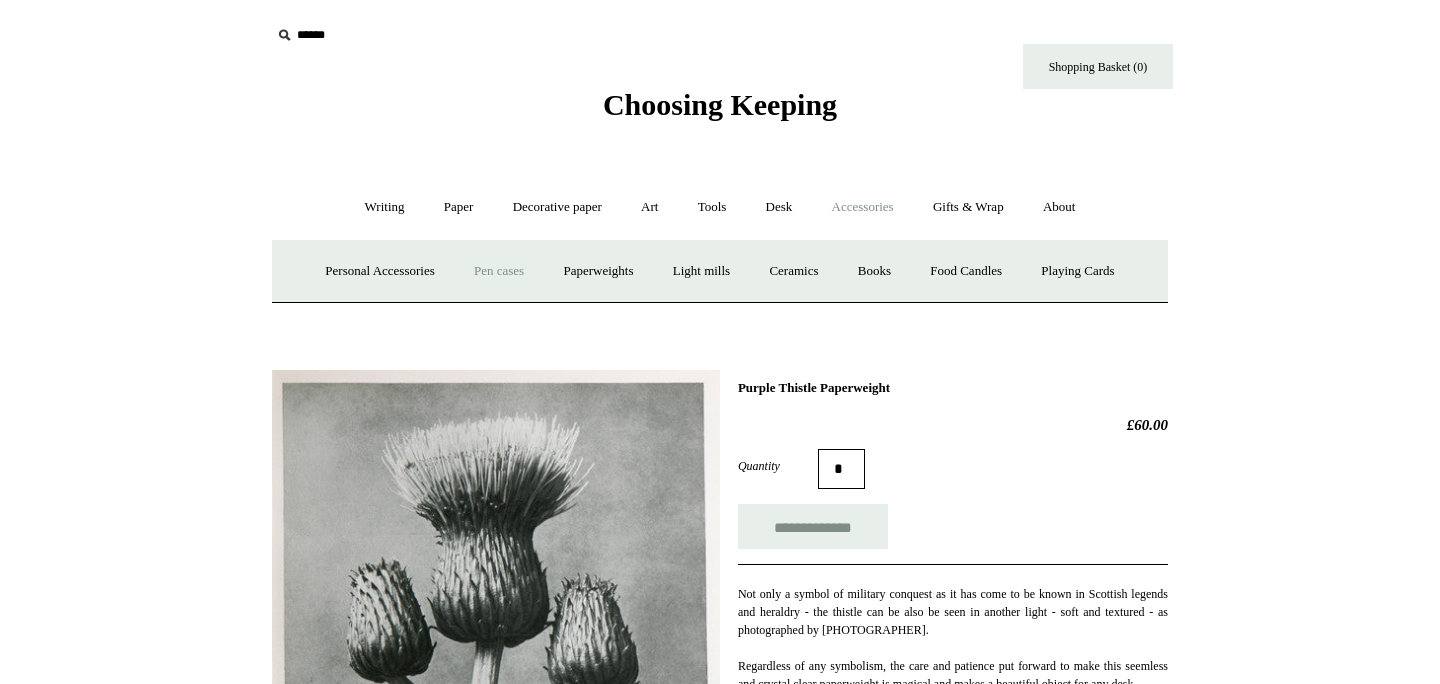 click on "Pen cases" at bounding box center (499, 271) 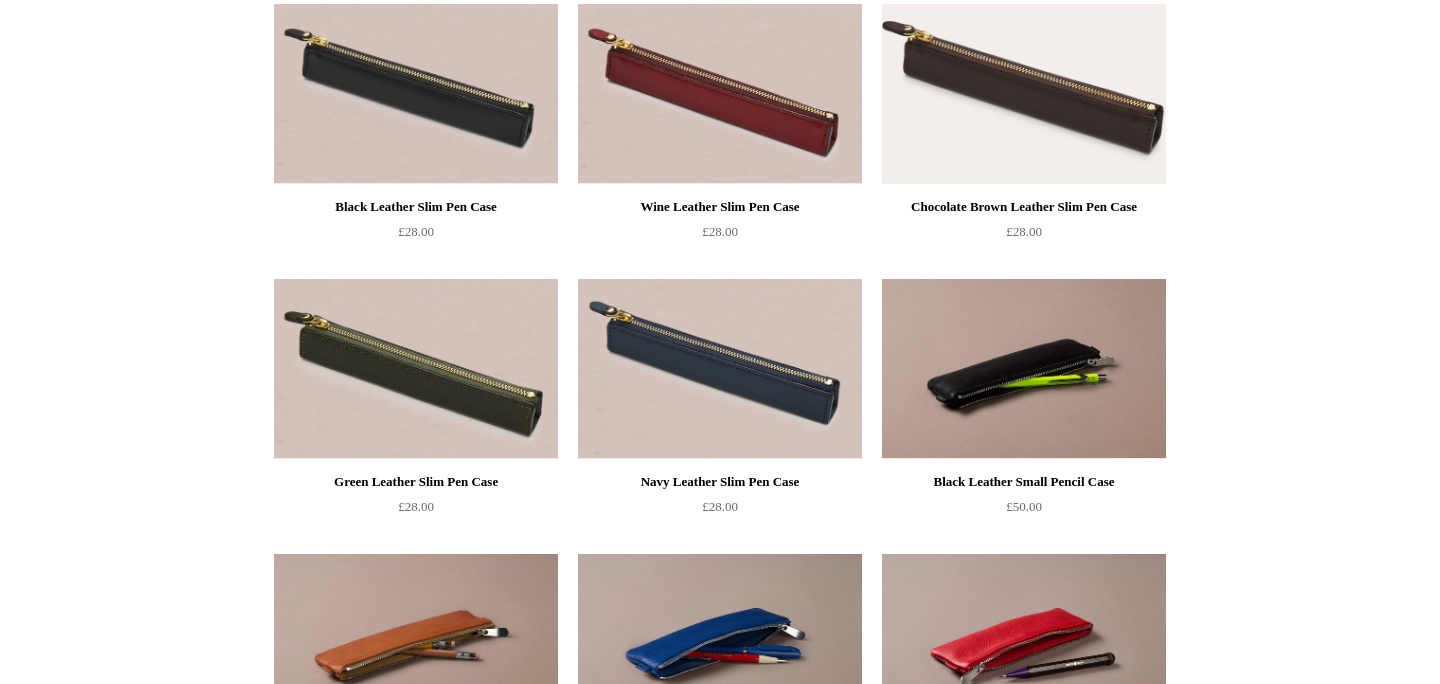 scroll, scrollTop: 0, scrollLeft: 0, axis: both 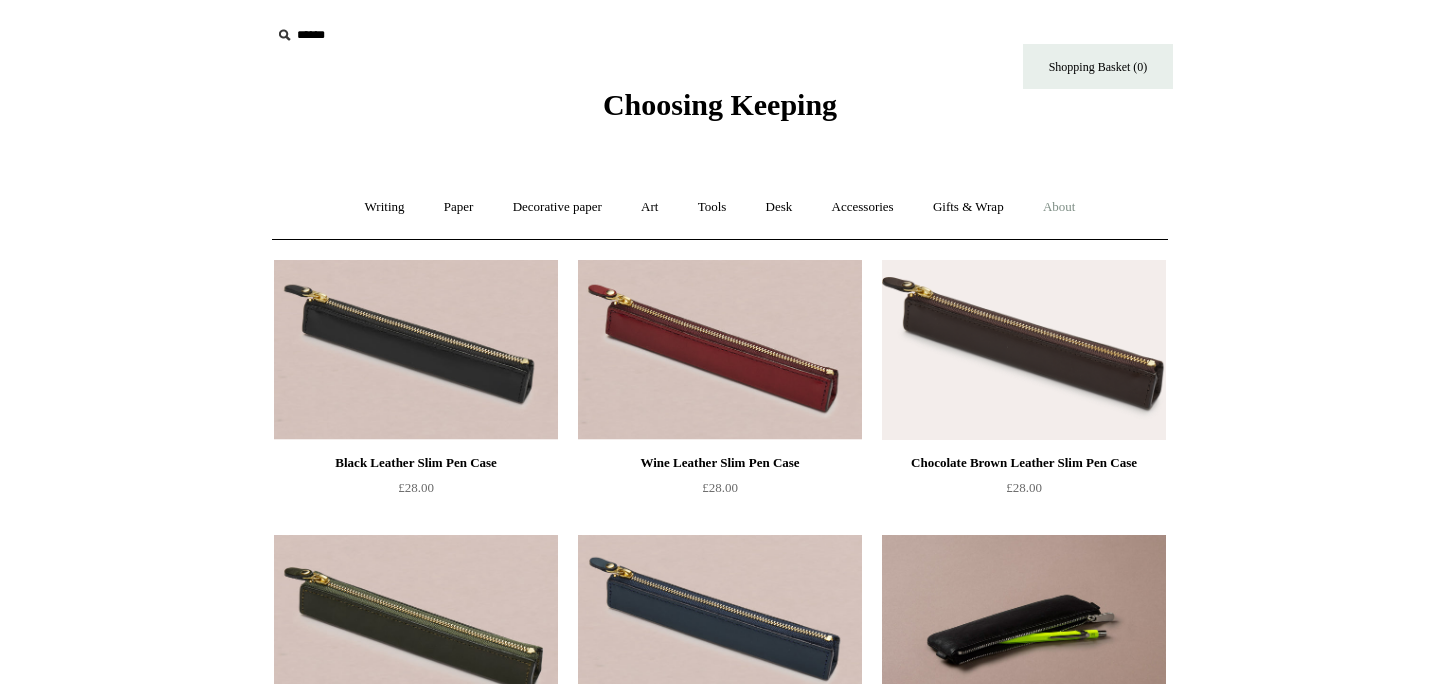 click on "About +" at bounding box center [1059, 207] 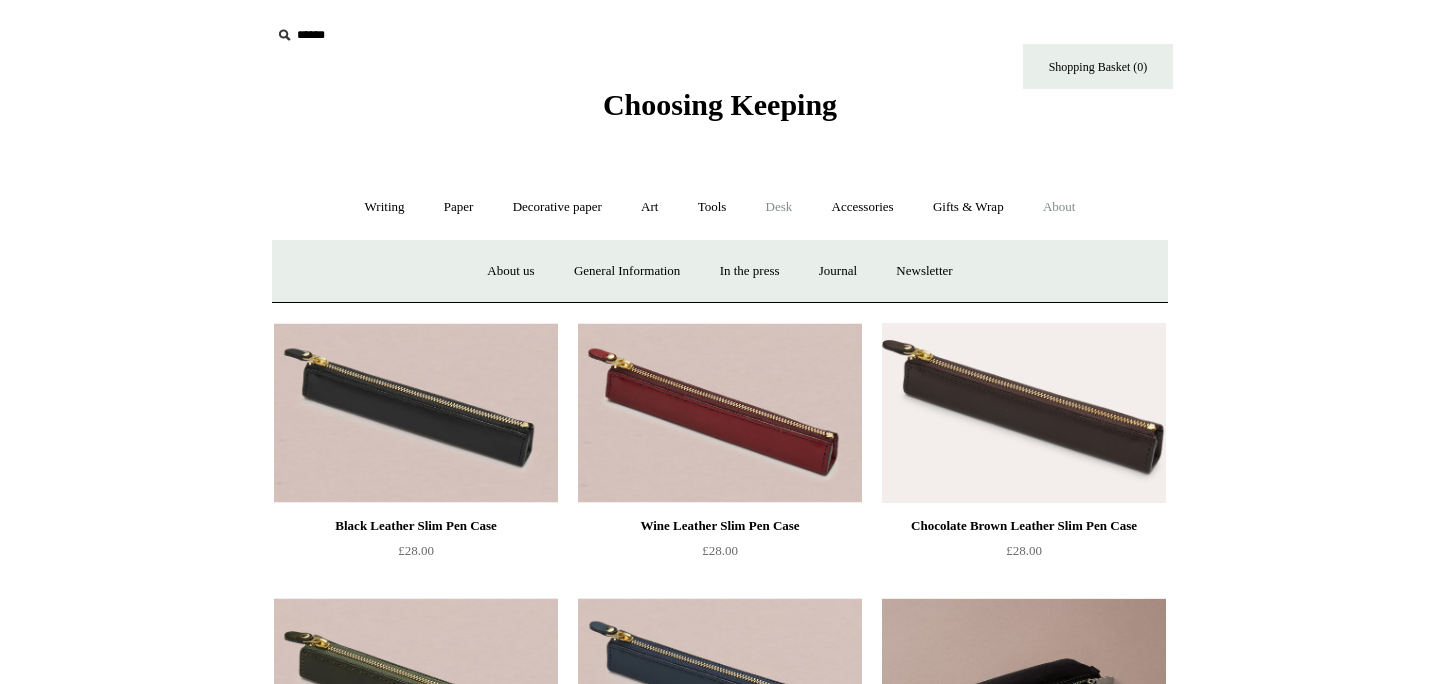 click on "Desk +" at bounding box center (779, 207) 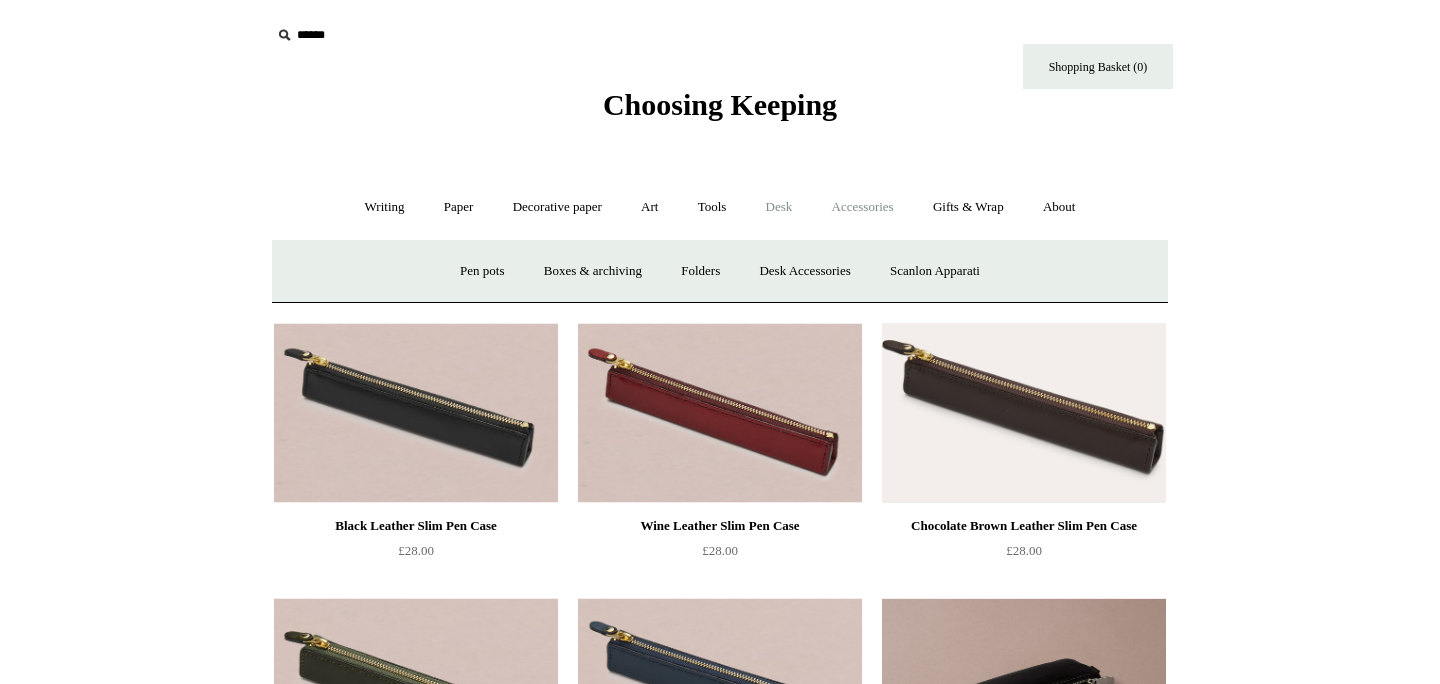 click on "Accessories +" at bounding box center (863, 207) 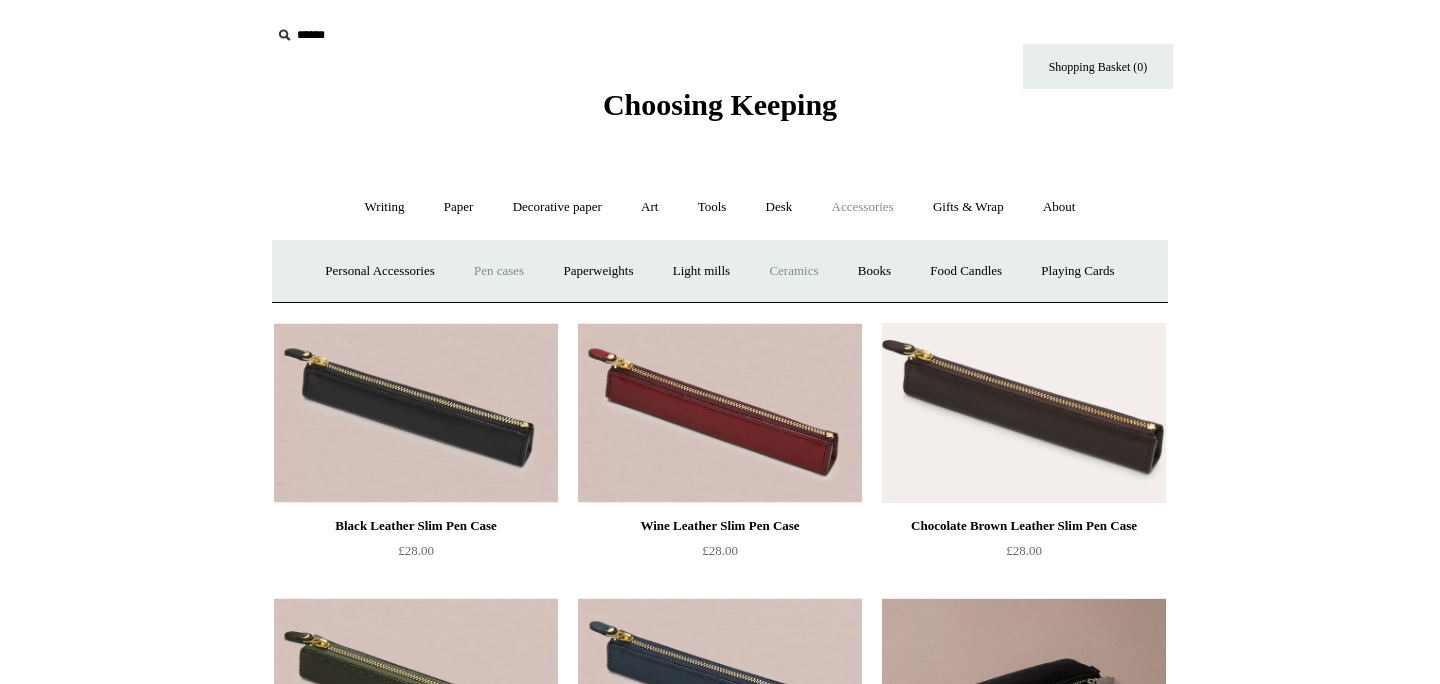 click on "Ceramics  +" at bounding box center (793, 271) 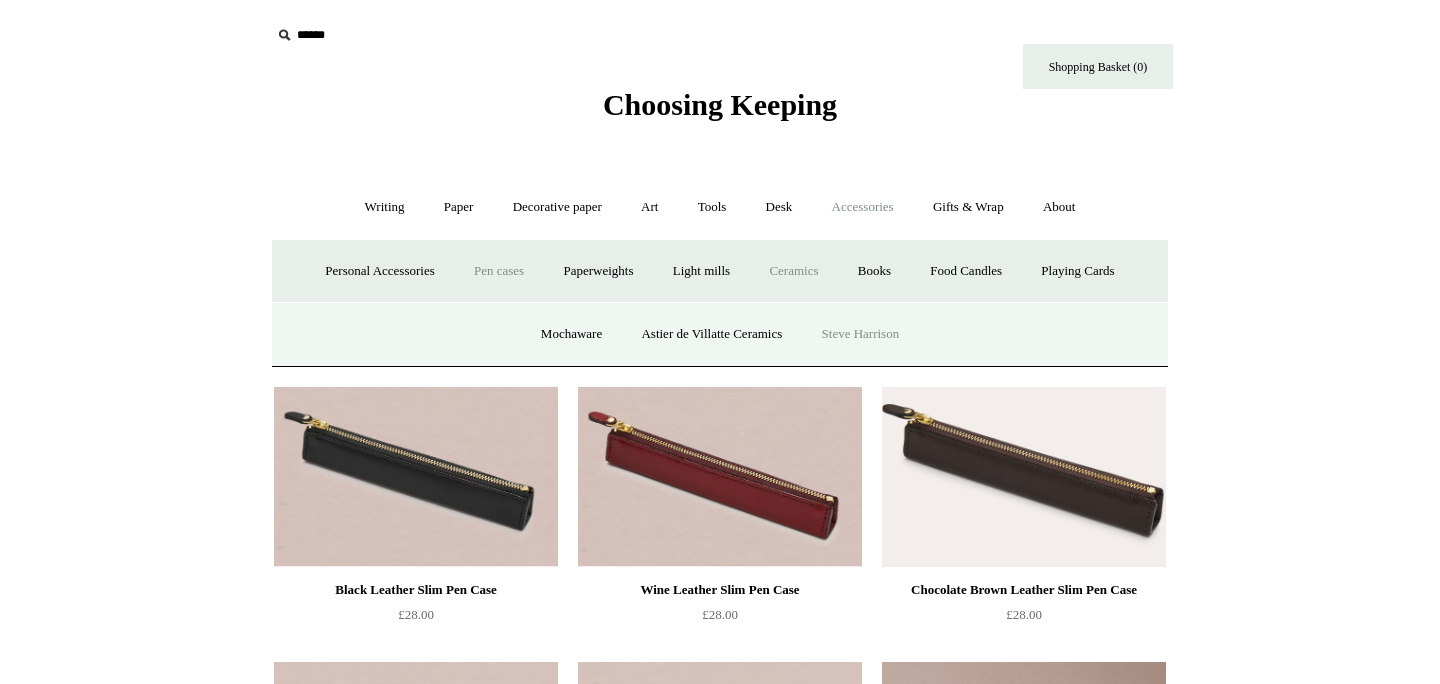 click on "Steve Harrison" at bounding box center [861, 334] 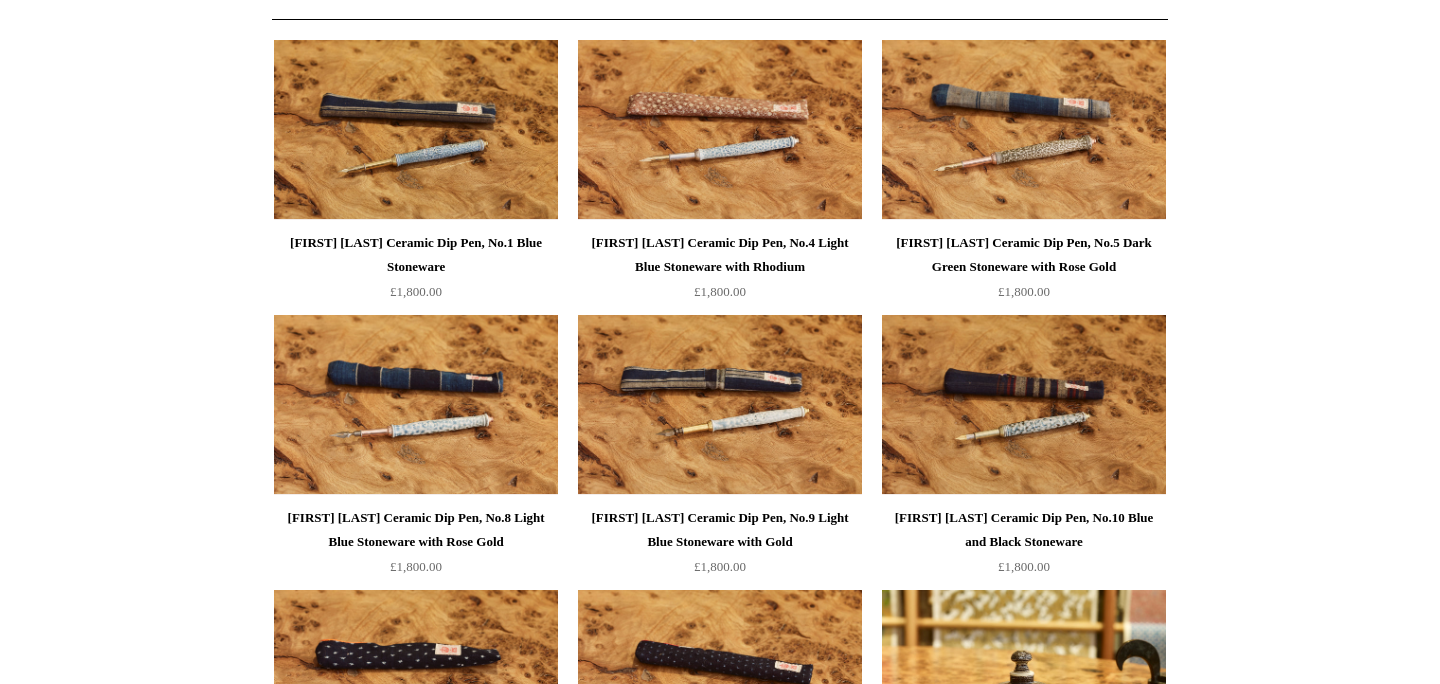 scroll, scrollTop: 0, scrollLeft: 0, axis: both 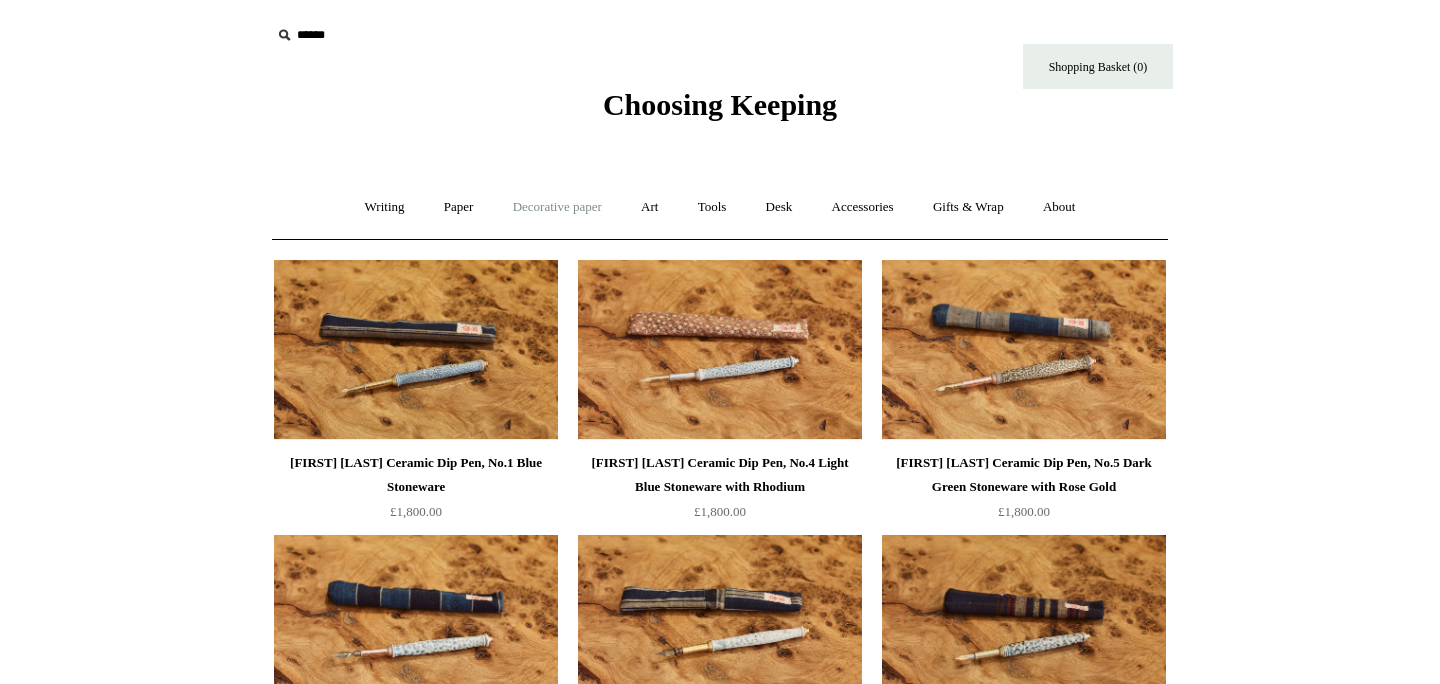click on "Decorative paper +" at bounding box center (557, 207) 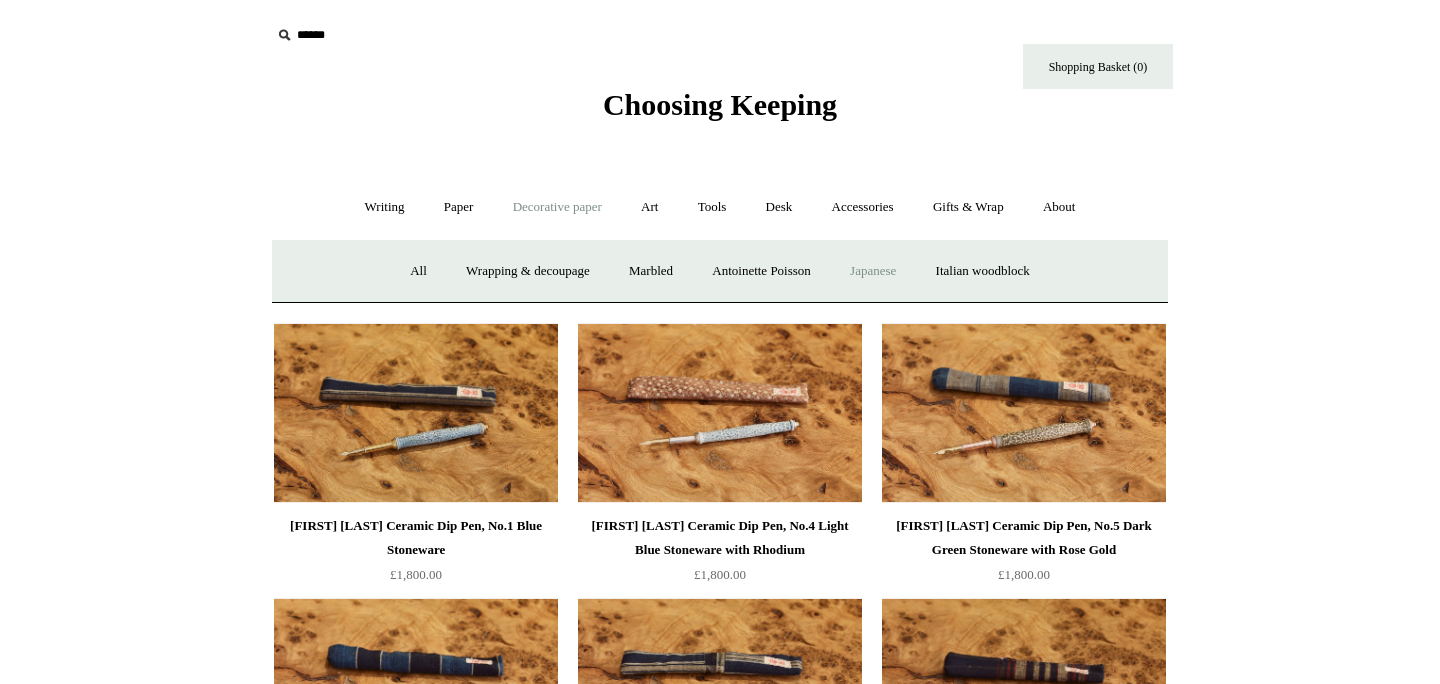 click on "Japanese" at bounding box center (873, 271) 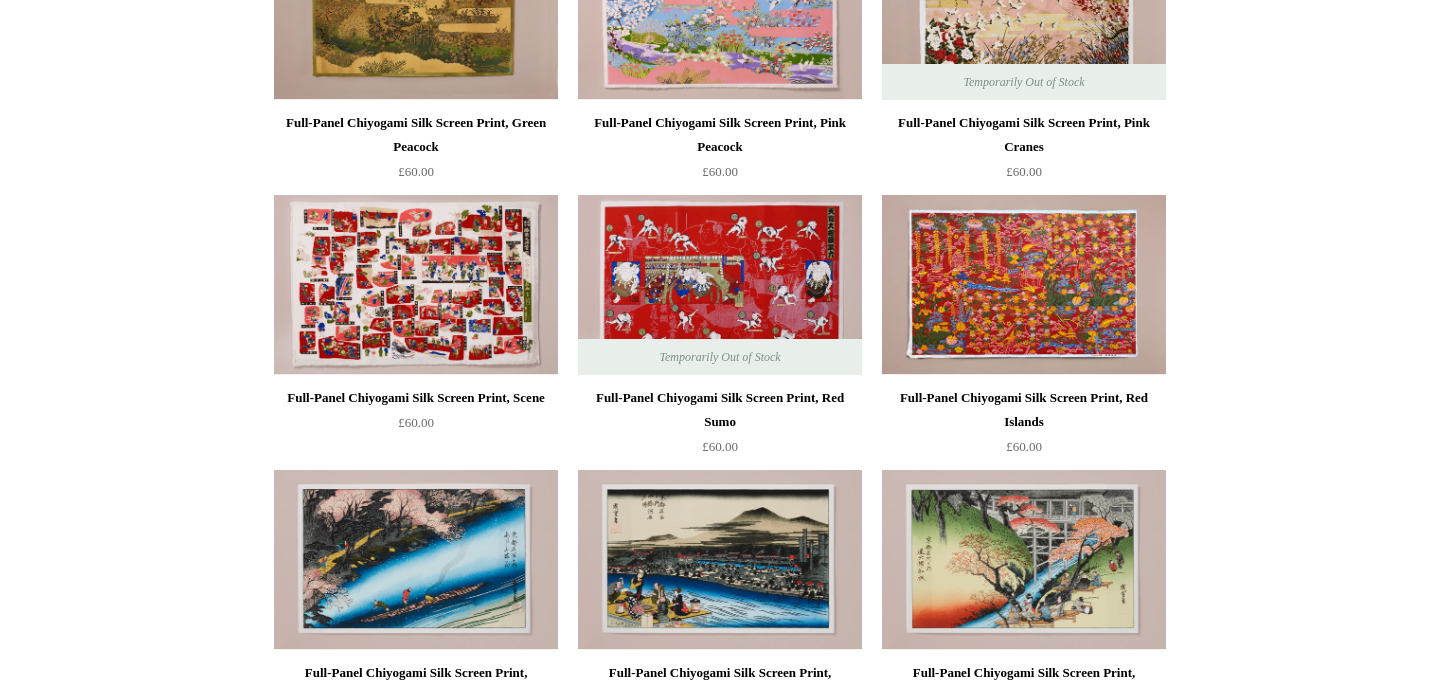 scroll, scrollTop: 686, scrollLeft: 0, axis: vertical 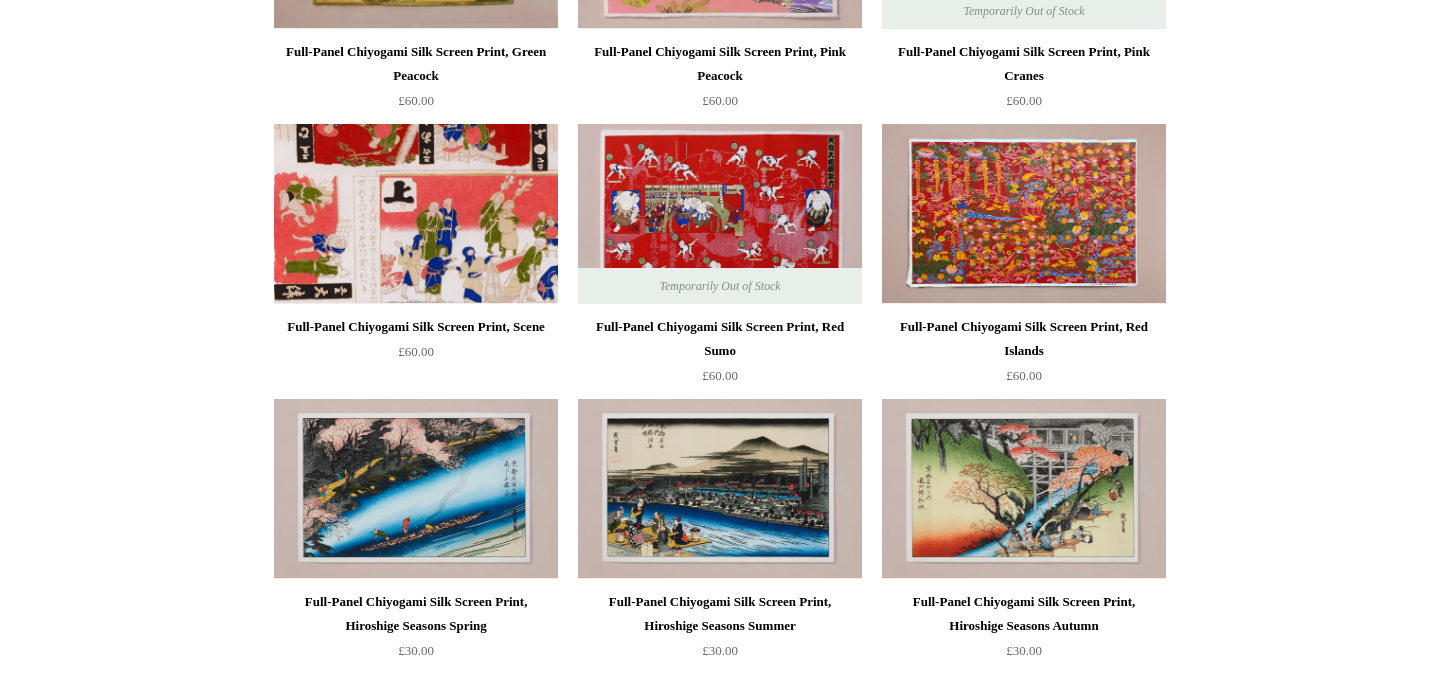click at bounding box center [416, 214] 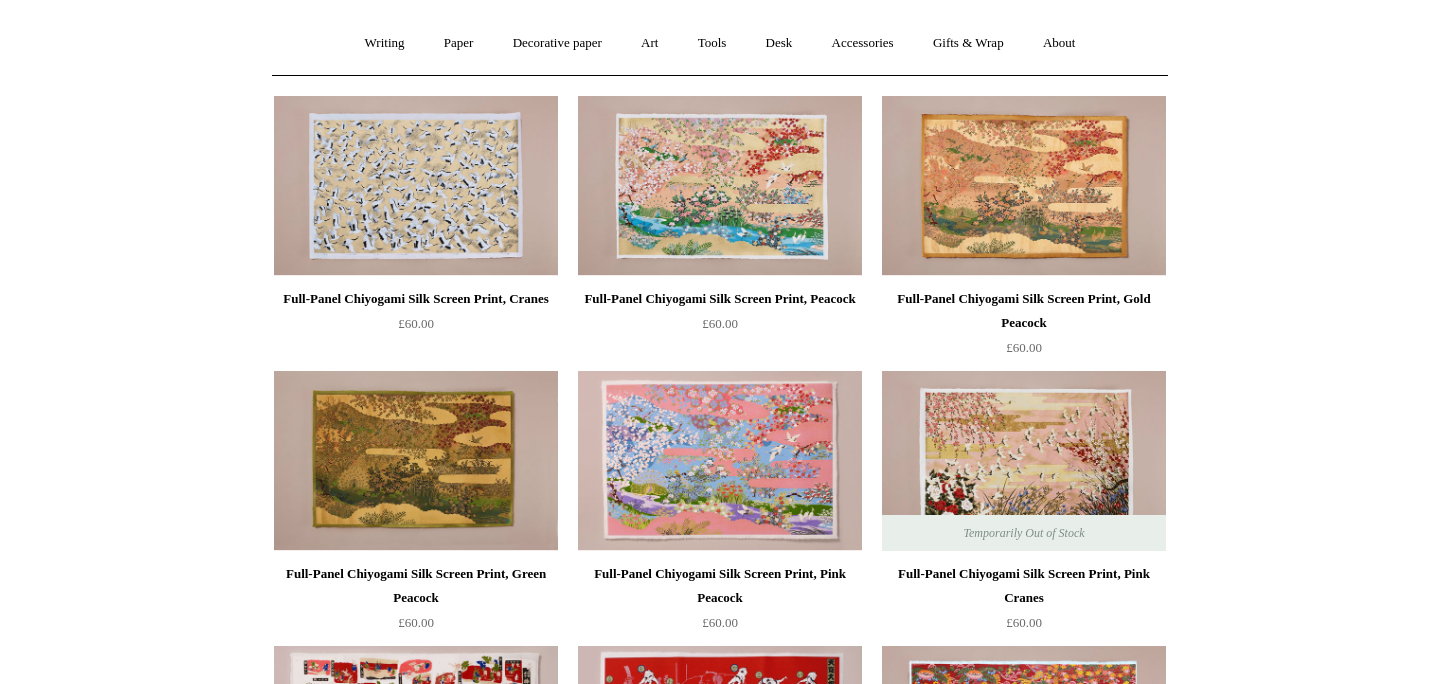 scroll, scrollTop: 0, scrollLeft: 0, axis: both 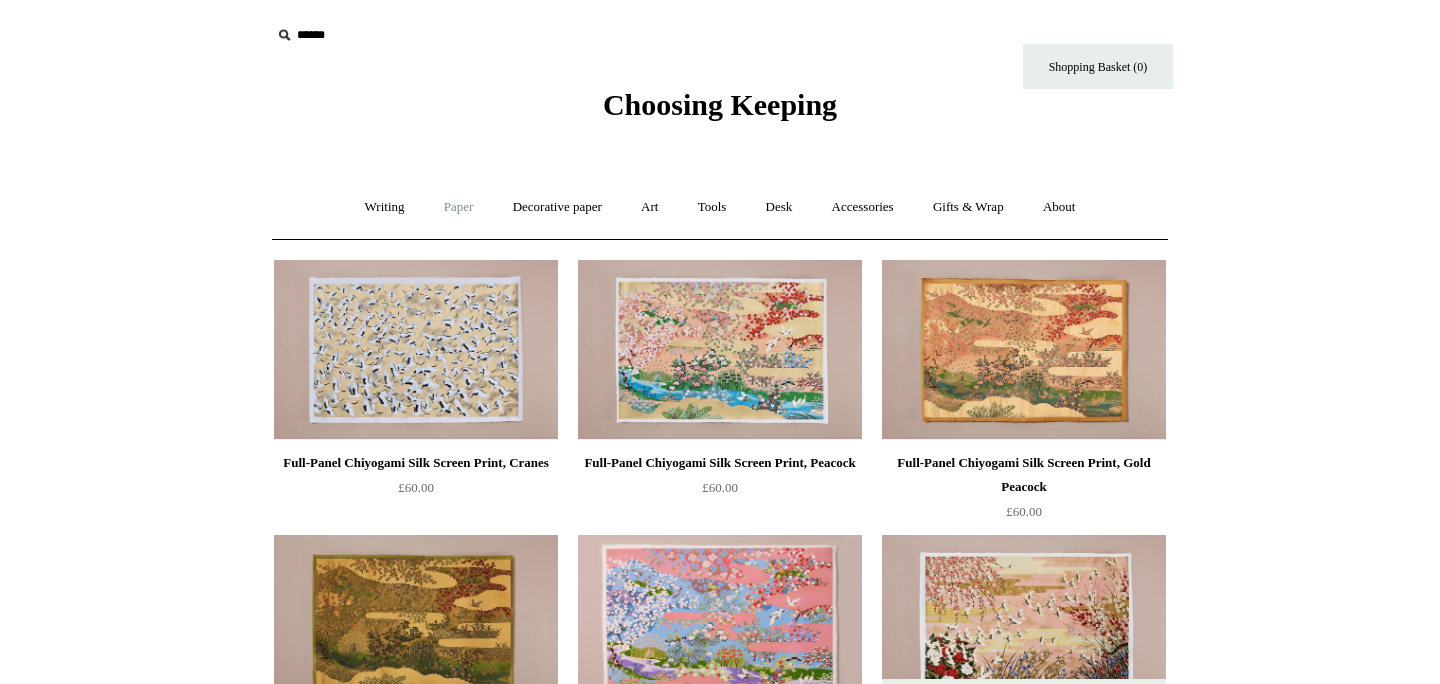 click on "Paper +" at bounding box center [459, 207] 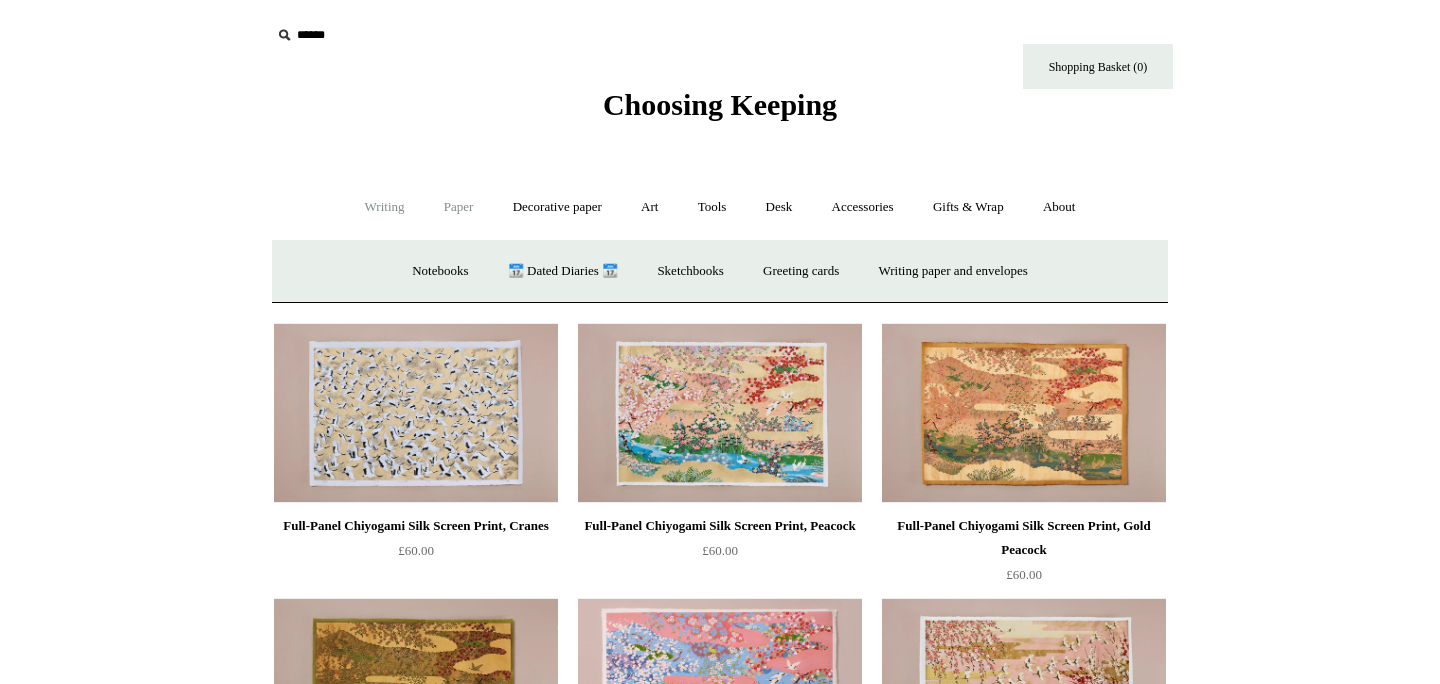 click on "Writing +" at bounding box center (385, 207) 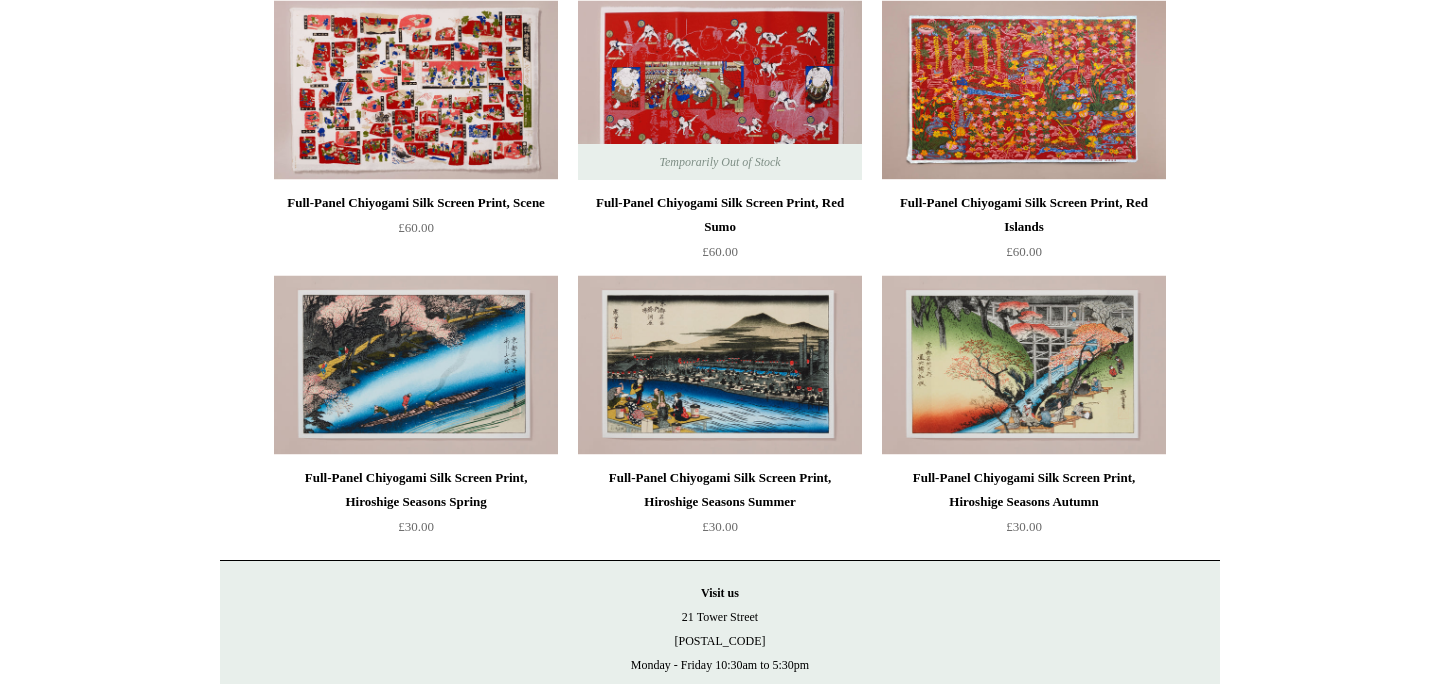 scroll, scrollTop: 0, scrollLeft: 0, axis: both 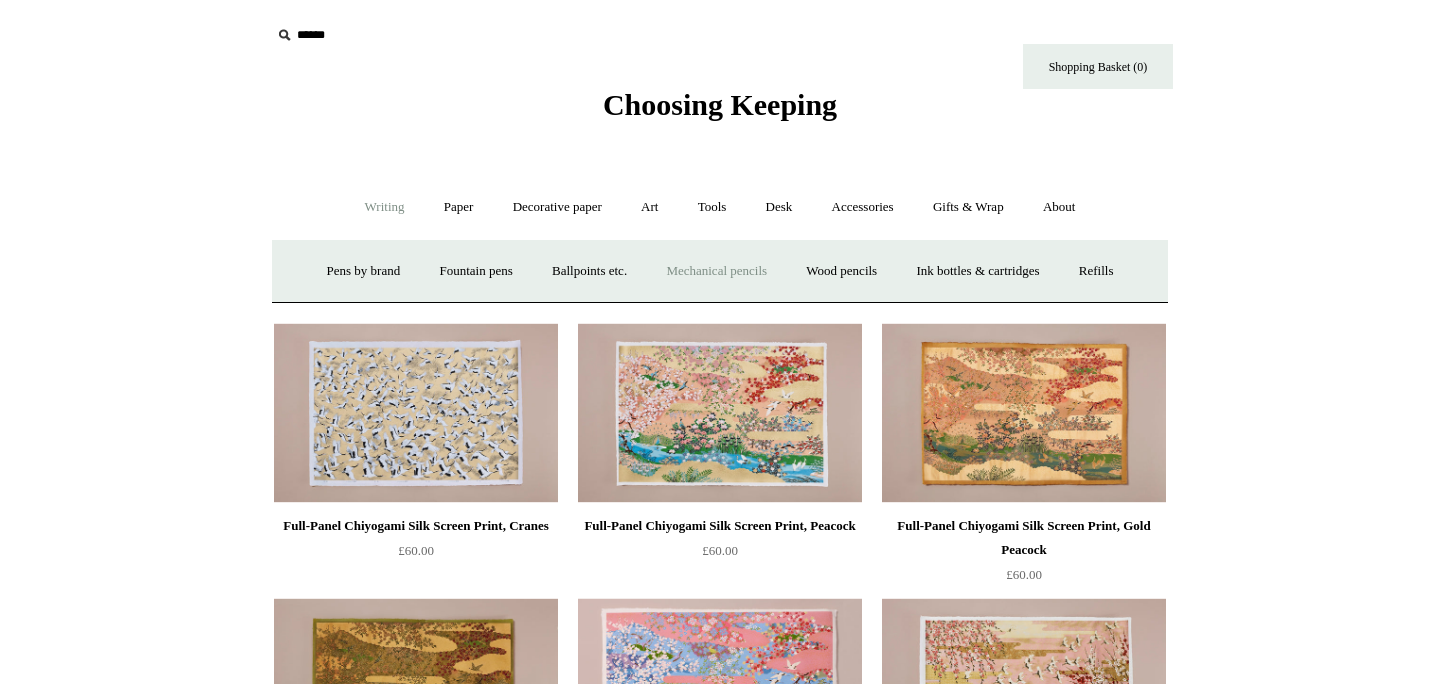 click on "Mechanical pencils +" at bounding box center [716, 271] 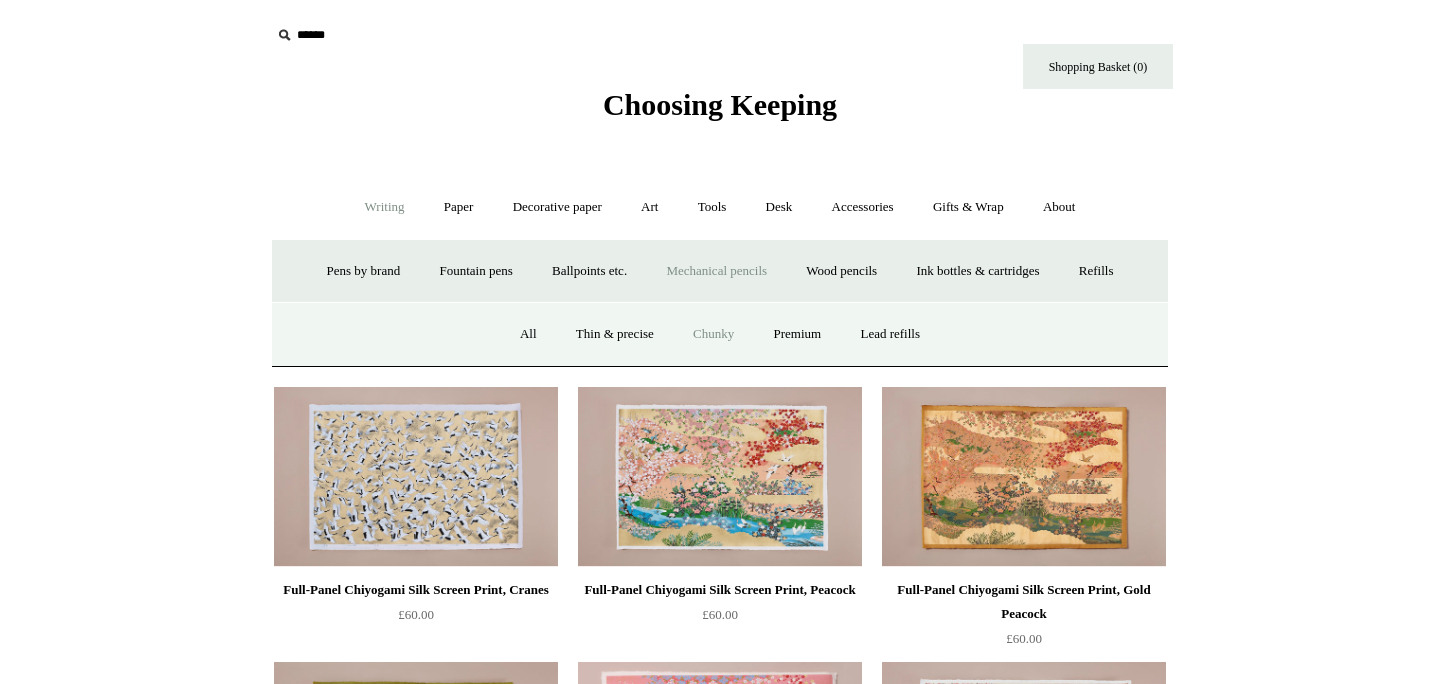 click on "Chunky" at bounding box center [713, 334] 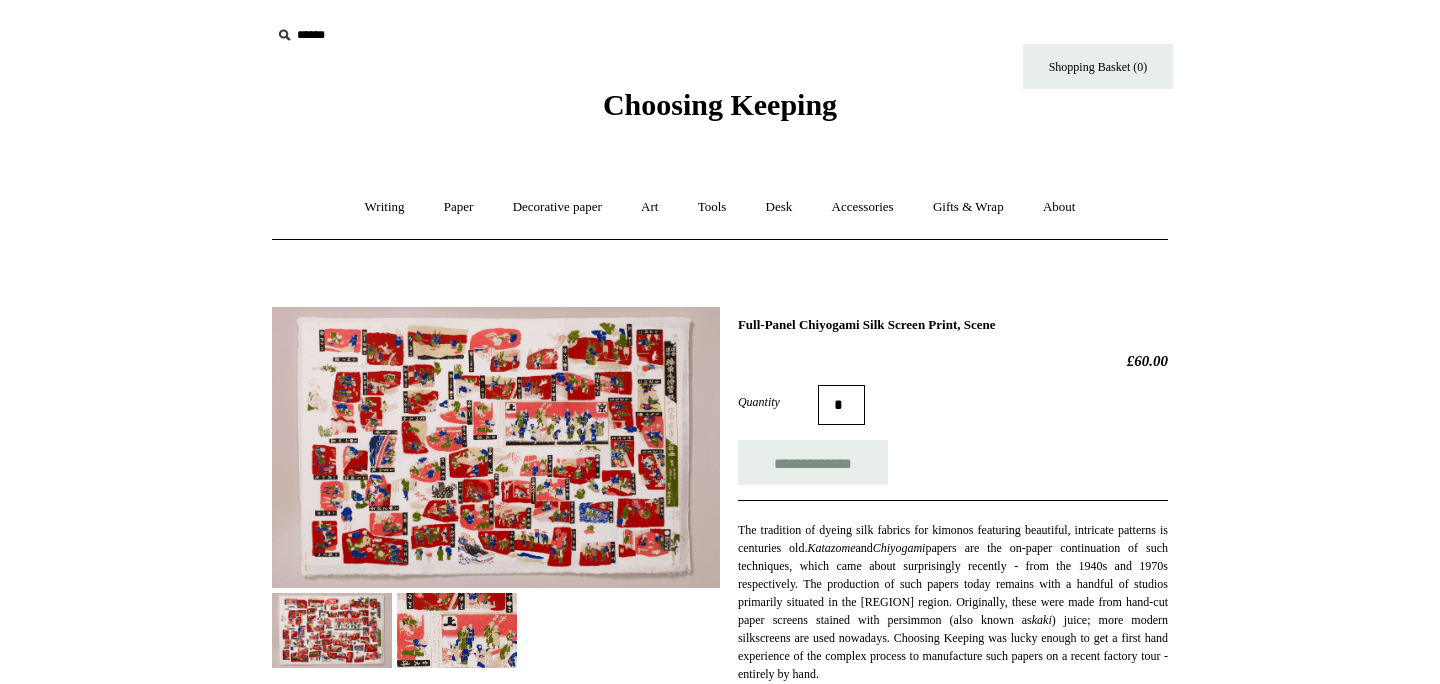 scroll, scrollTop: 0, scrollLeft: 0, axis: both 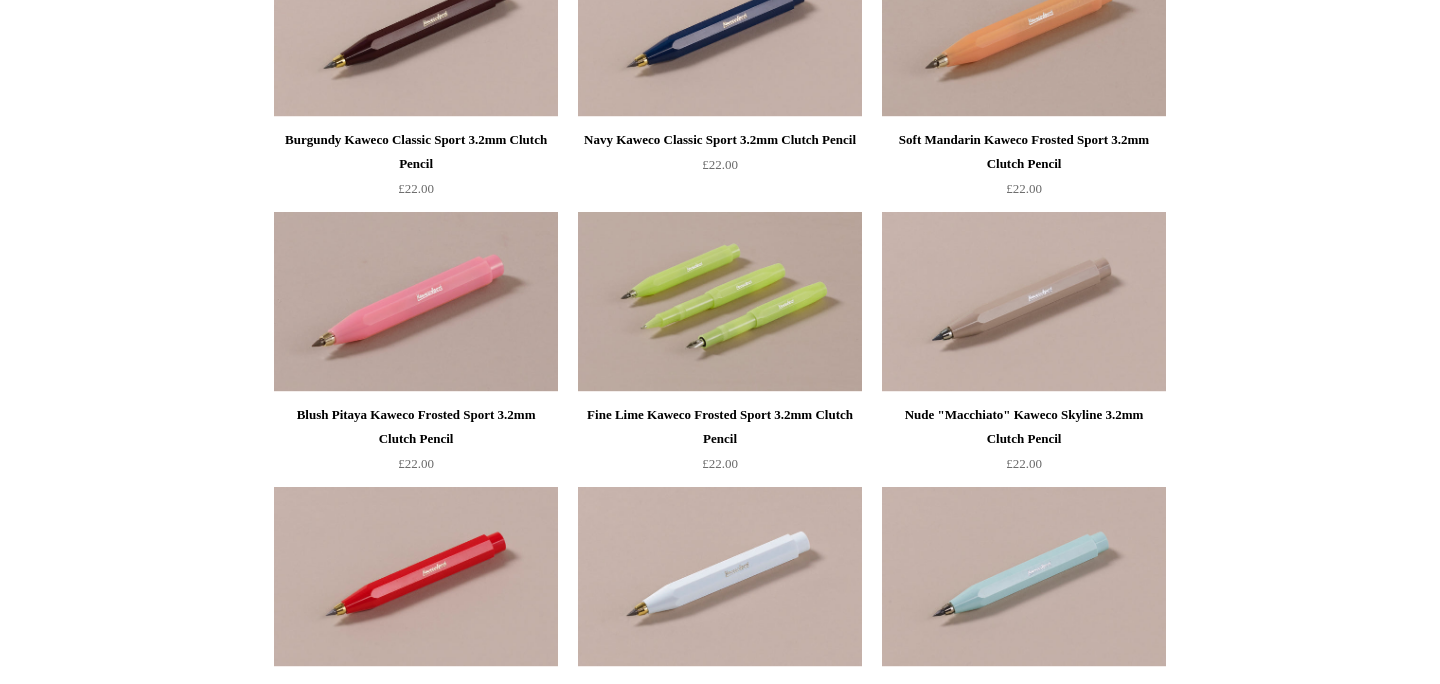 click at bounding box center [720, 302] 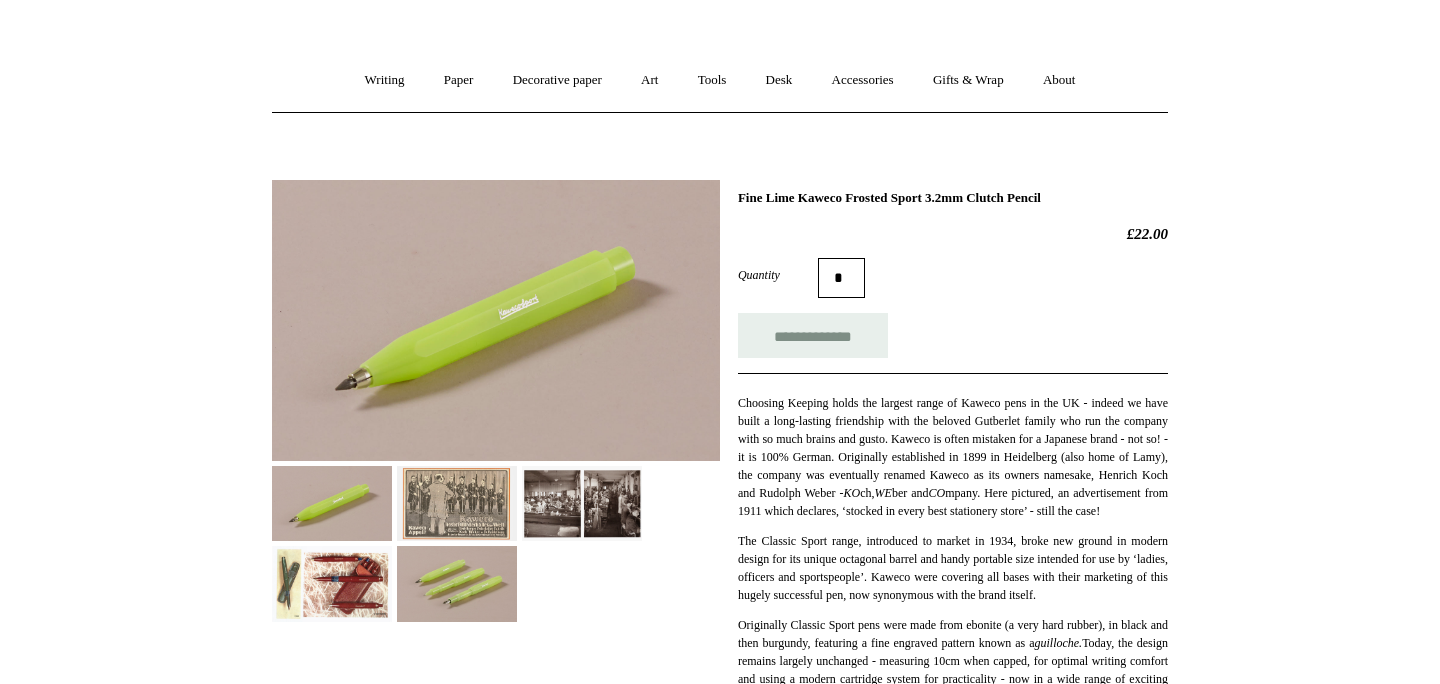 scroll, scrollTop: 141, scrollLeft: 0, axis: vertical 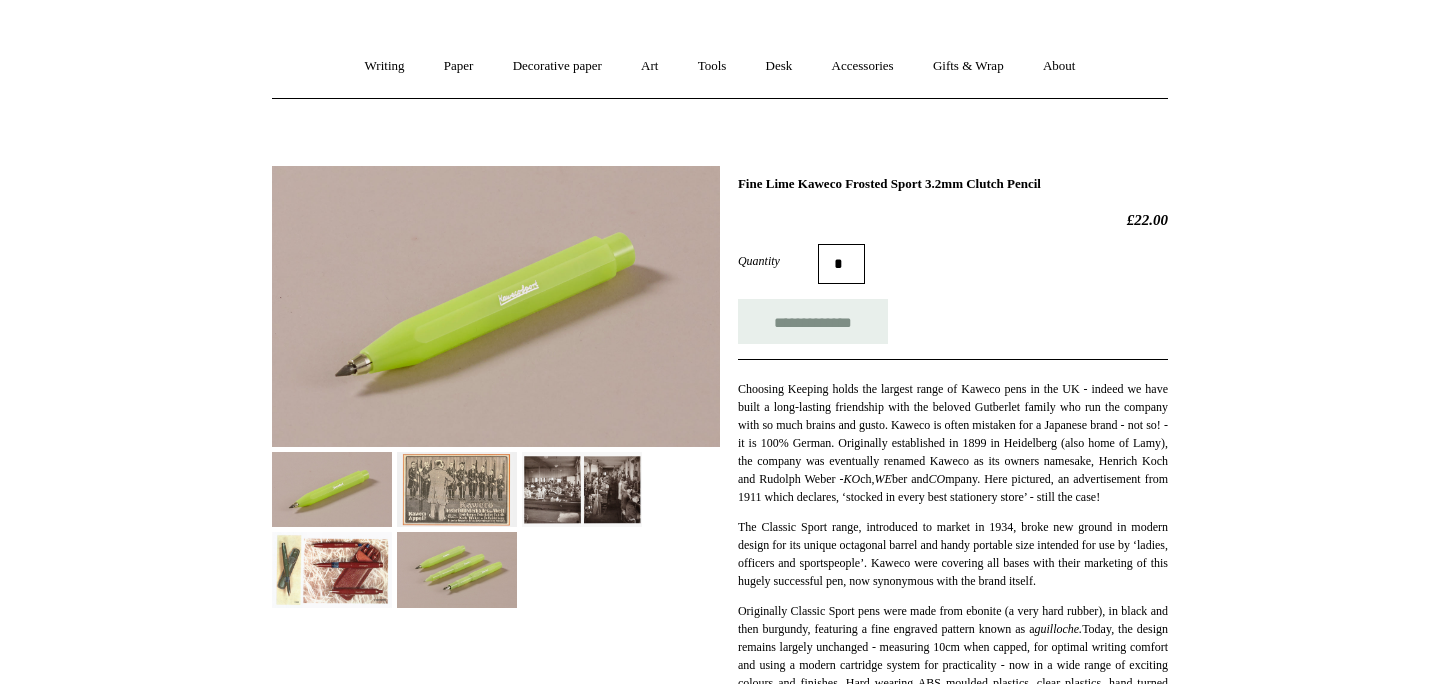 click at bounding box center [457, 569] 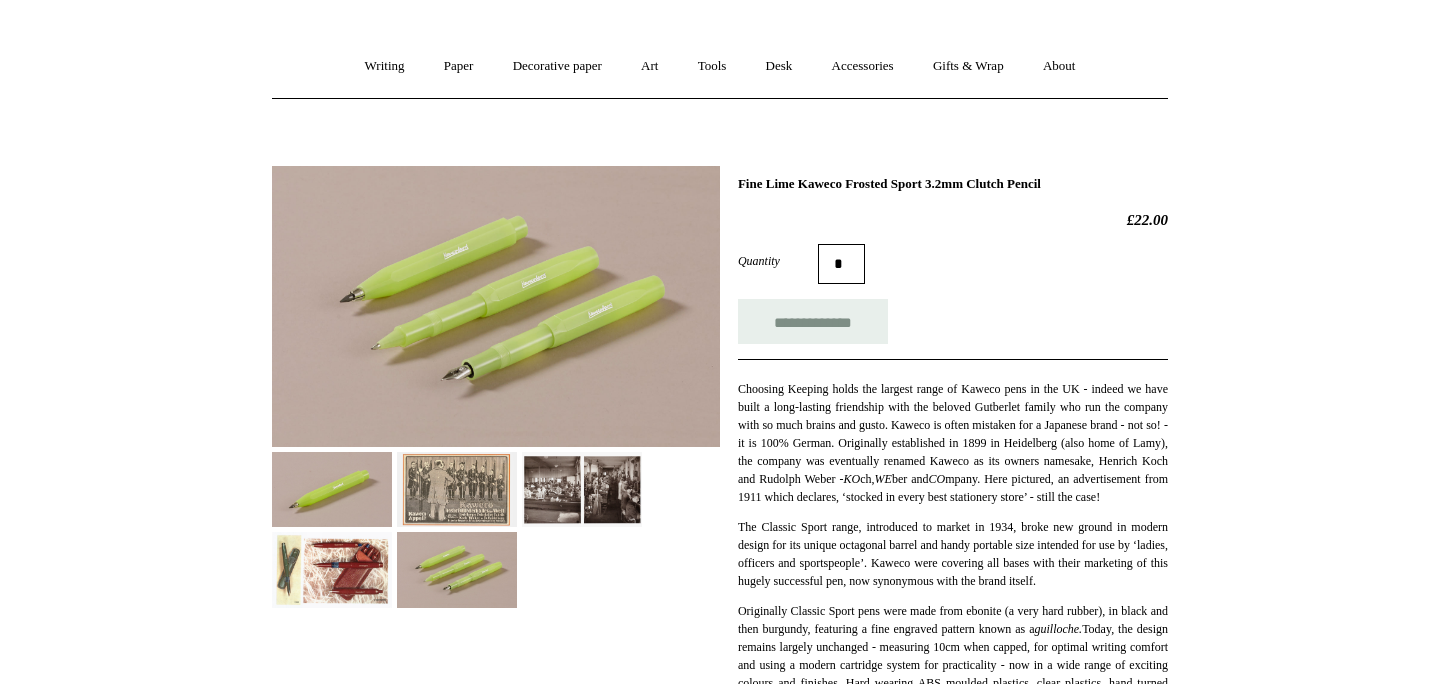 click at bounding box center [332, 489] 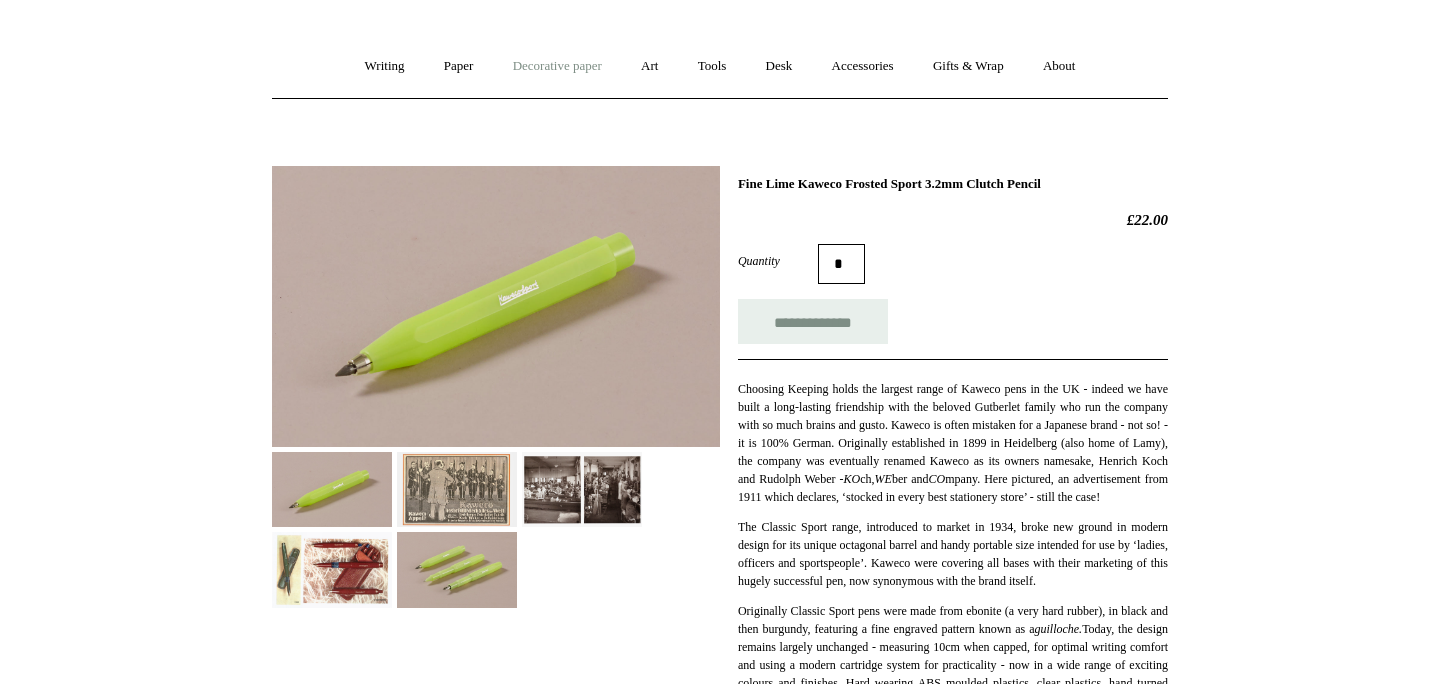 click on "Decorative paper +" at bounding box center (557, 66) 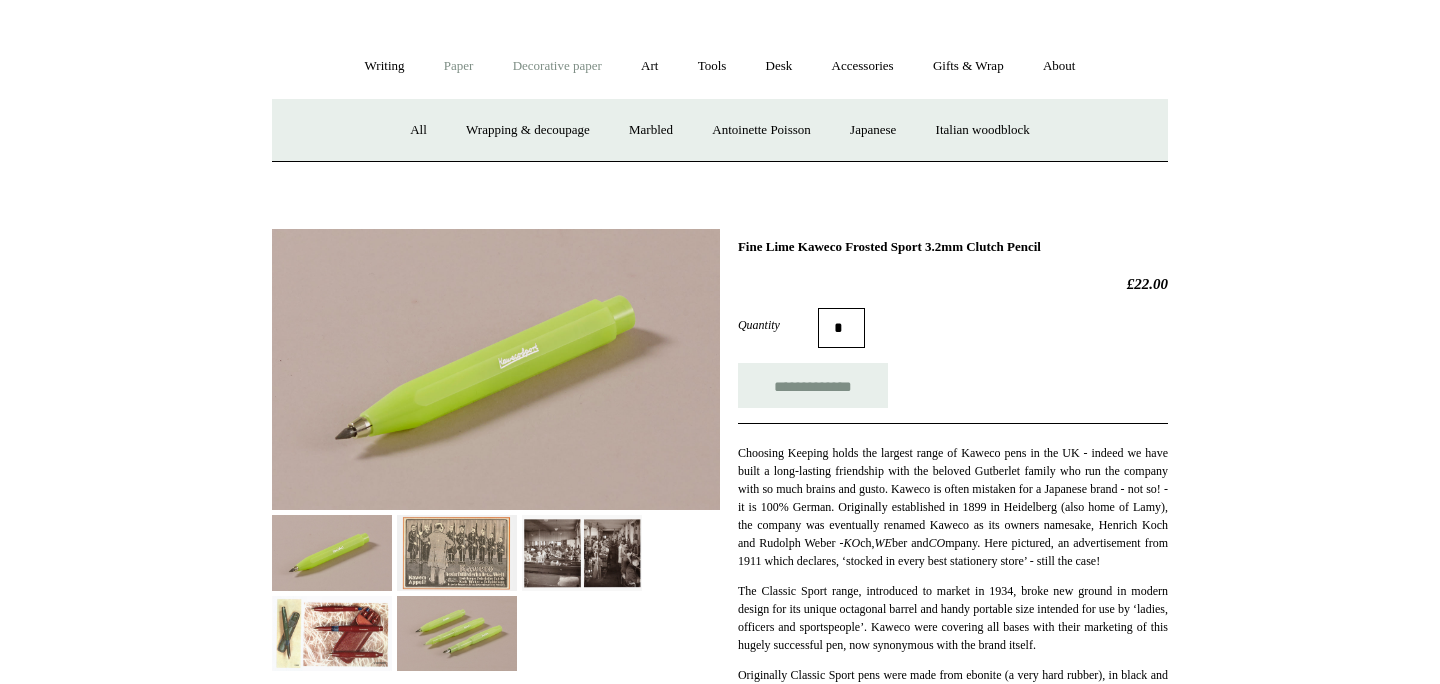 click on "Paper +" at bounding box center (459, 66) 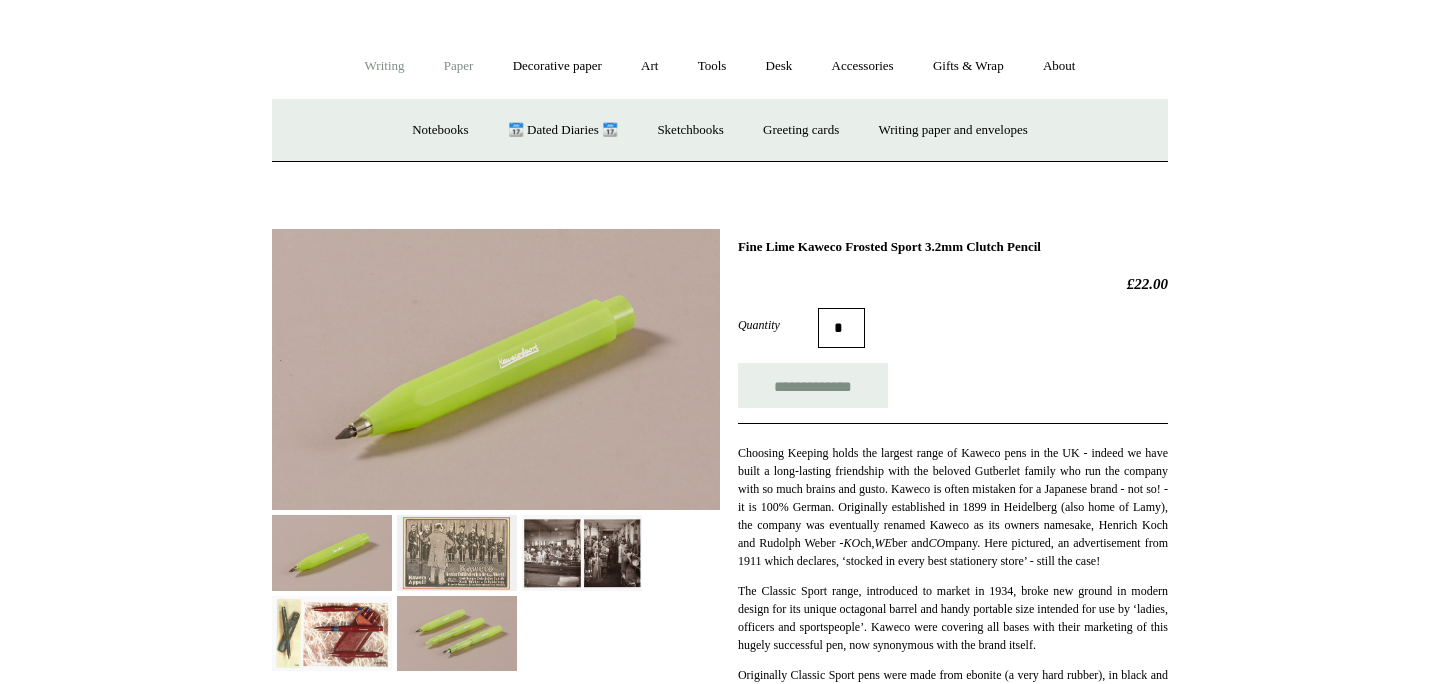 click on "Writing +" at bounding box center (385, 66) 